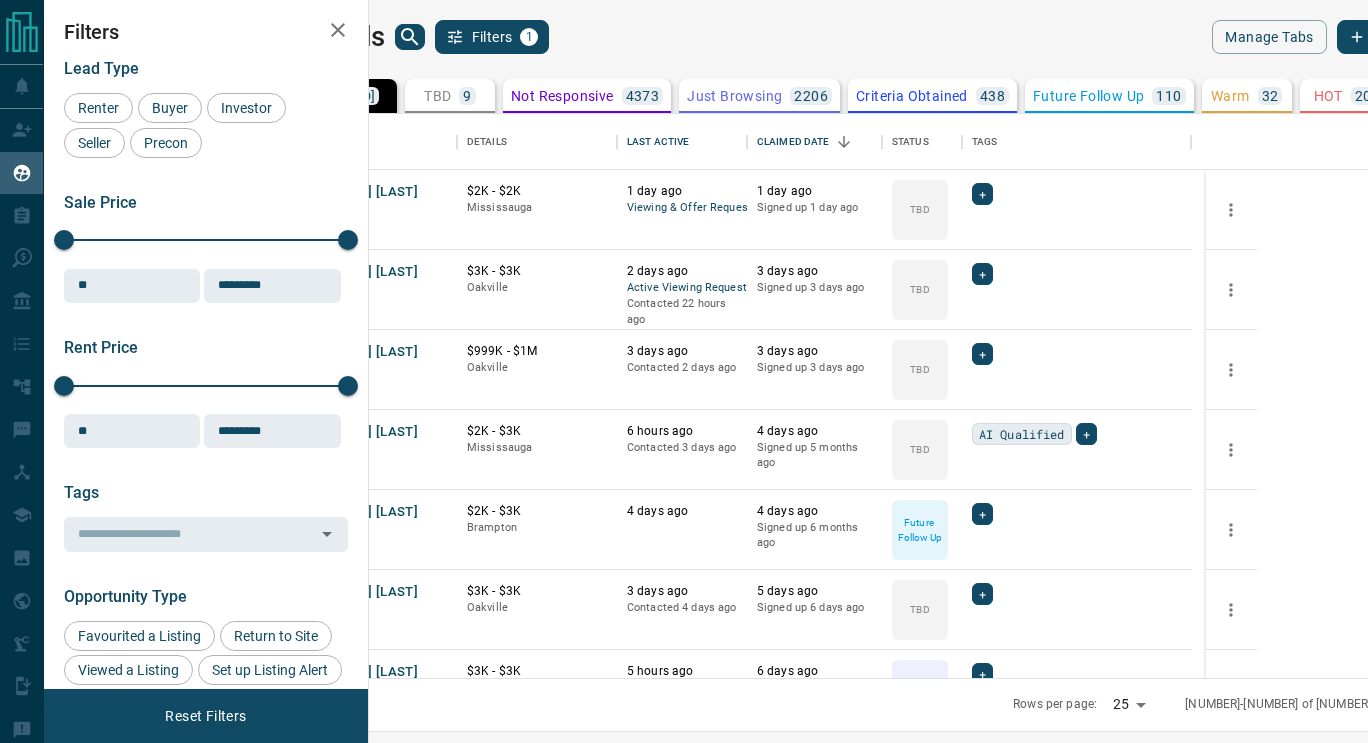 scroll, scrollTop: 0, scrollLeft: 0, axis: both 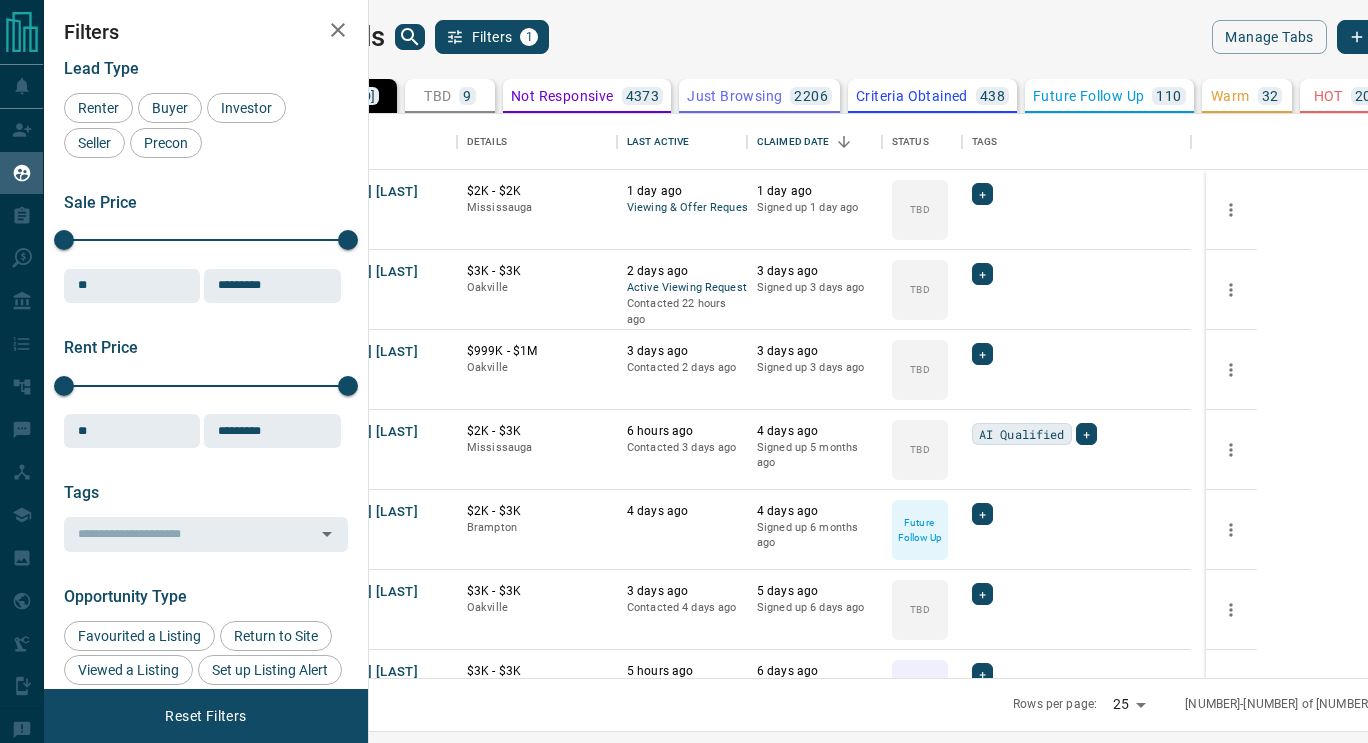 click on "TBD [NUMBER]" at bounding box center [450, 96] 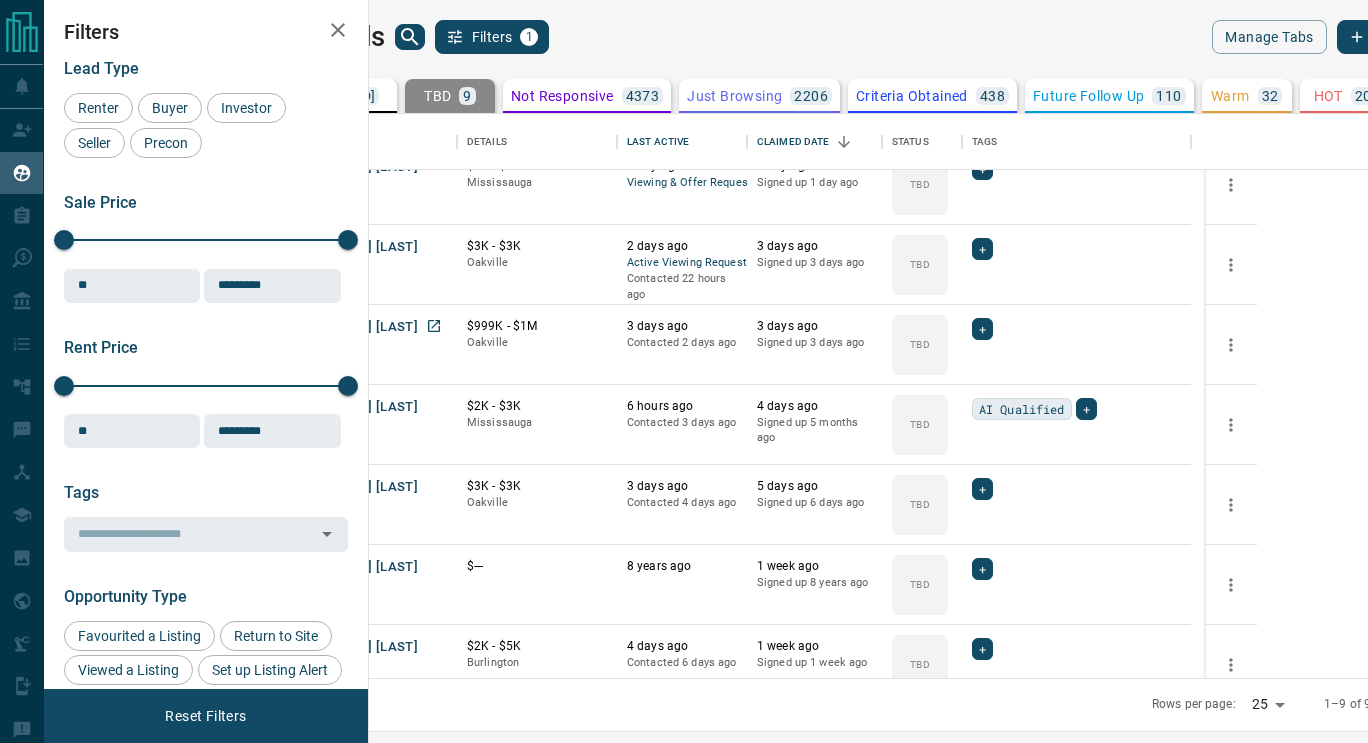scroll, scrollTop: 24, scrollLeft: 0, axis: vertical 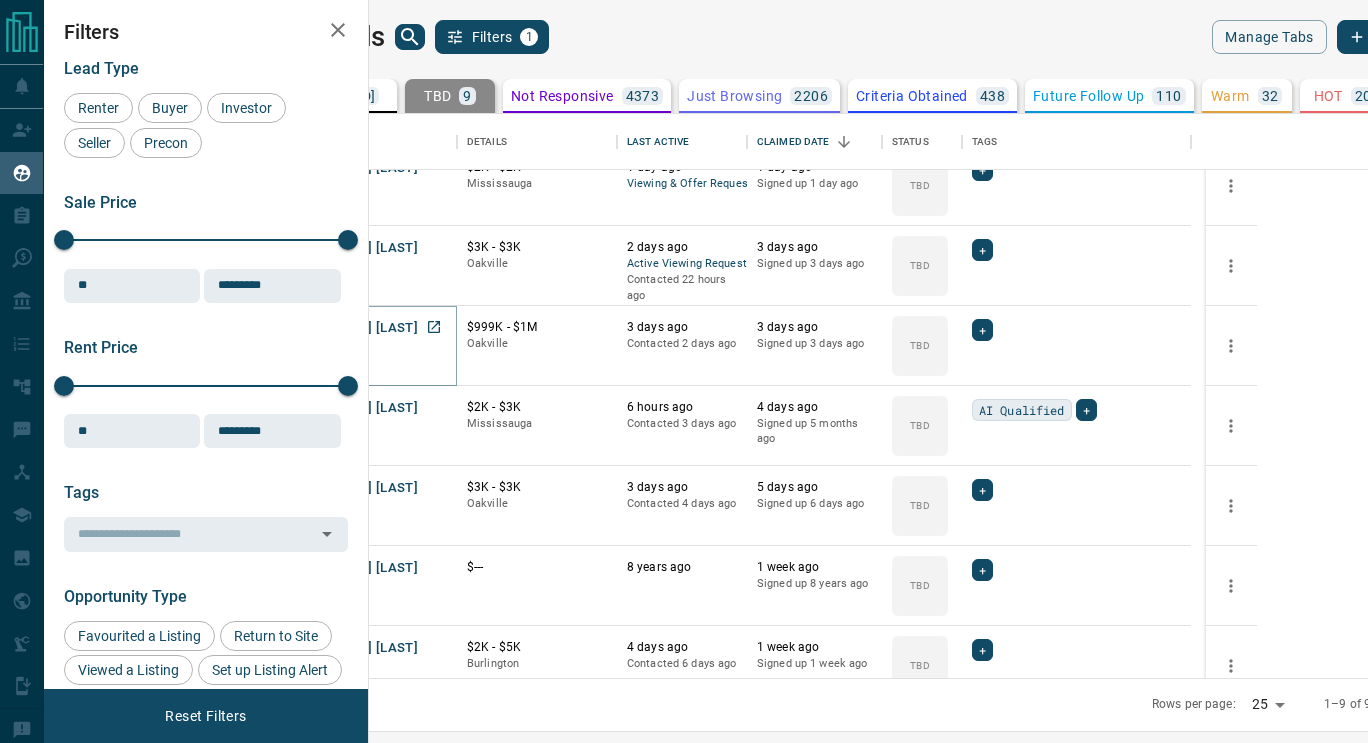 click on "[FIRST] [LAST]" at bounding box center [372, 328] 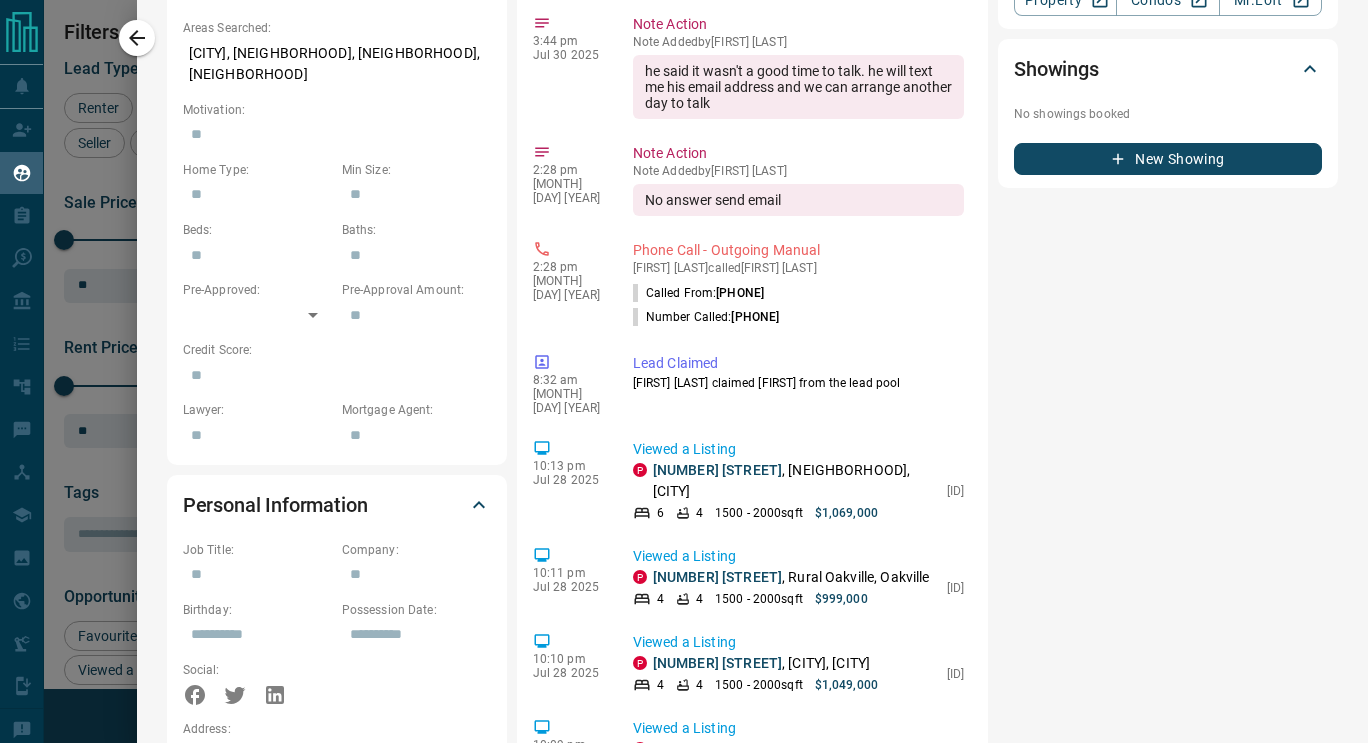 scroll, scrollTop: 761, scrollLeft: 0, axis: vertical 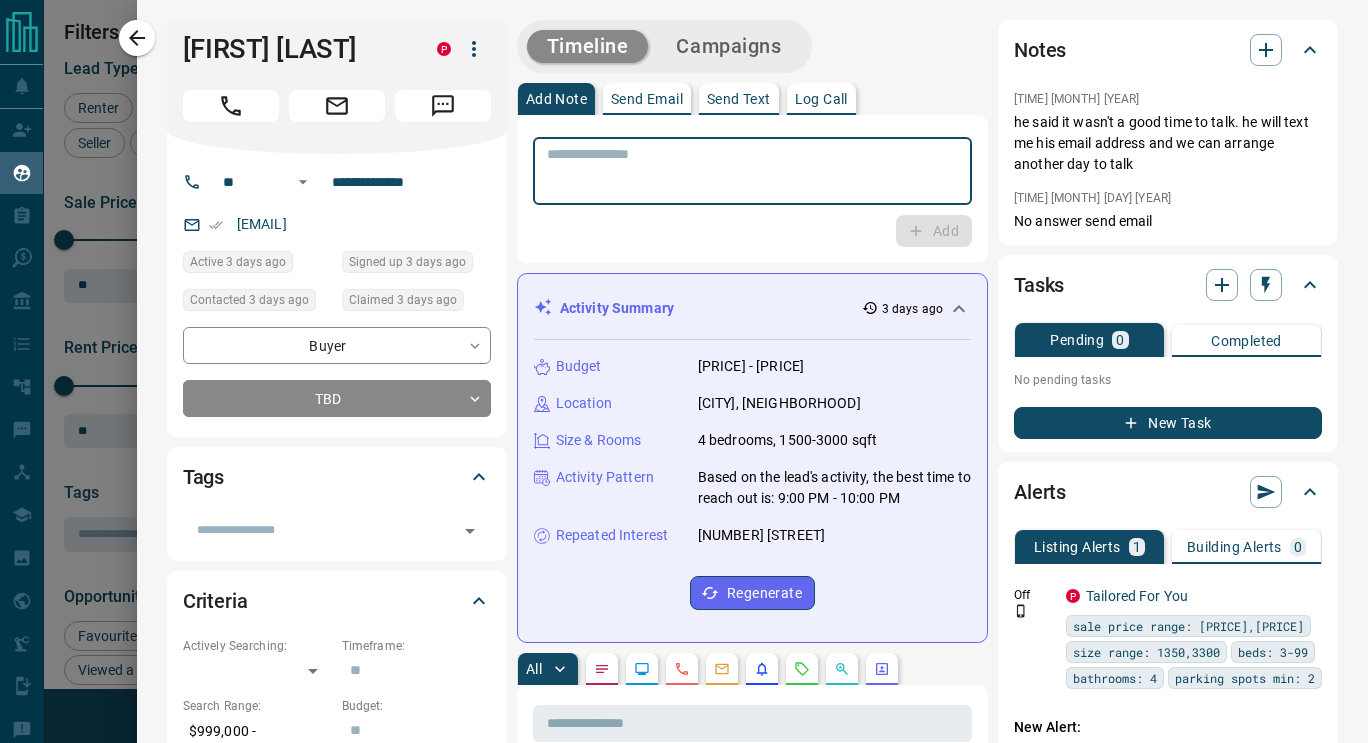 click at bounding box center [752, 171] 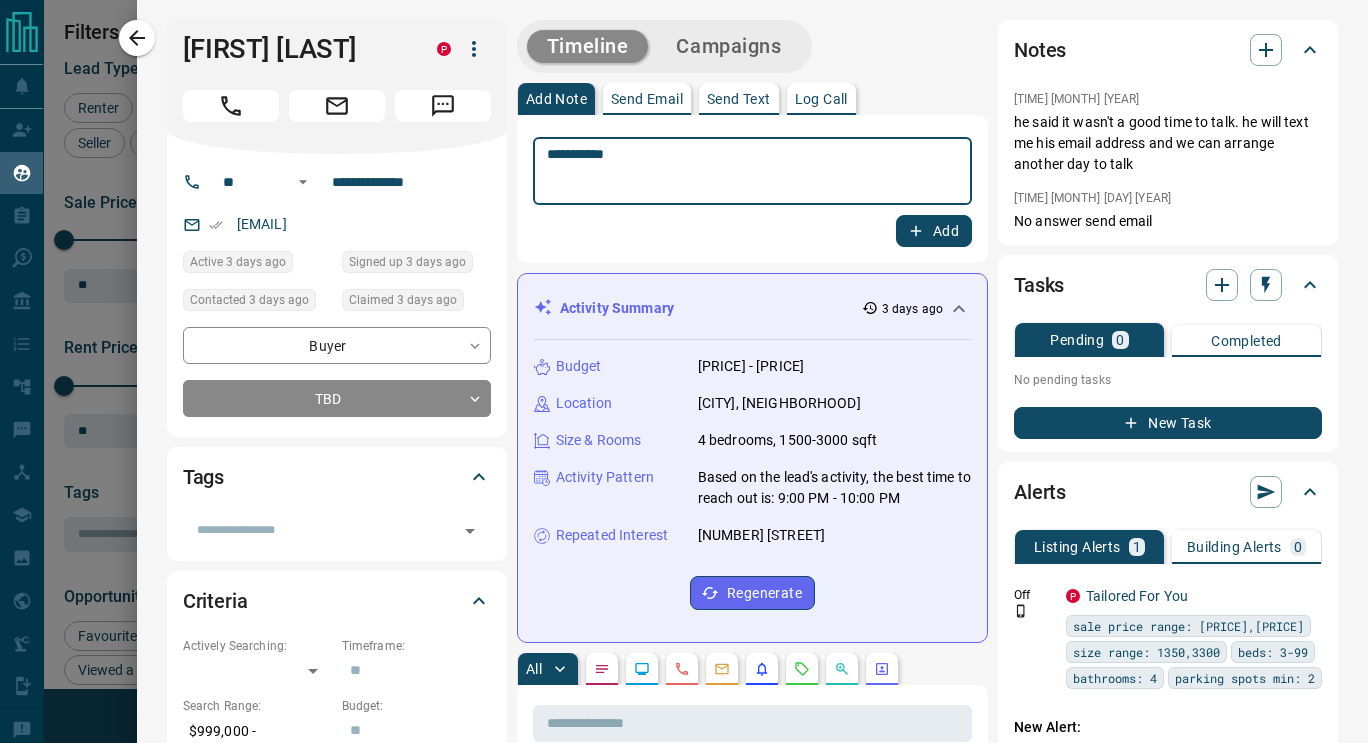 type on "**********" 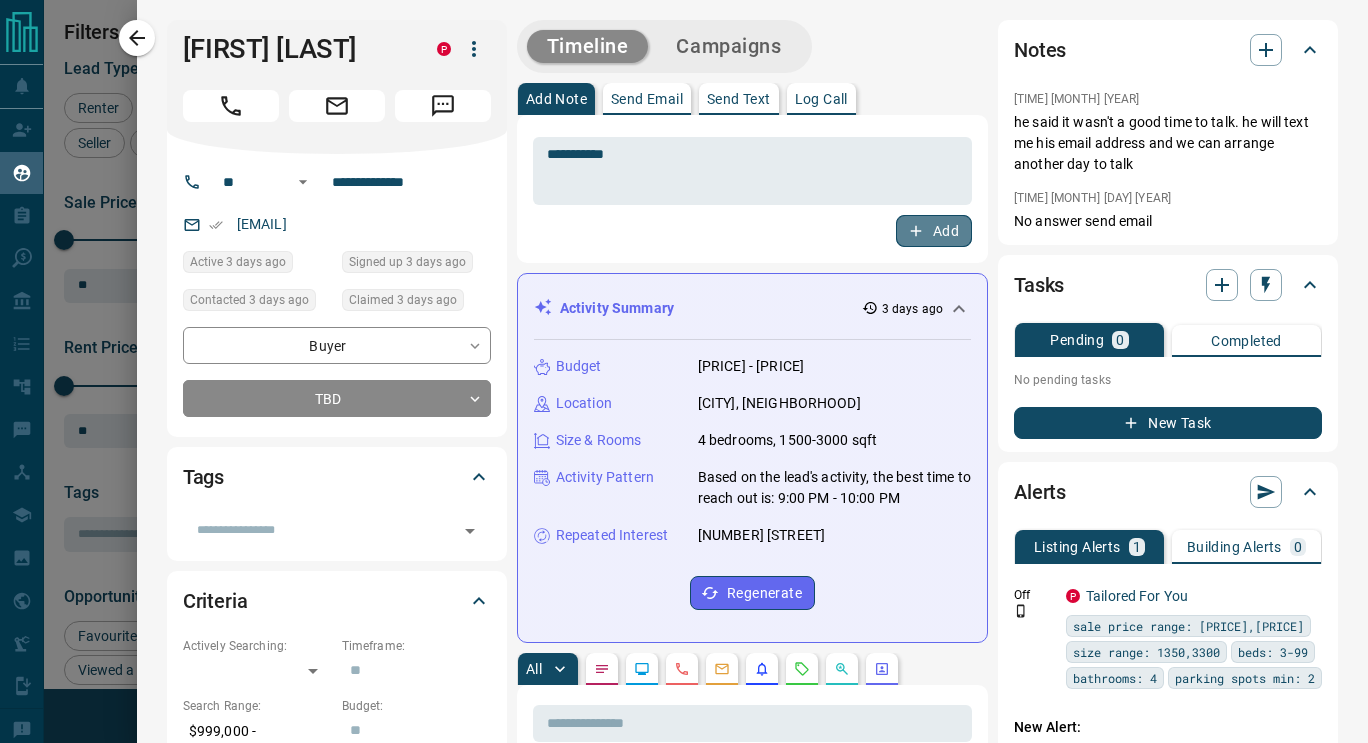 click on "Add" at bounding box center (934, 231) 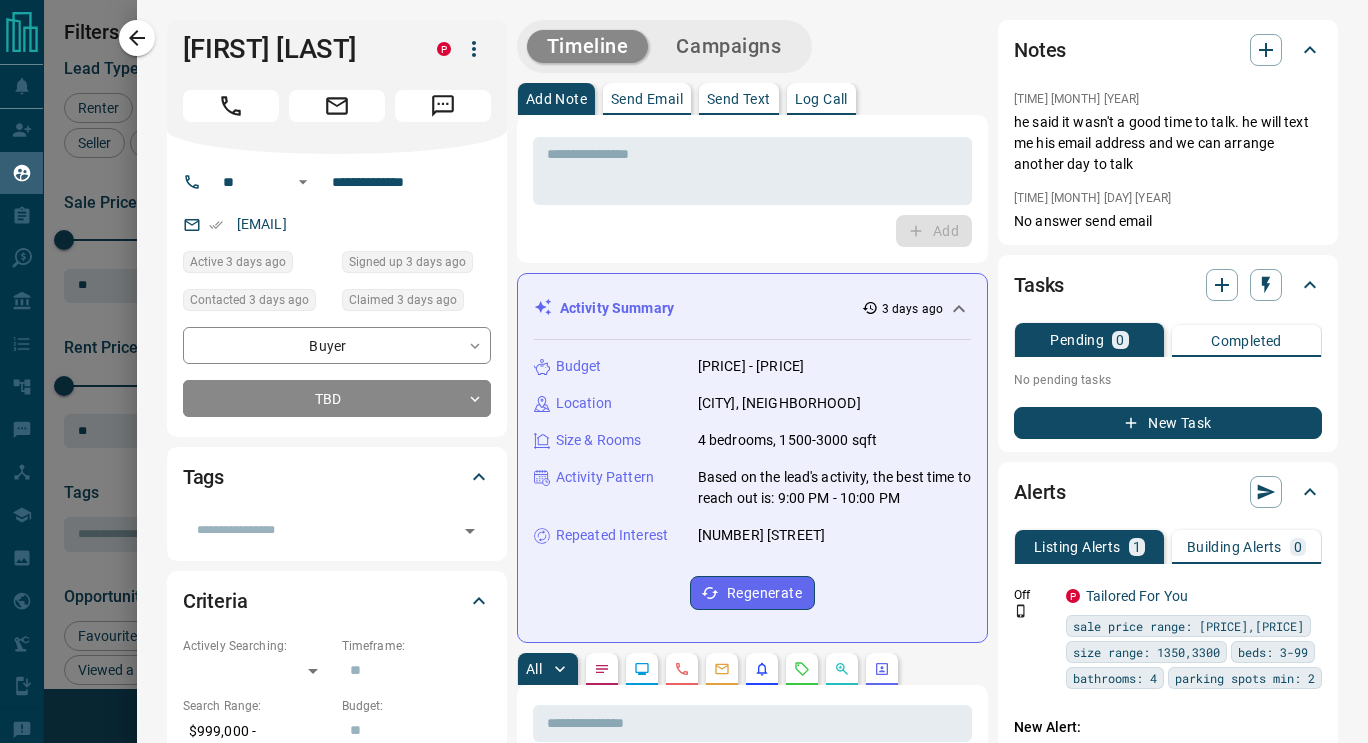 scroll, scrollTop: 137, scrollLeft: 0, axis: vertical 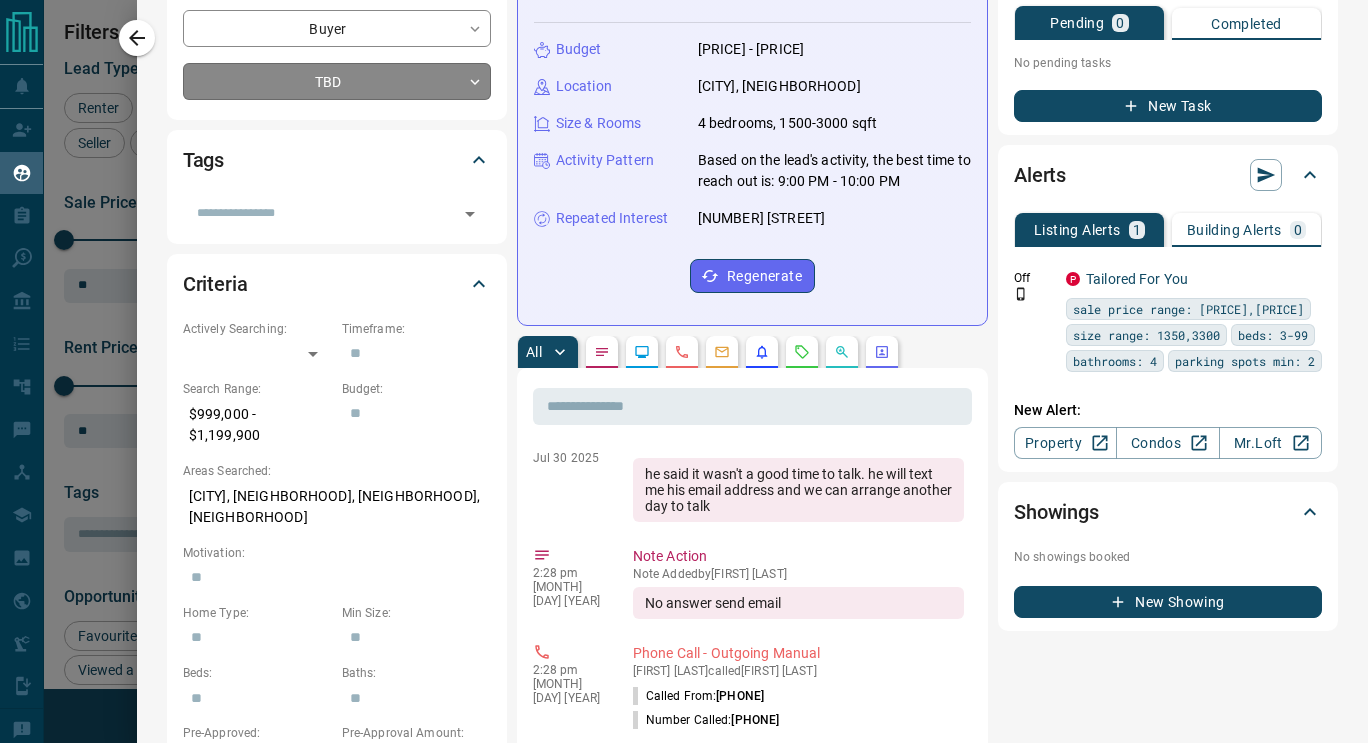 click on "Lead Transfers Claim Leads My Leads Tasks Opportunities Deals Campaigns Automations Messages Broker Bay Training Media Services Agent Resources Precon Worksheet Mobile Apps Disclosure Logout My Leads Filters 1 Manage Tabs New Lead All 7840 TBD 9 Do Not Contact - Not Responsive 4373 Bogus 428 Just Browsing 2206 Criteria Obtained 438 Future Follow Up 110 Warm 32 HOT 20 Taken on Showings 31 Submitted Offer - Client 193 Name Details Last Active Claimed Date Status Tags [FIRST] [LAST] Renter C $2K - $2K [CITY] [TIME] ago Viewing & Offer Request [TIME] ago Signed up [TIME] ago TBD + [FIRST] [LAST] Renter C $3K - $3K [CITY] [TIME] ago Active Viewing Request Contacted [TIME] ago [TIME] ago Signed up [TIME] ago TBD + [FIRST] [LAST] Buyer P $999K - $1M [CITY] [TIME] ago Contacted [TIME] ago [TIME] ago Signed up [TIME] ago TBD +" at bounding box center [684, 359] 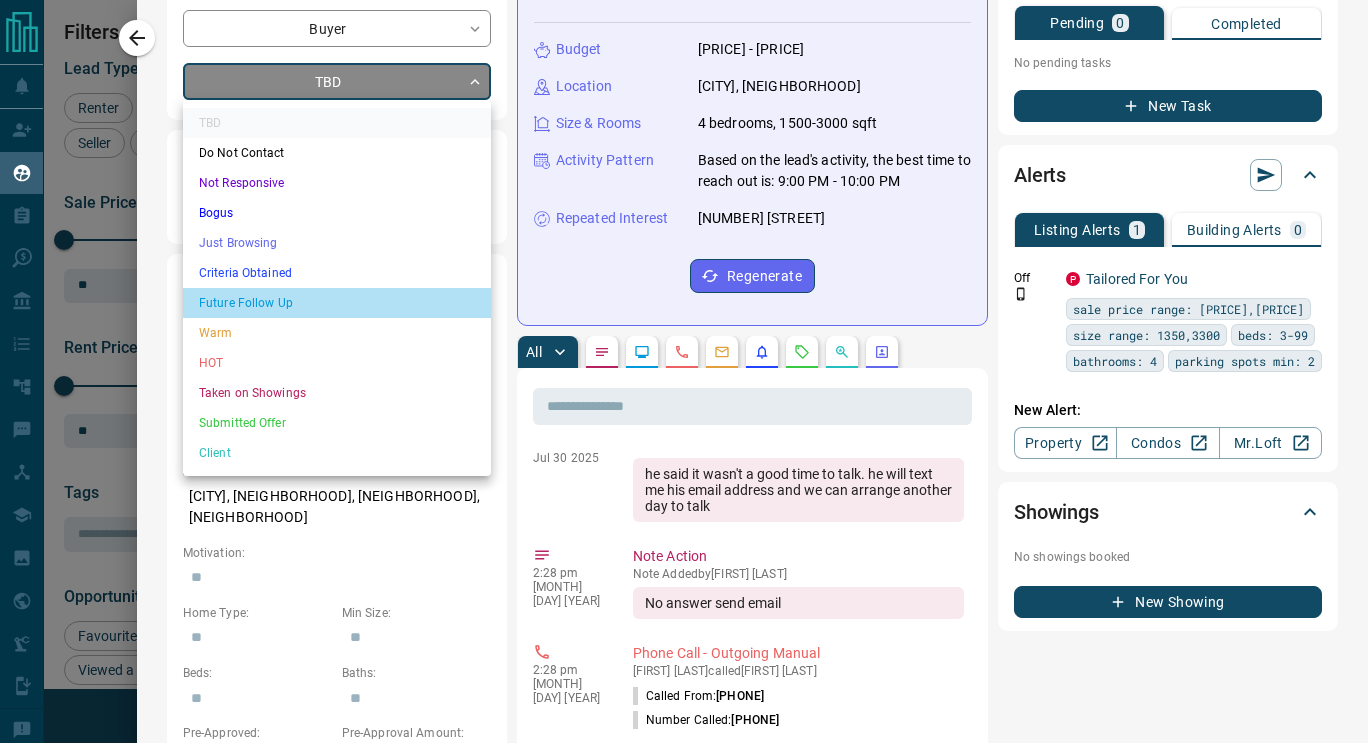 click on "Future Follow Up" at bounding box center (337, 303) 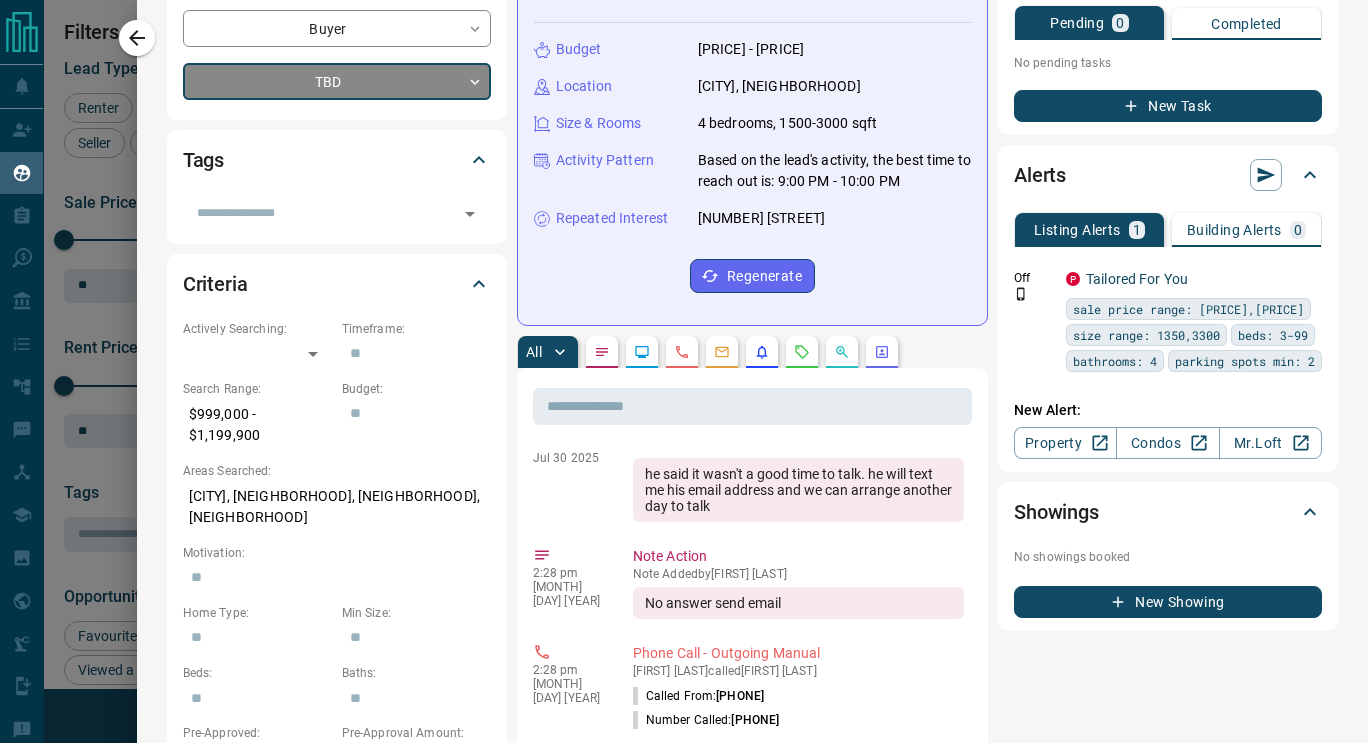 click on "New Task" at bounding box center [1168, 106] 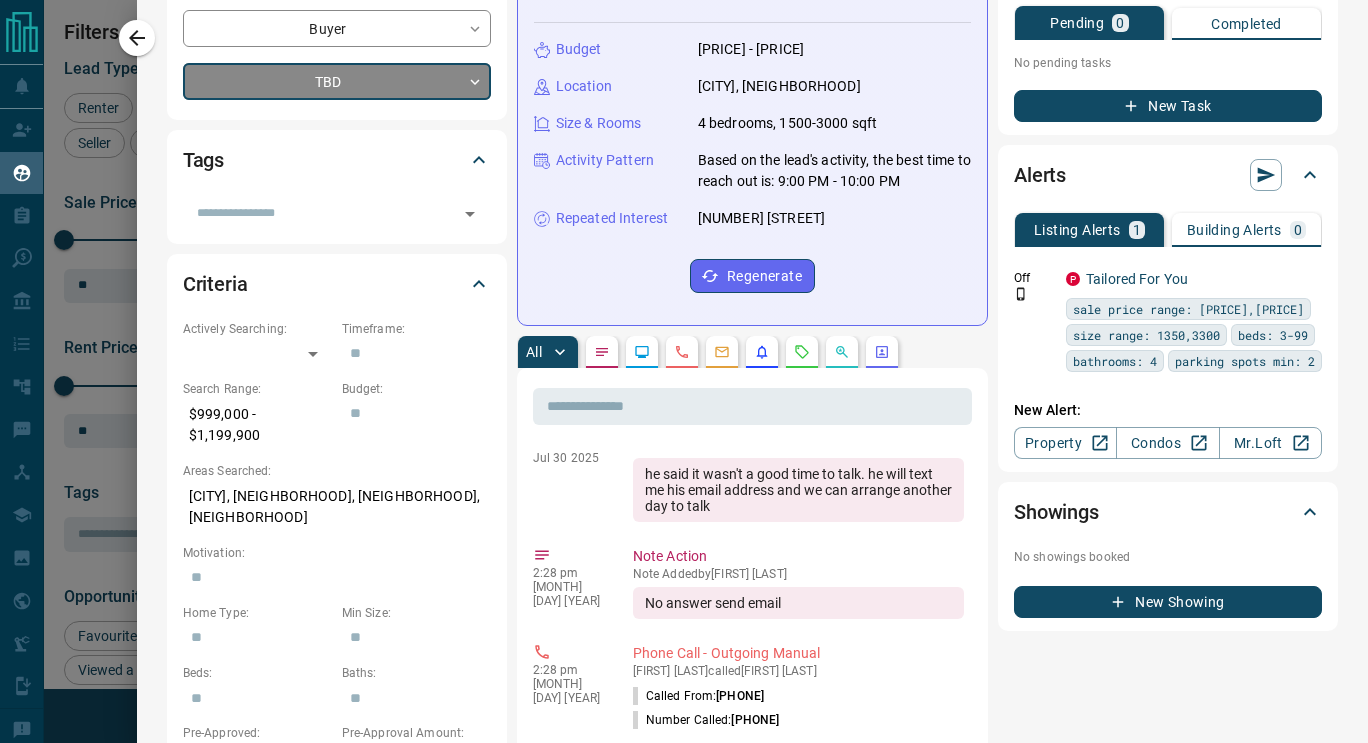 type on "*" 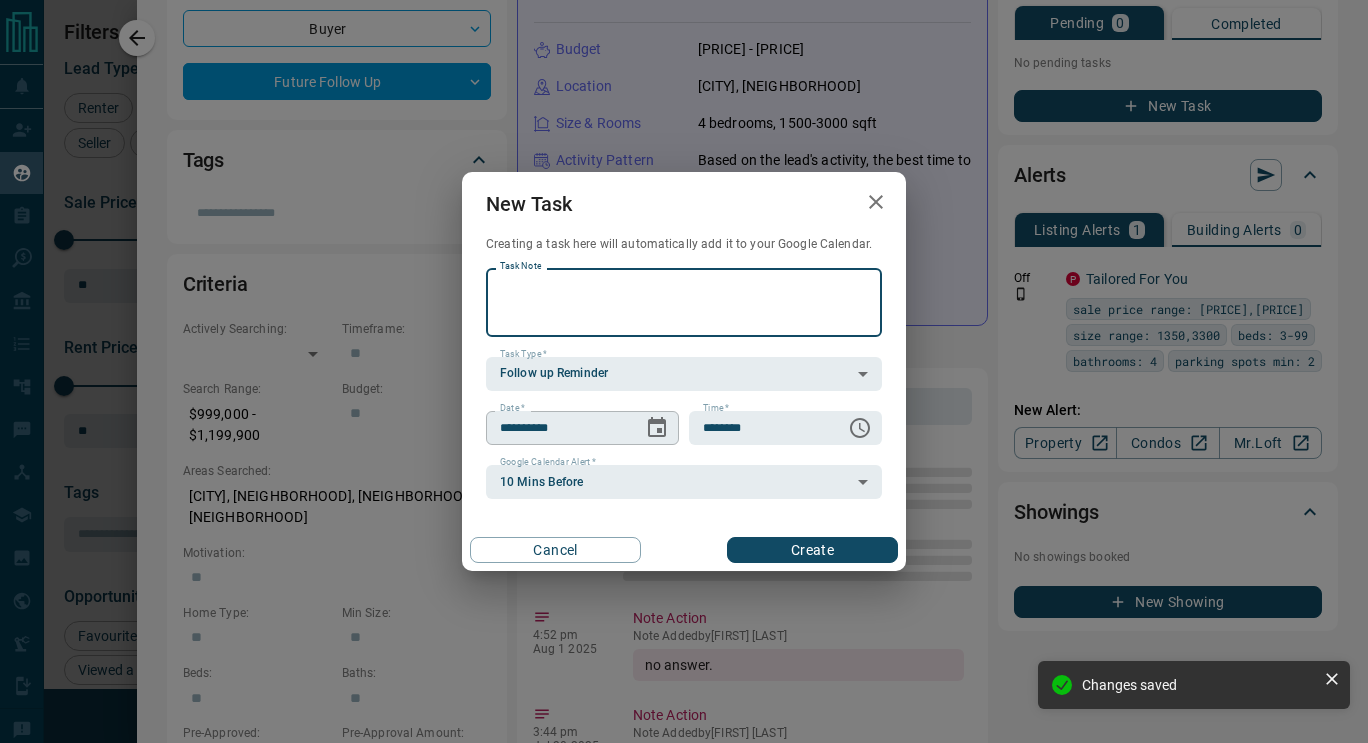 scroll, scrollTop: 137, scrollLeft: 0, axis: vertical 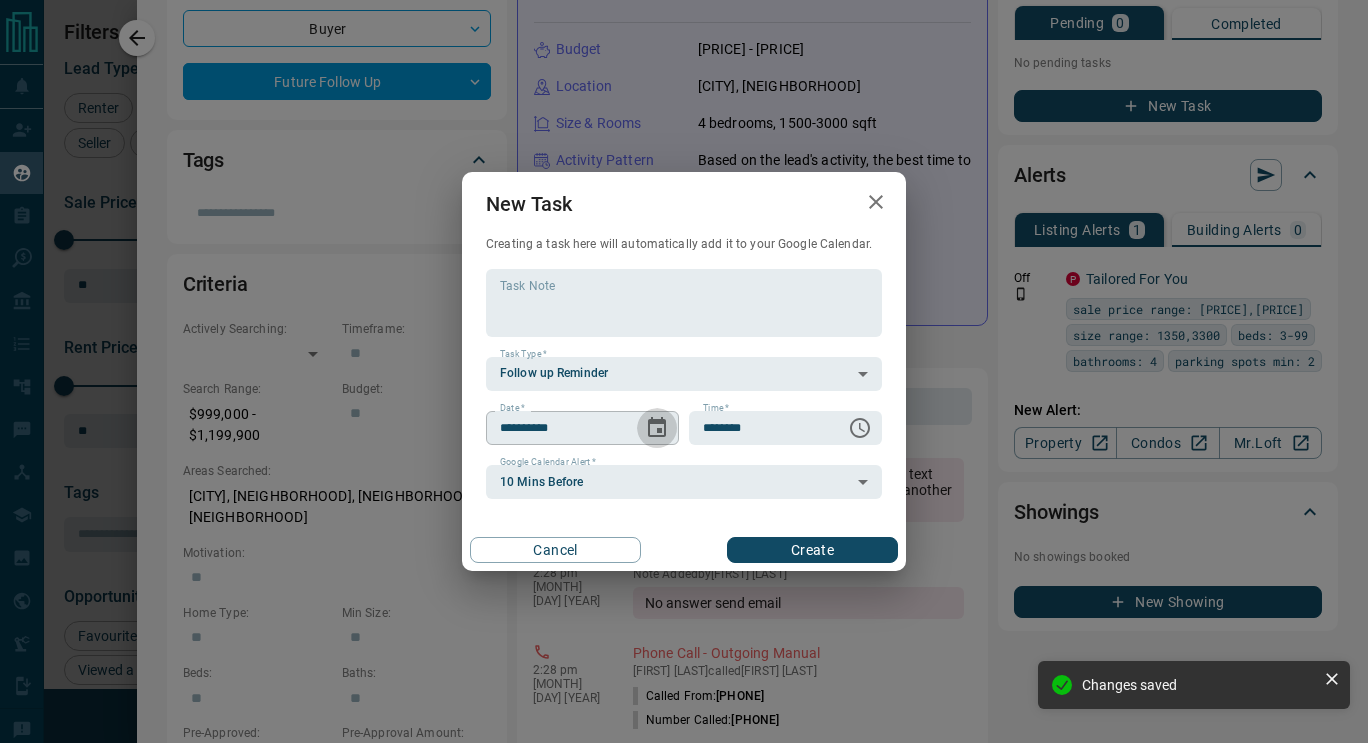 click 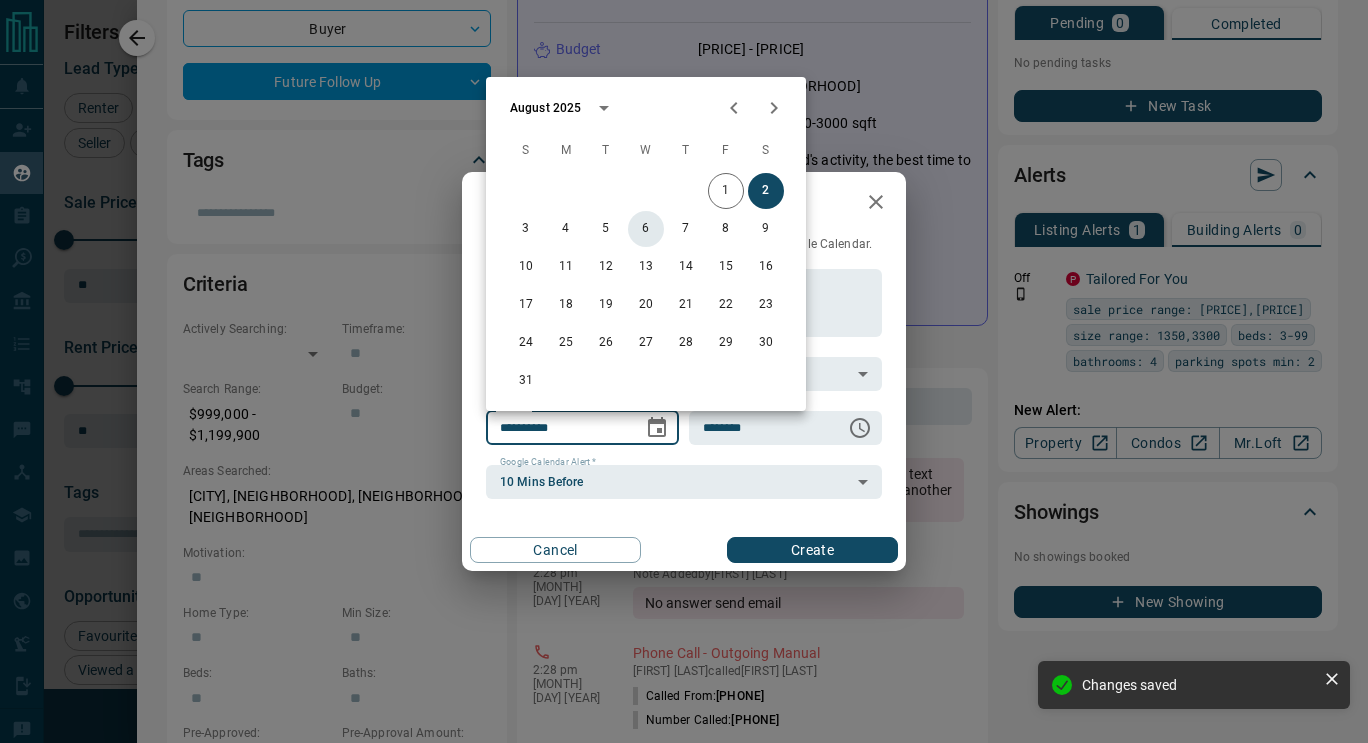 click on "6" at bounding box center [646, 229] 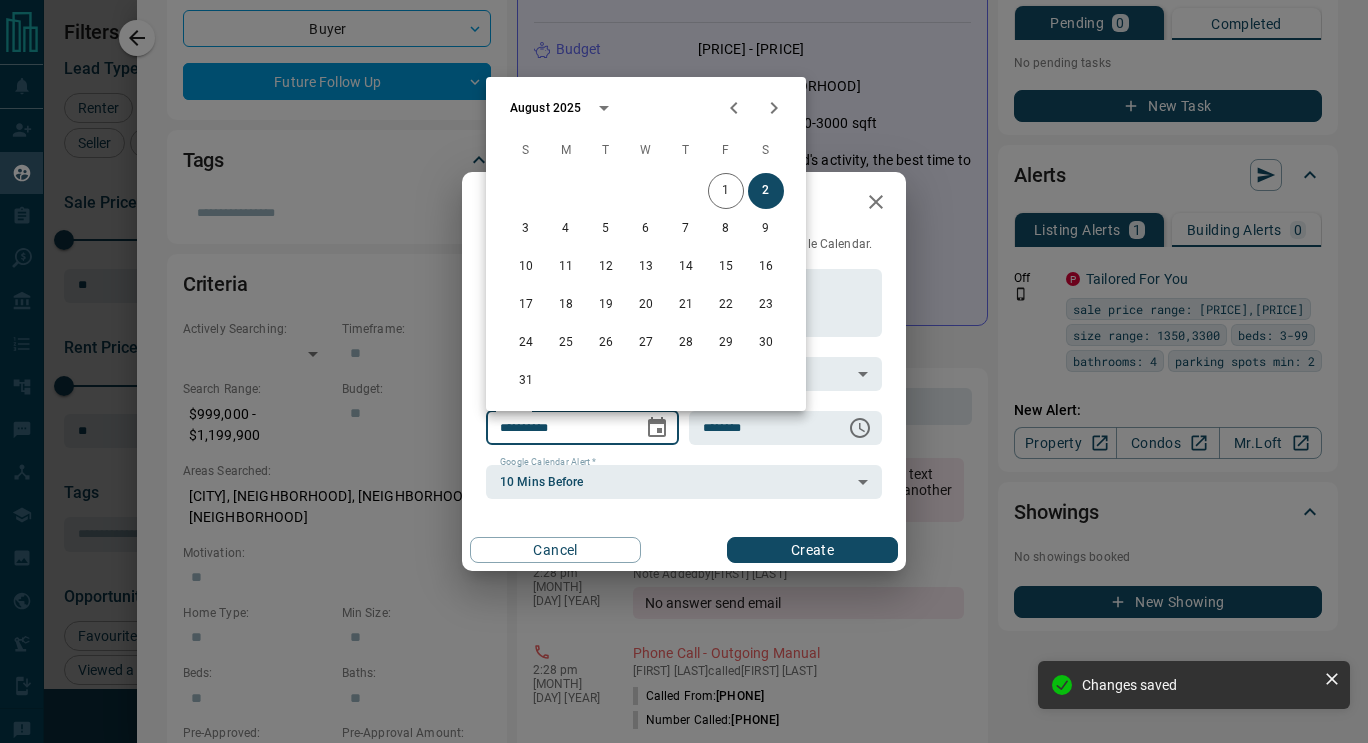 type on "**********" 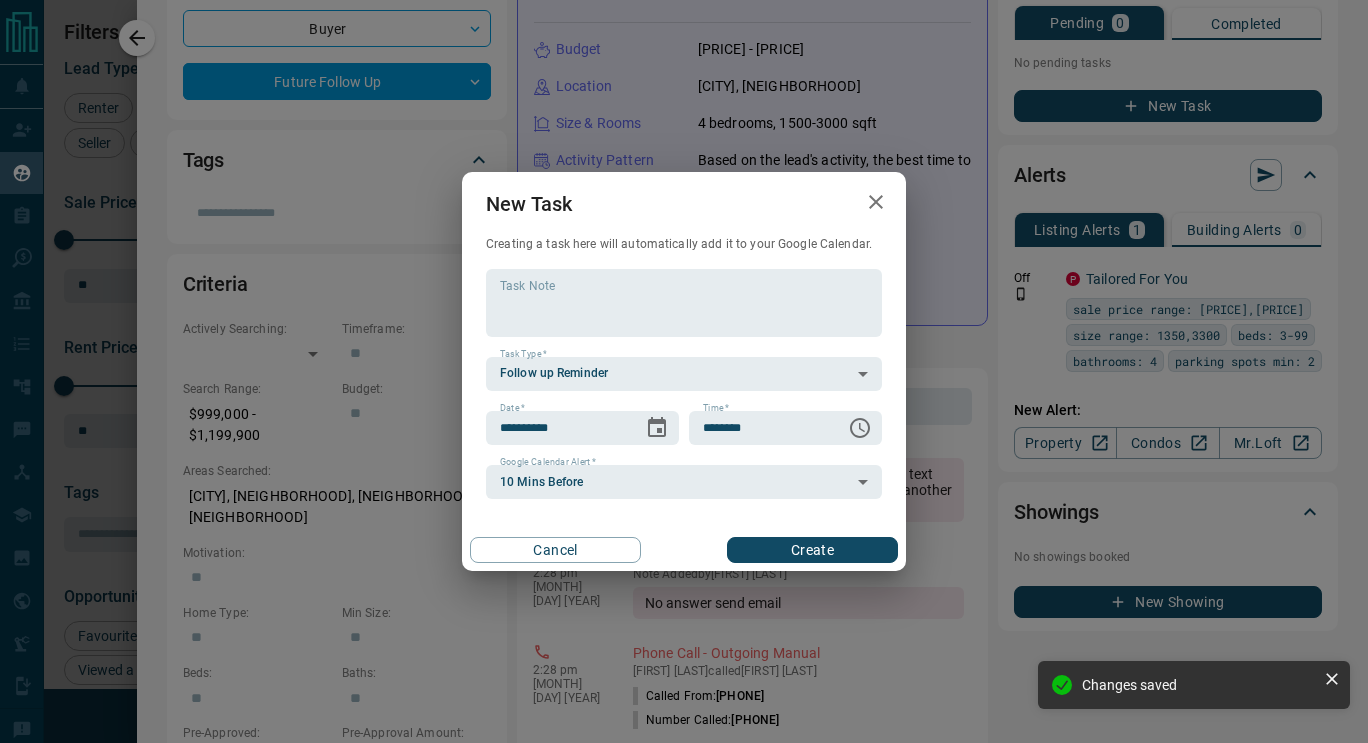 click on "Create" at bounding box center [812, 550] 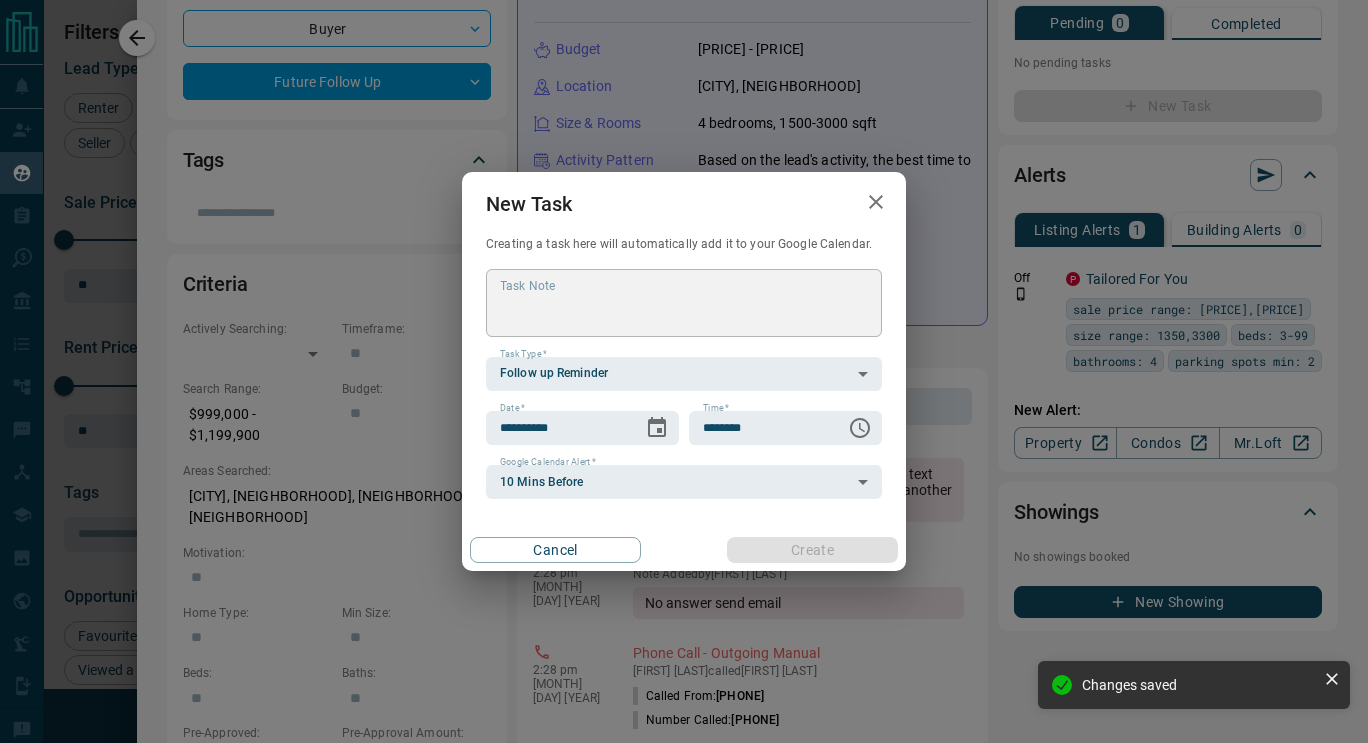 click on "**********" at bounding box center [684, 371] 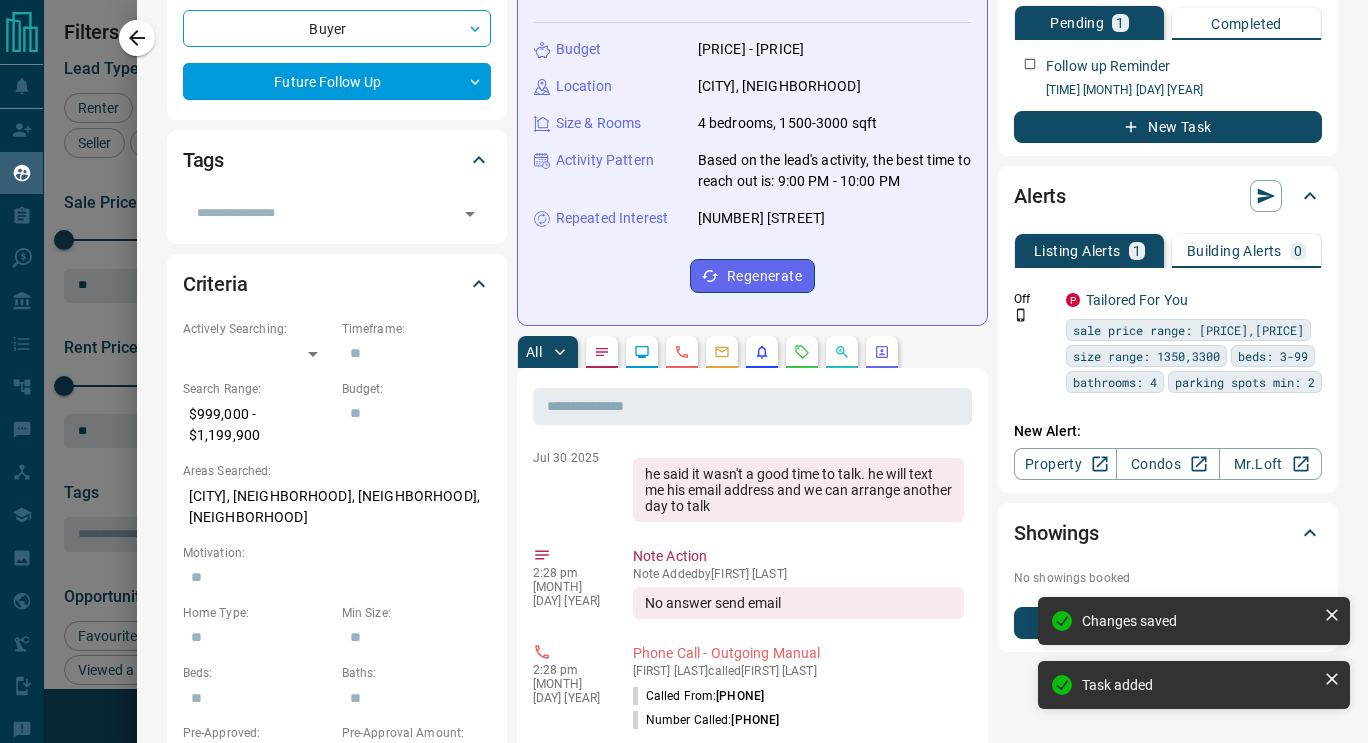 click 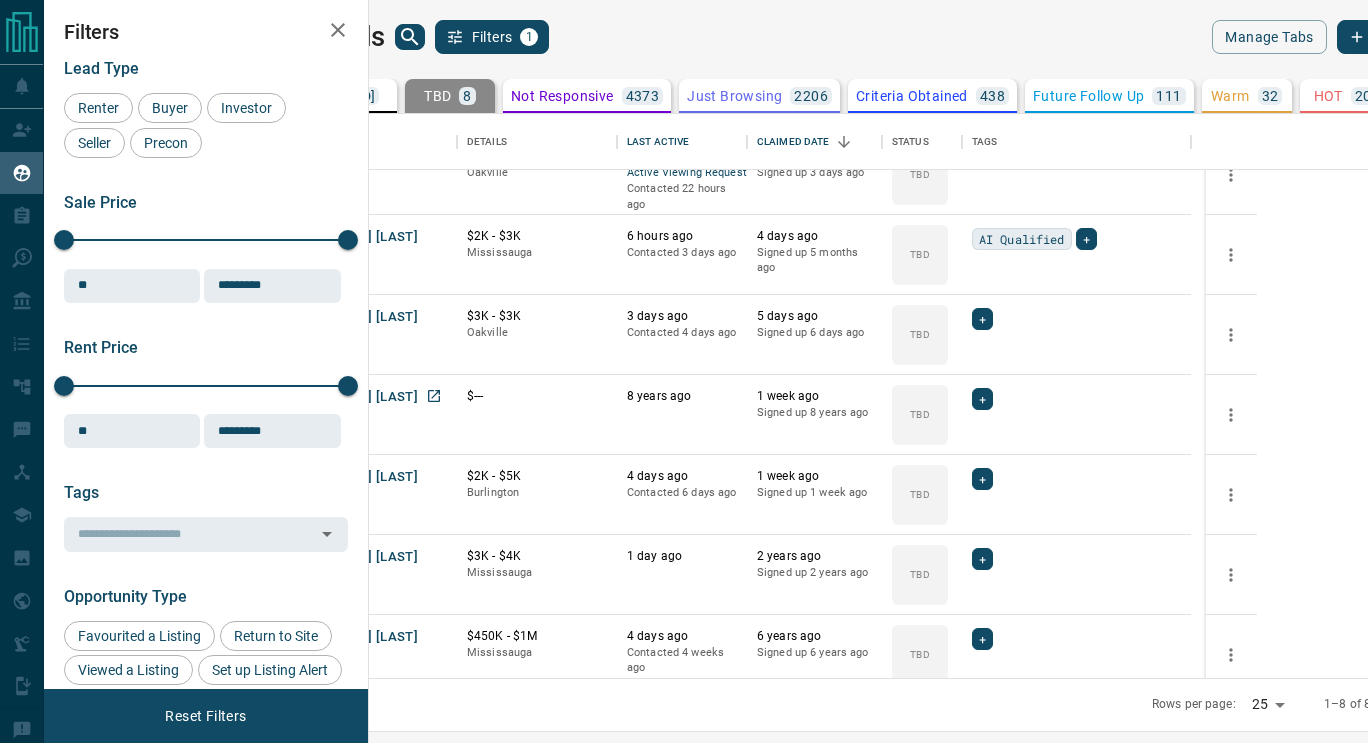 scroll, scrollTop: 132, scrollLeft: 0, axis: vertical 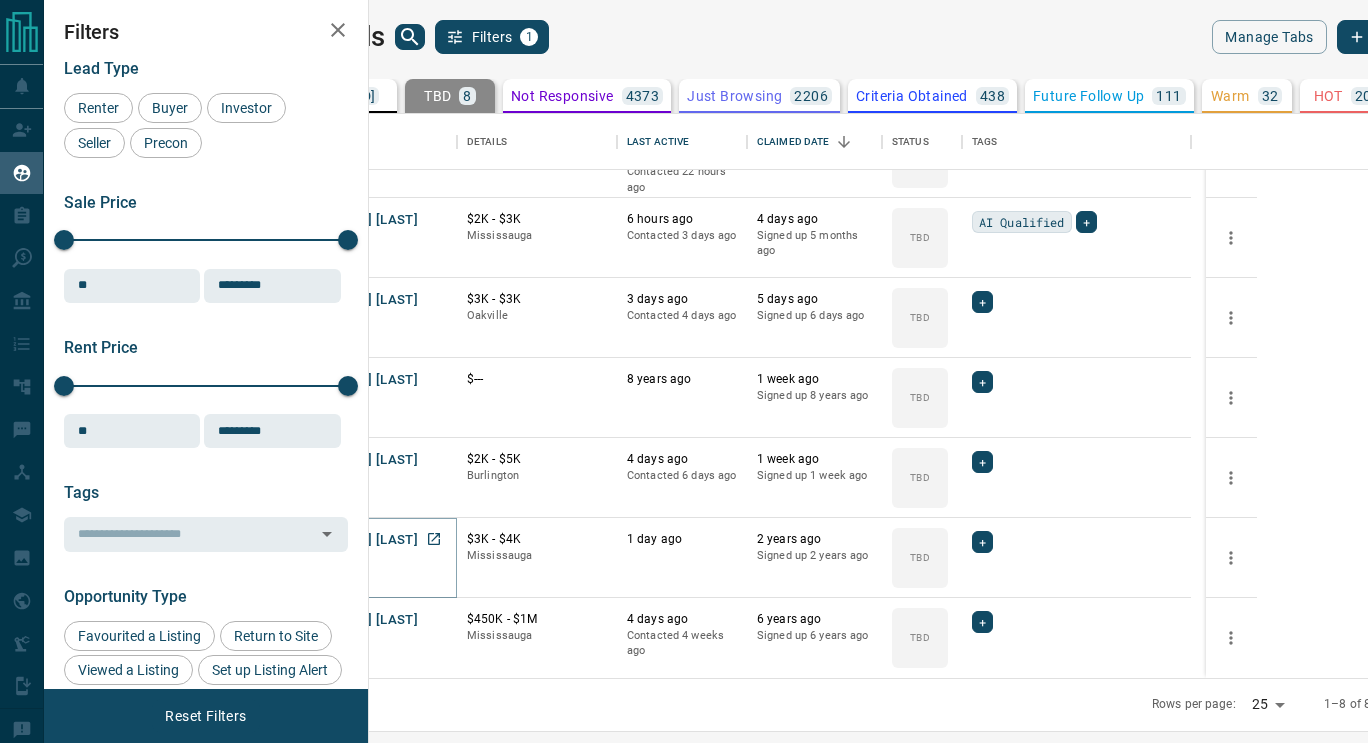 click on "[FIRST] [LAST]" at bounding box center (372, 540) 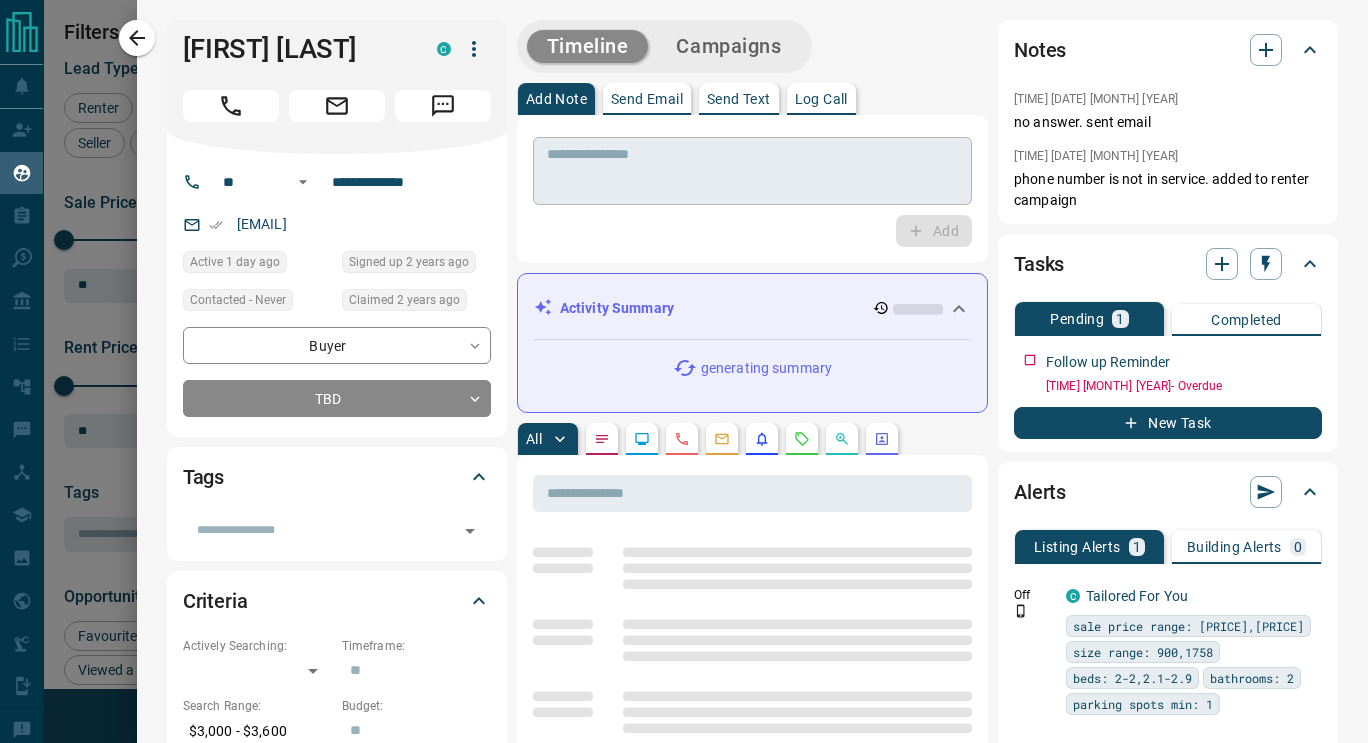 click at bounding box center [752, 171] 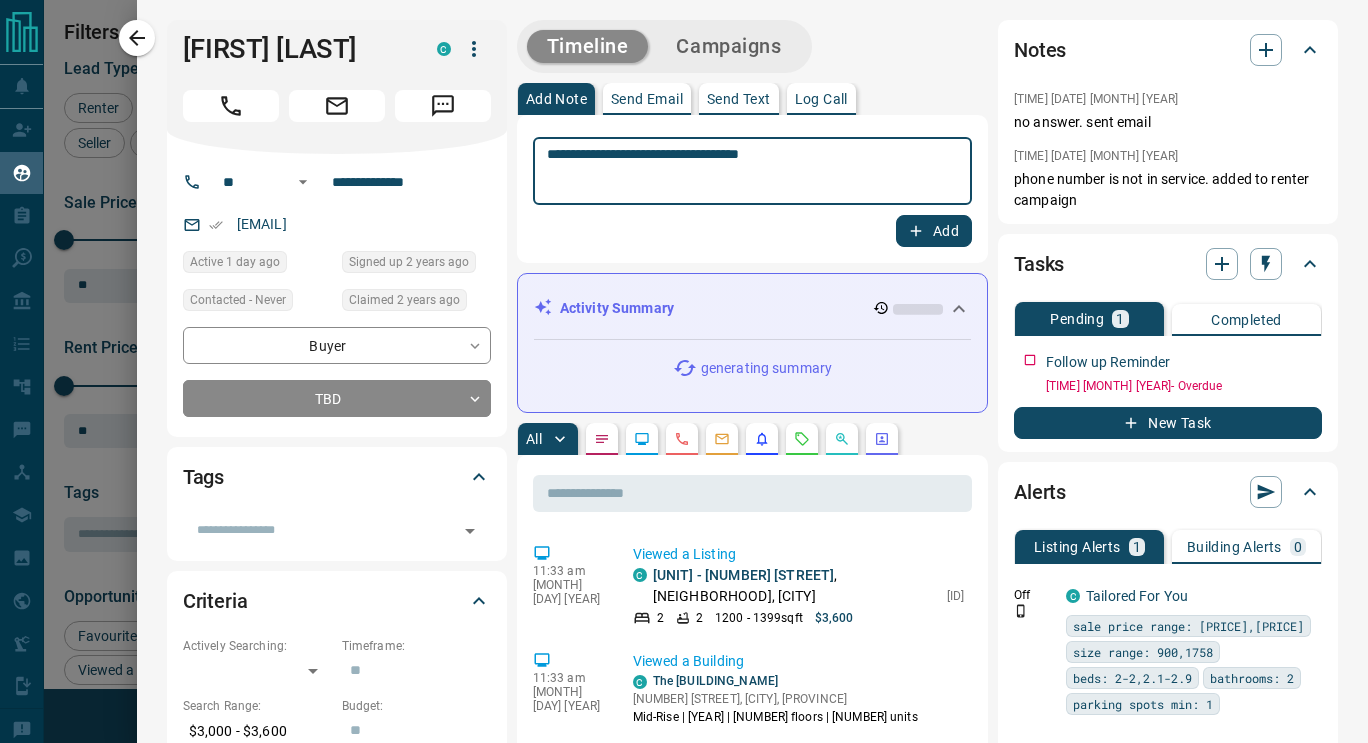 type on "**********" 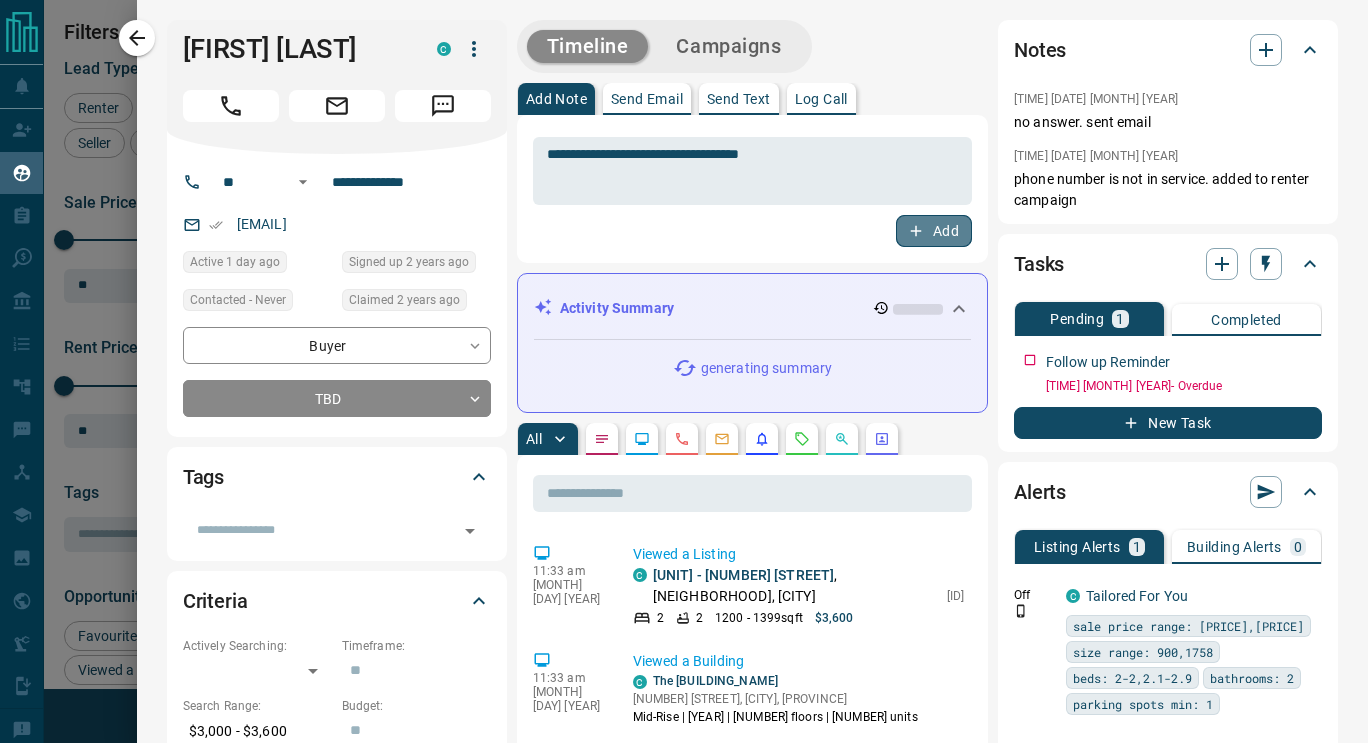 click on "Add" at bounding box center (934, 231) 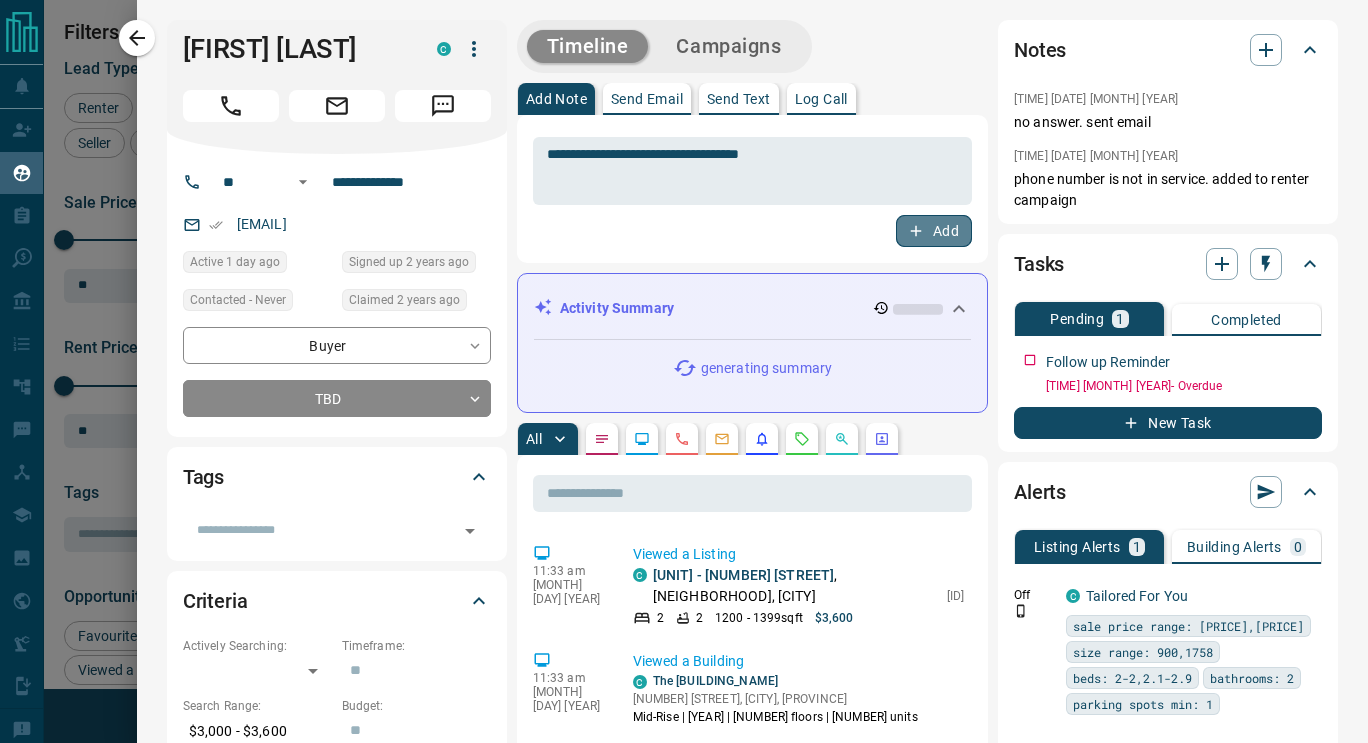 type 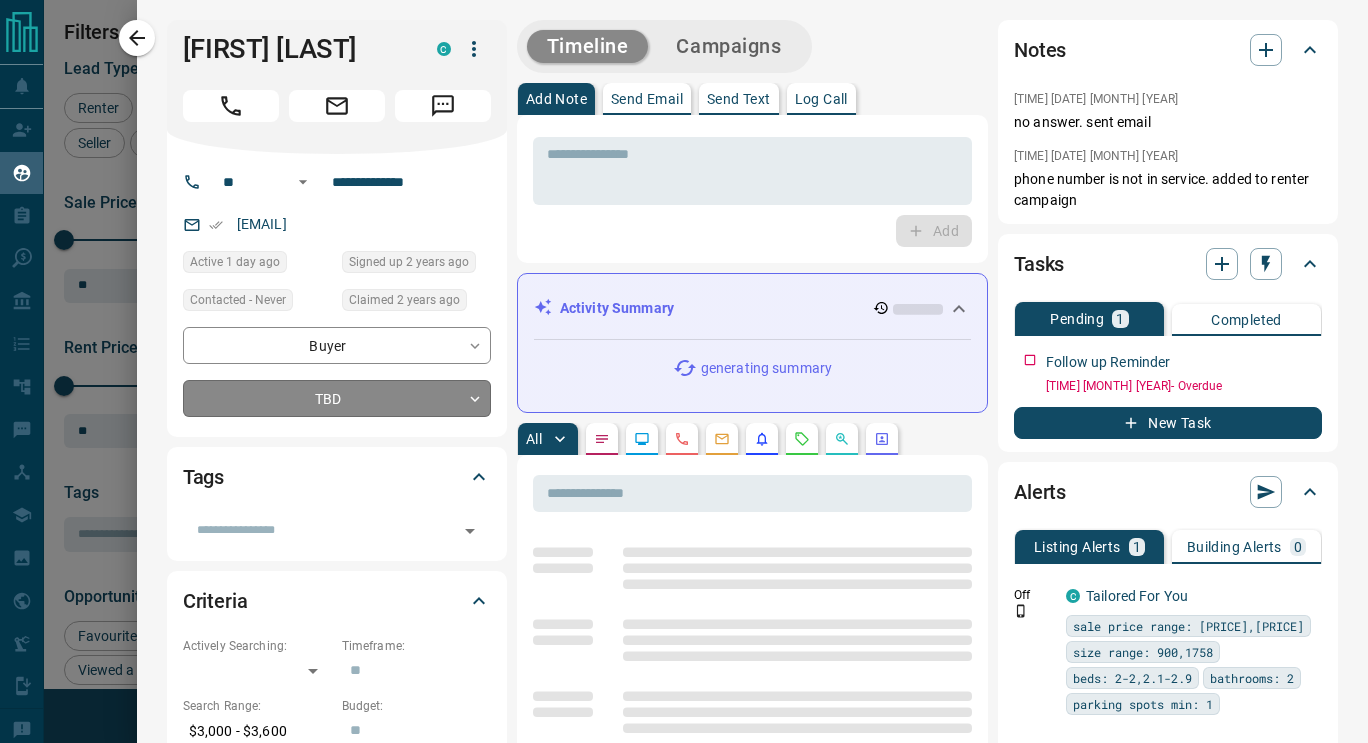 click on "[FIRST] [LAST]" at bounding box center [684, 359] 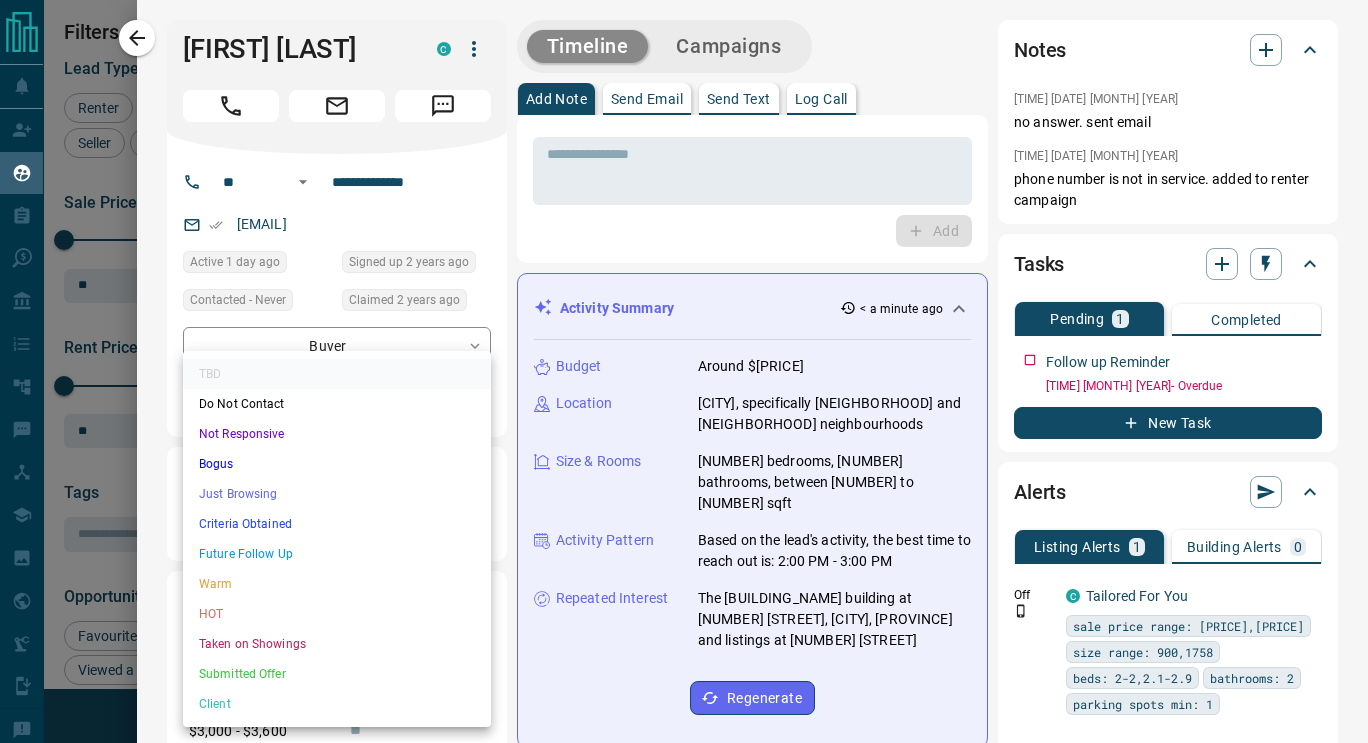 click on "Just Browsing" at bounding box center (337, 494) 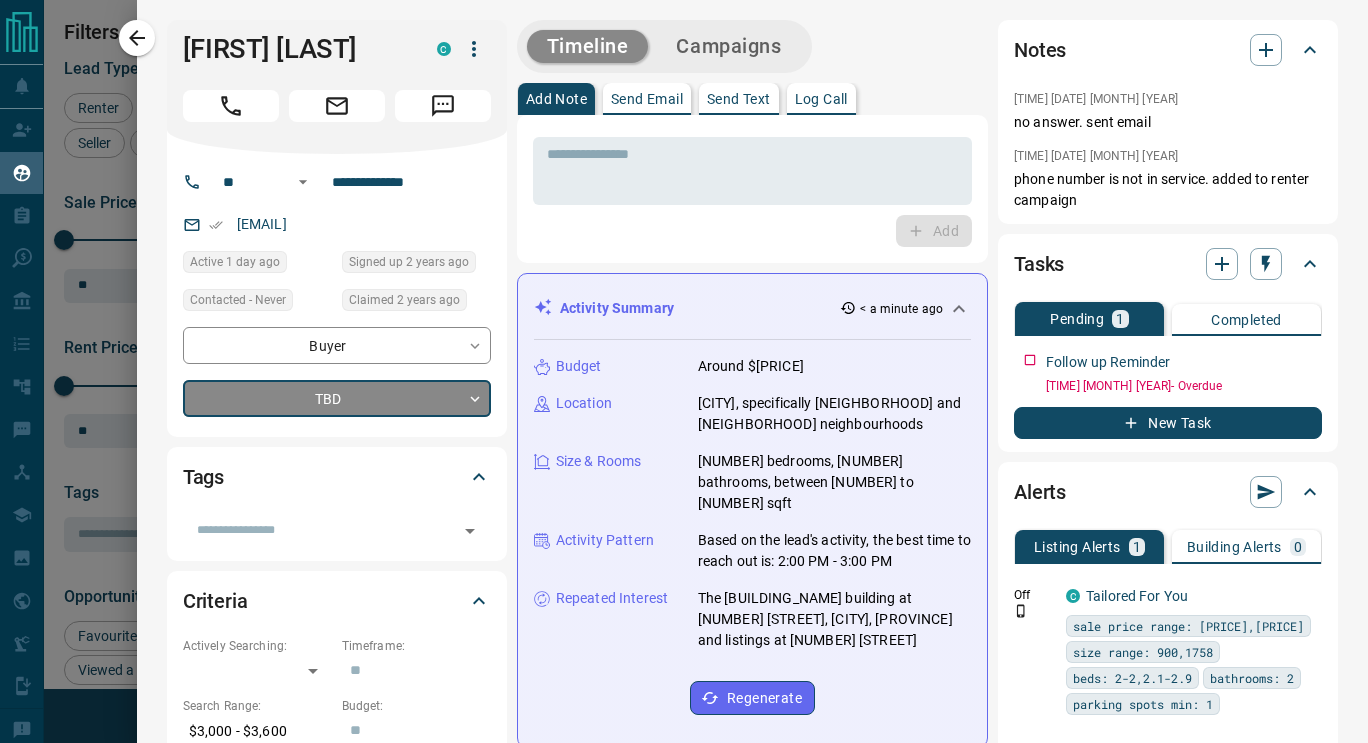type on "*" 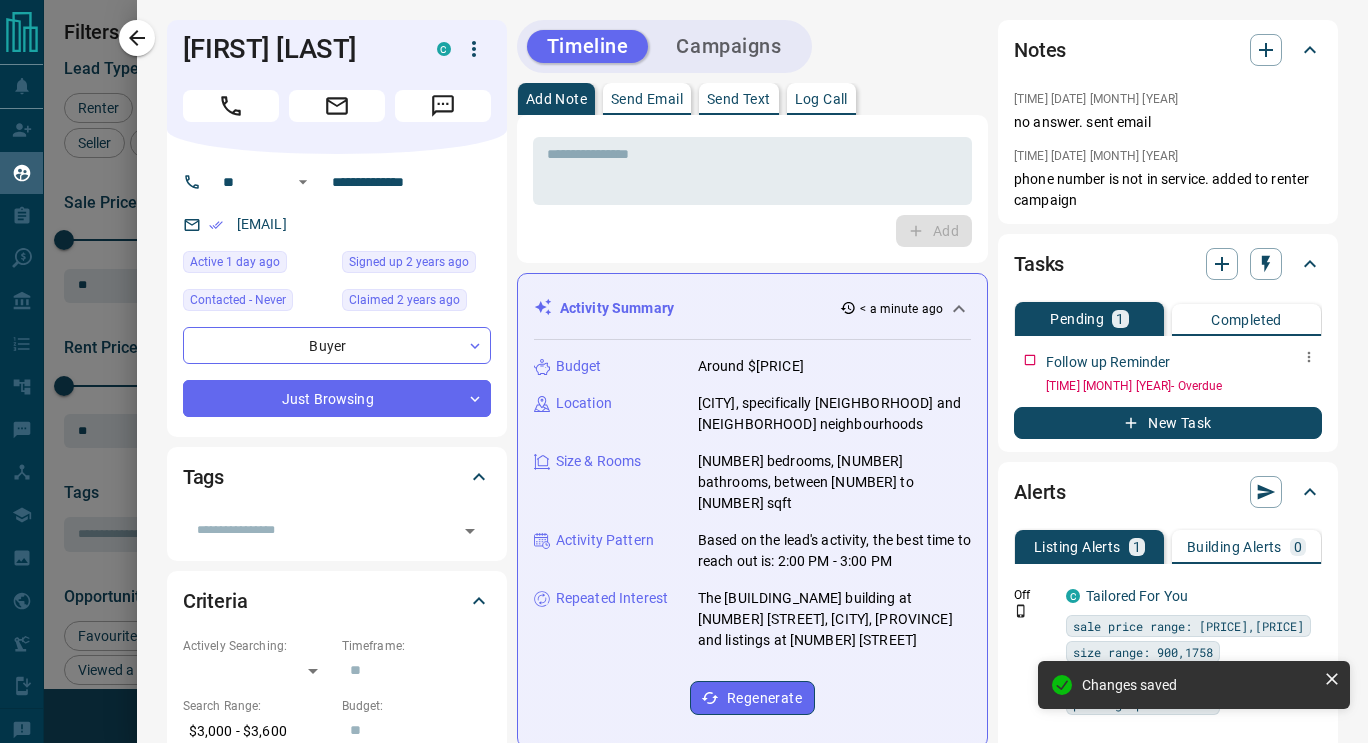 click 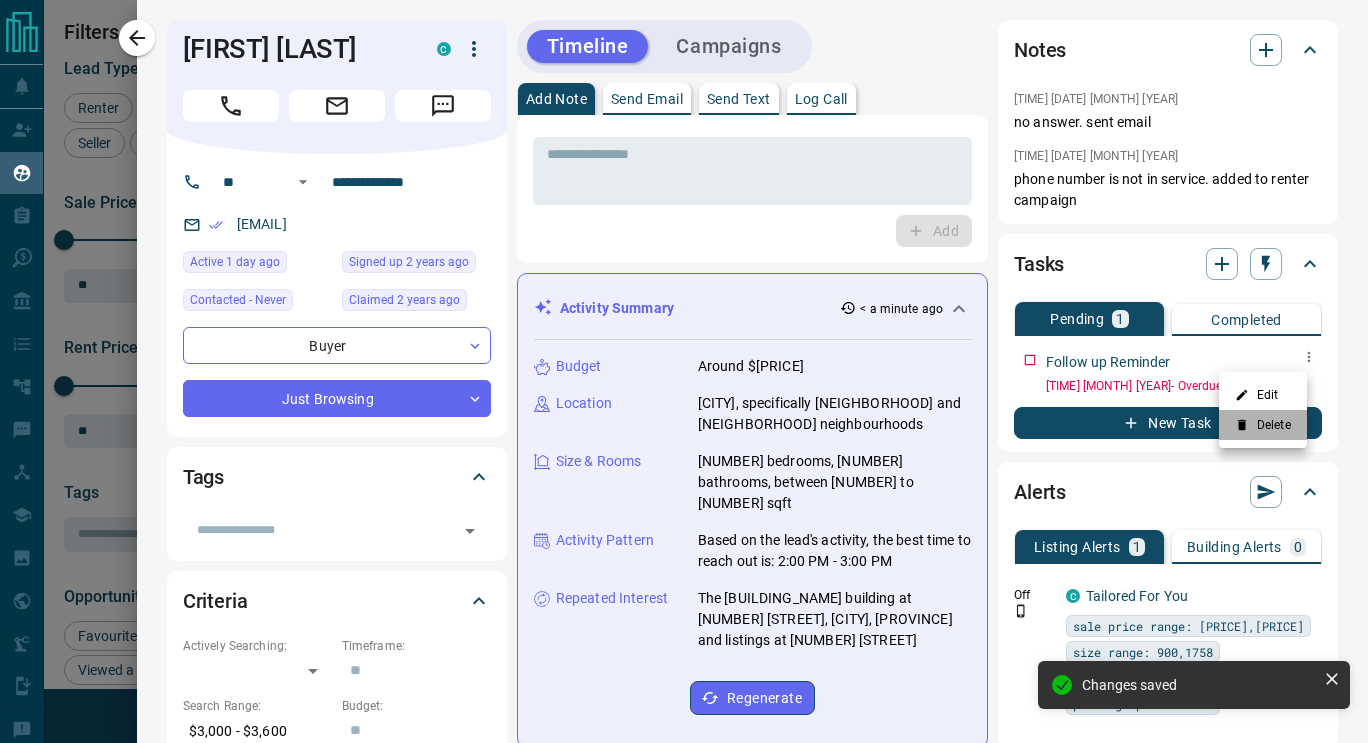 click on "Delete" at bounding box center (1263, 425) 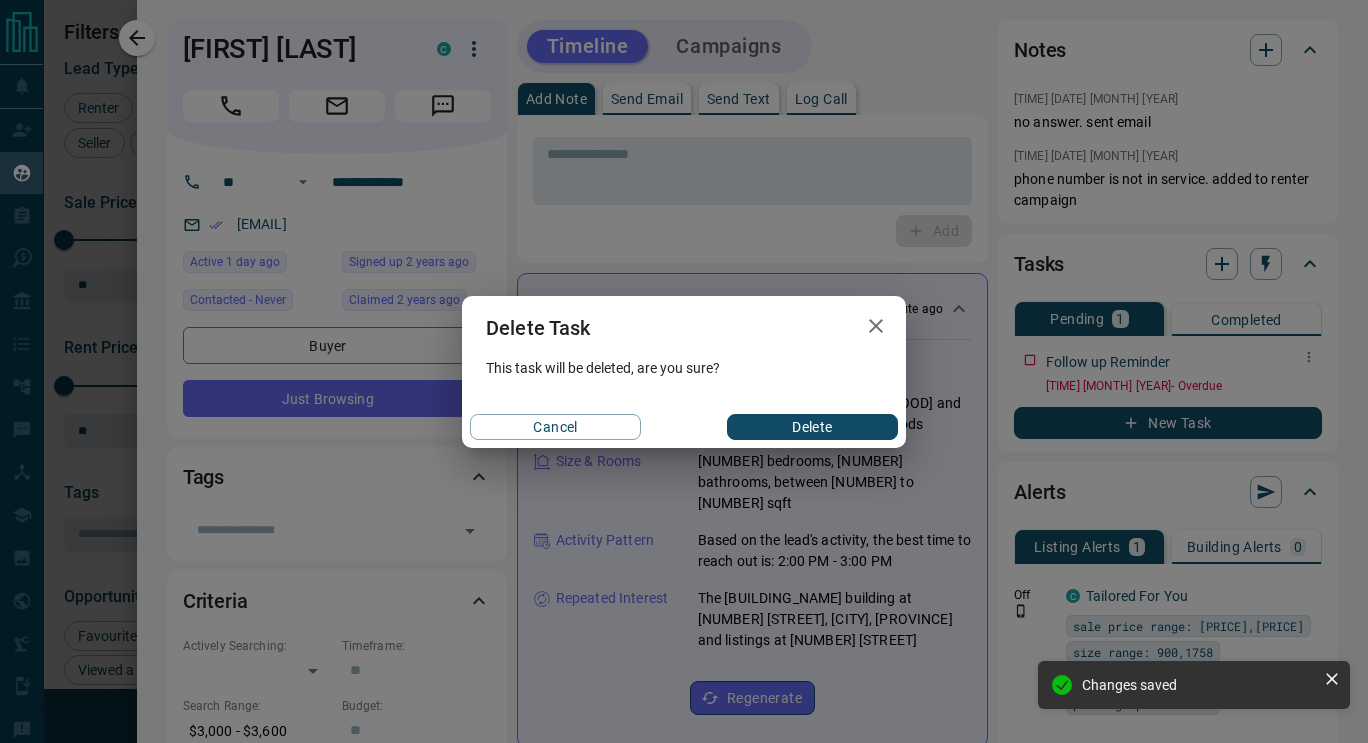 click on "Delete" at bounding box center [812, 427] 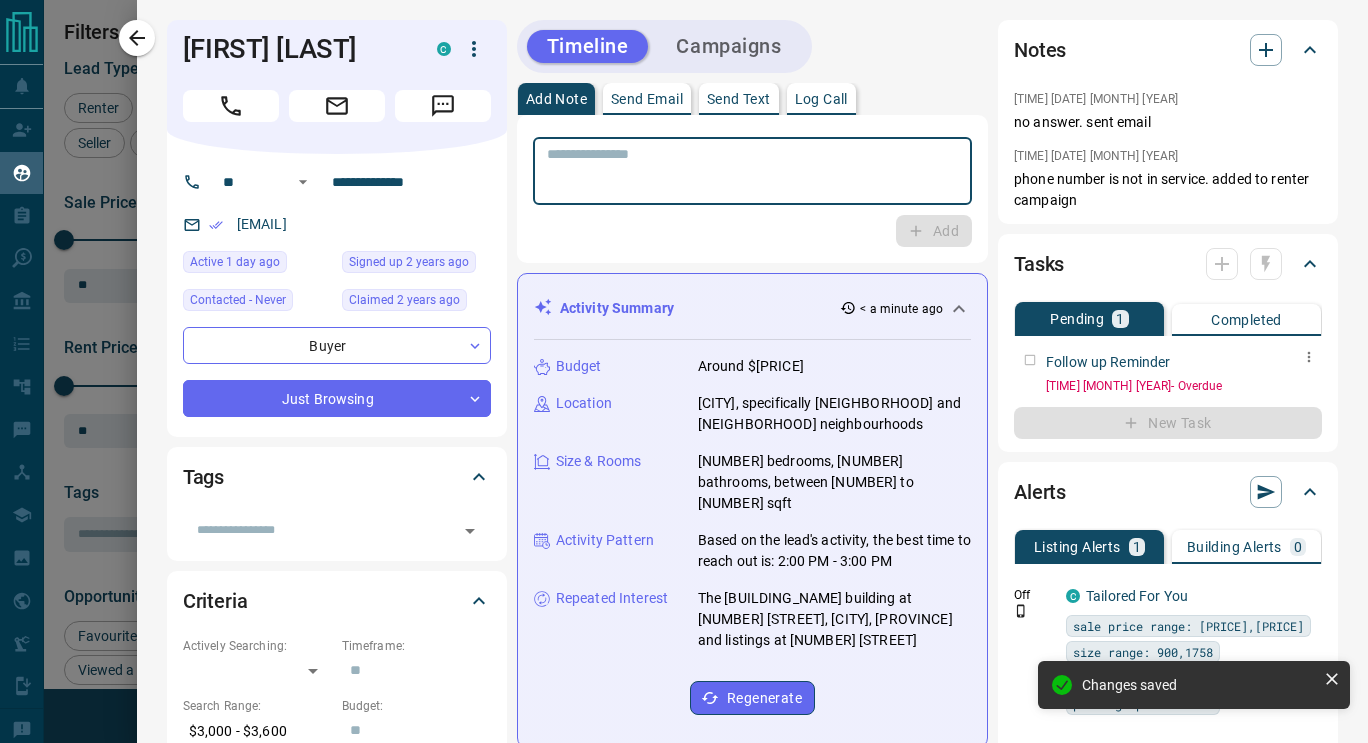 click at bounding box center [745, 171] 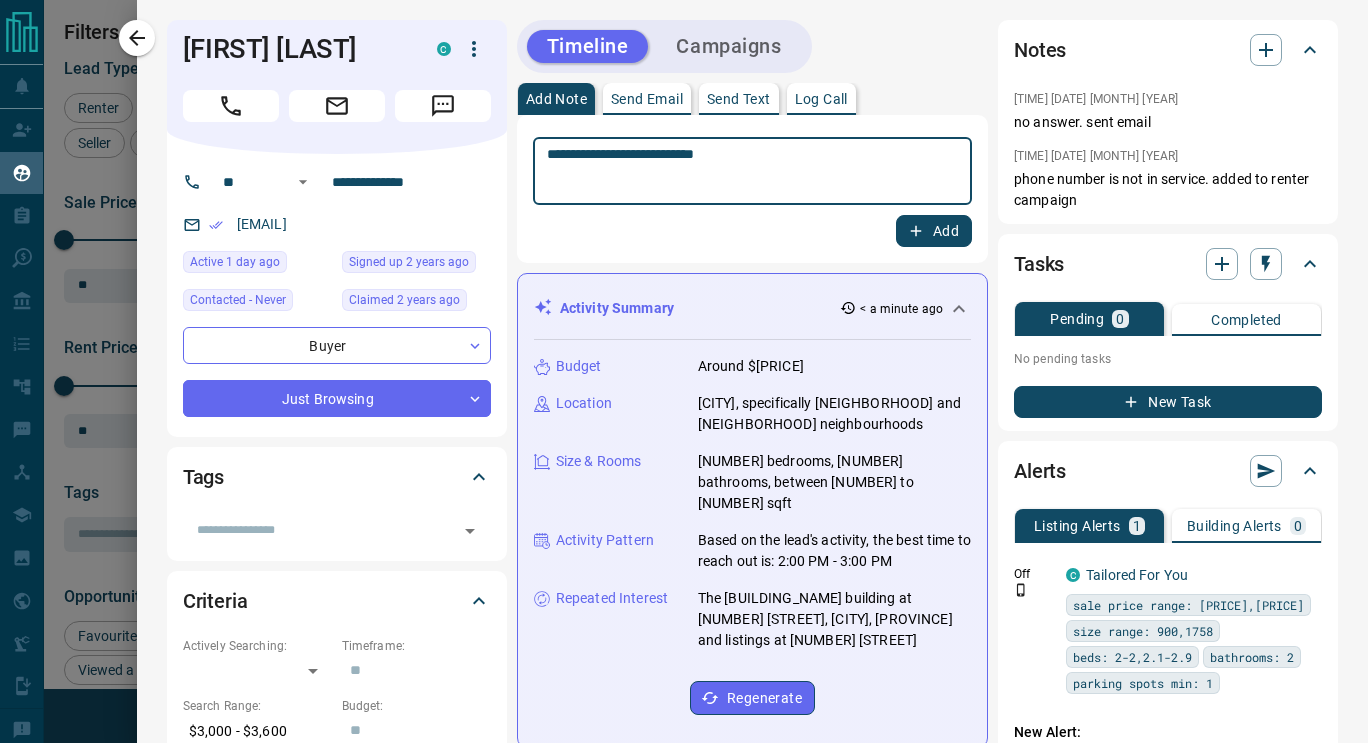 type on "**********" 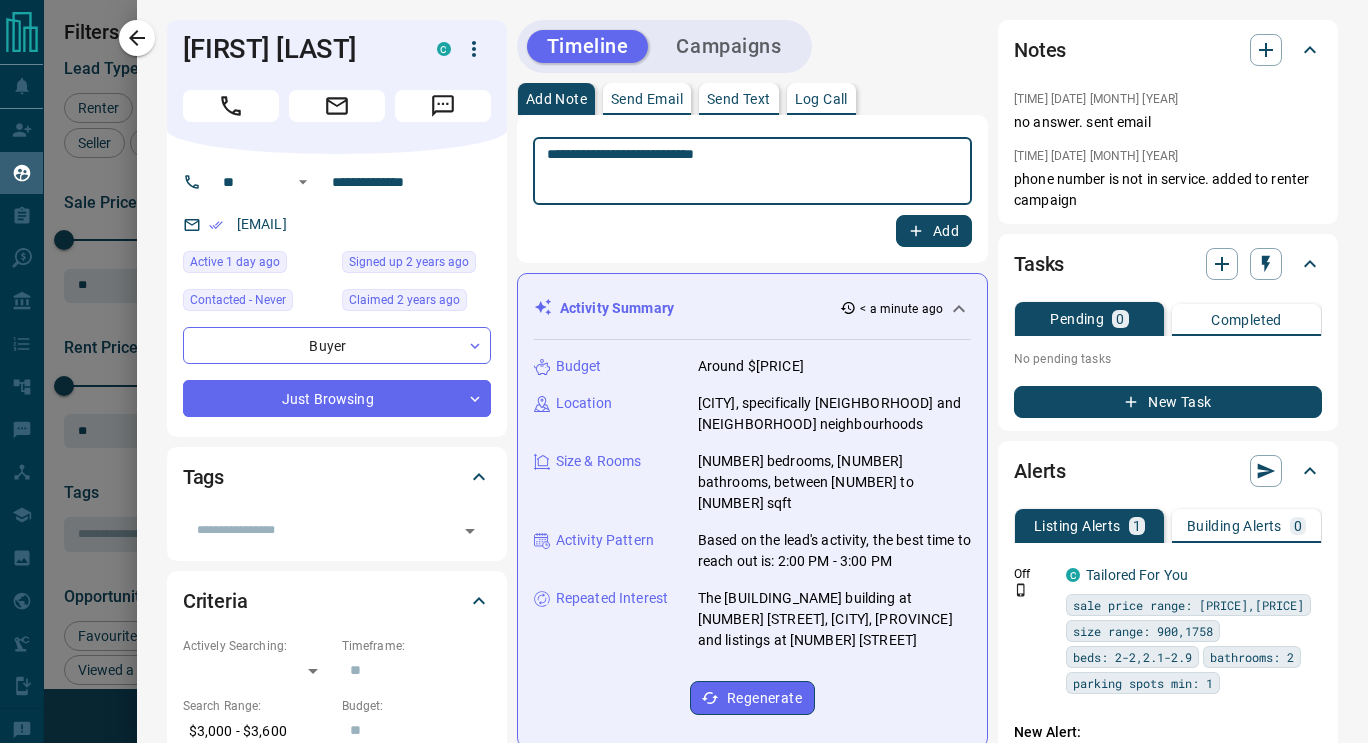 click on "Add" at bounding box center [934, 231] 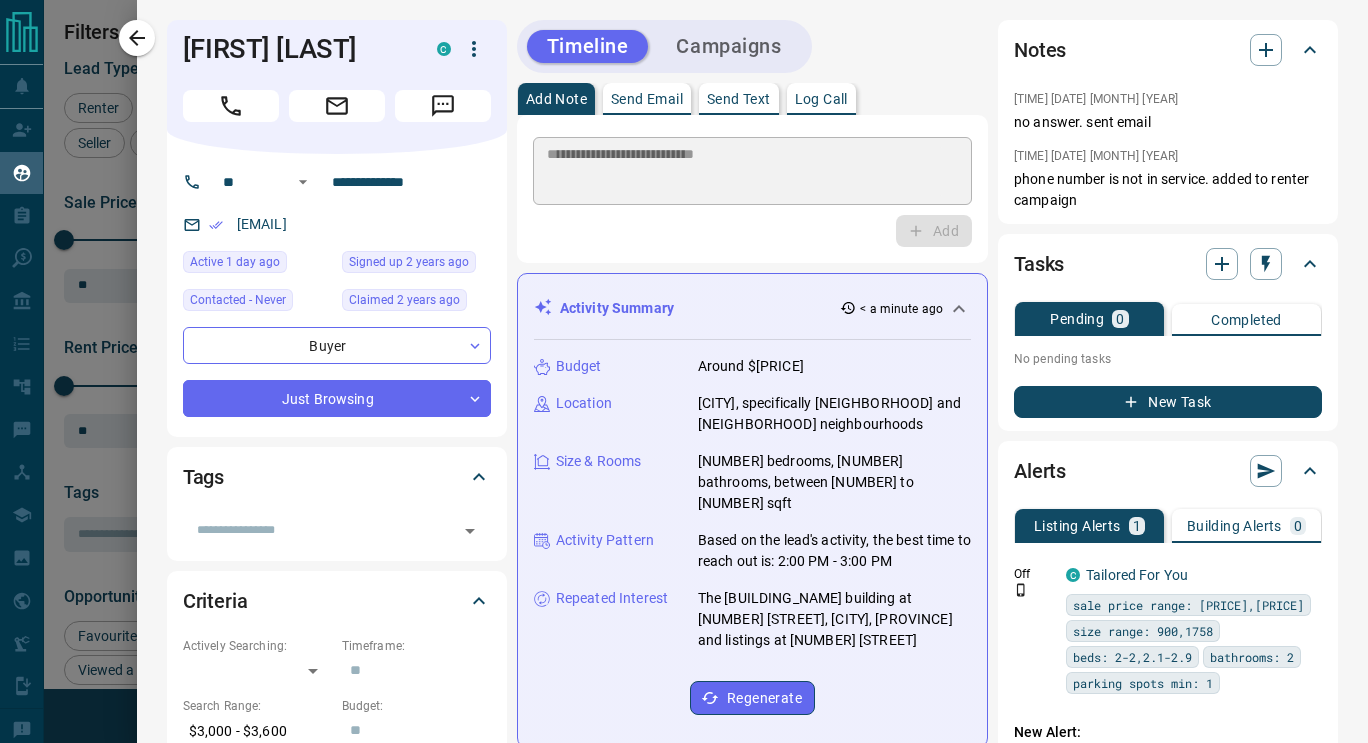 type 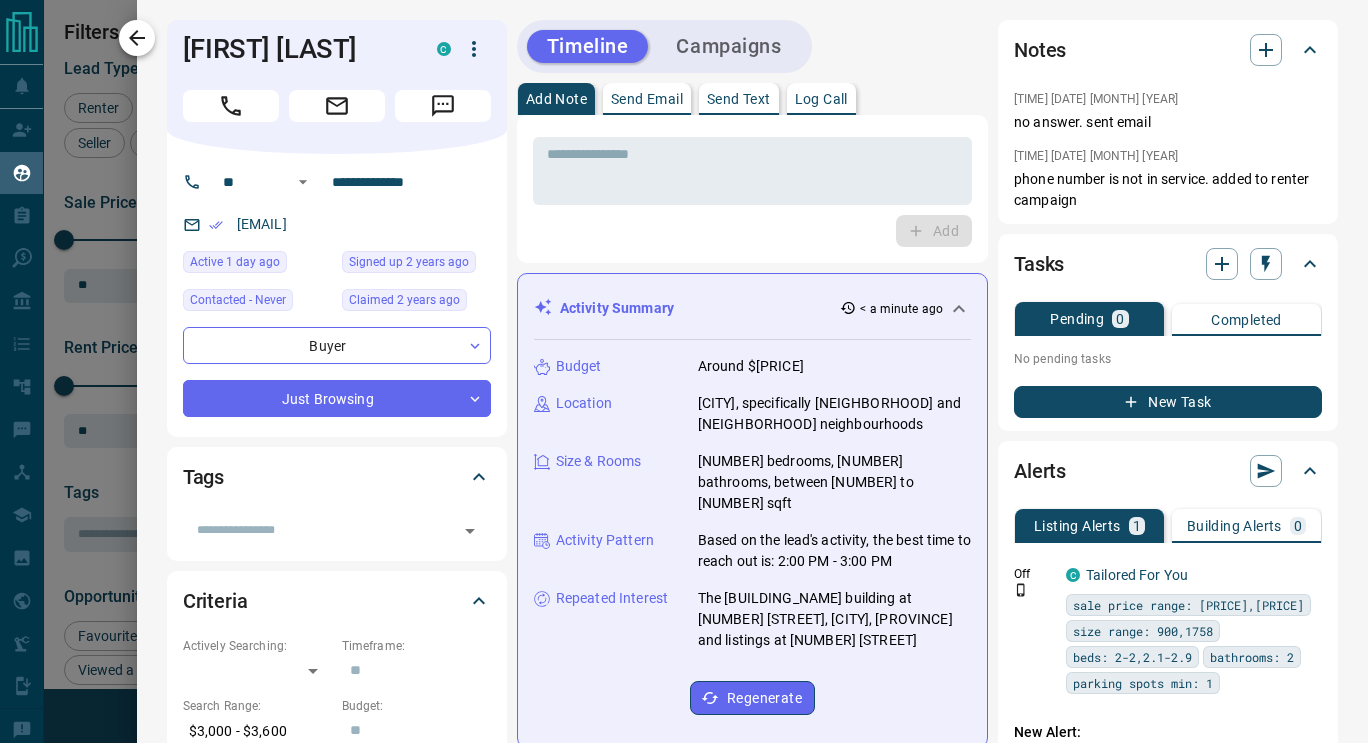 click 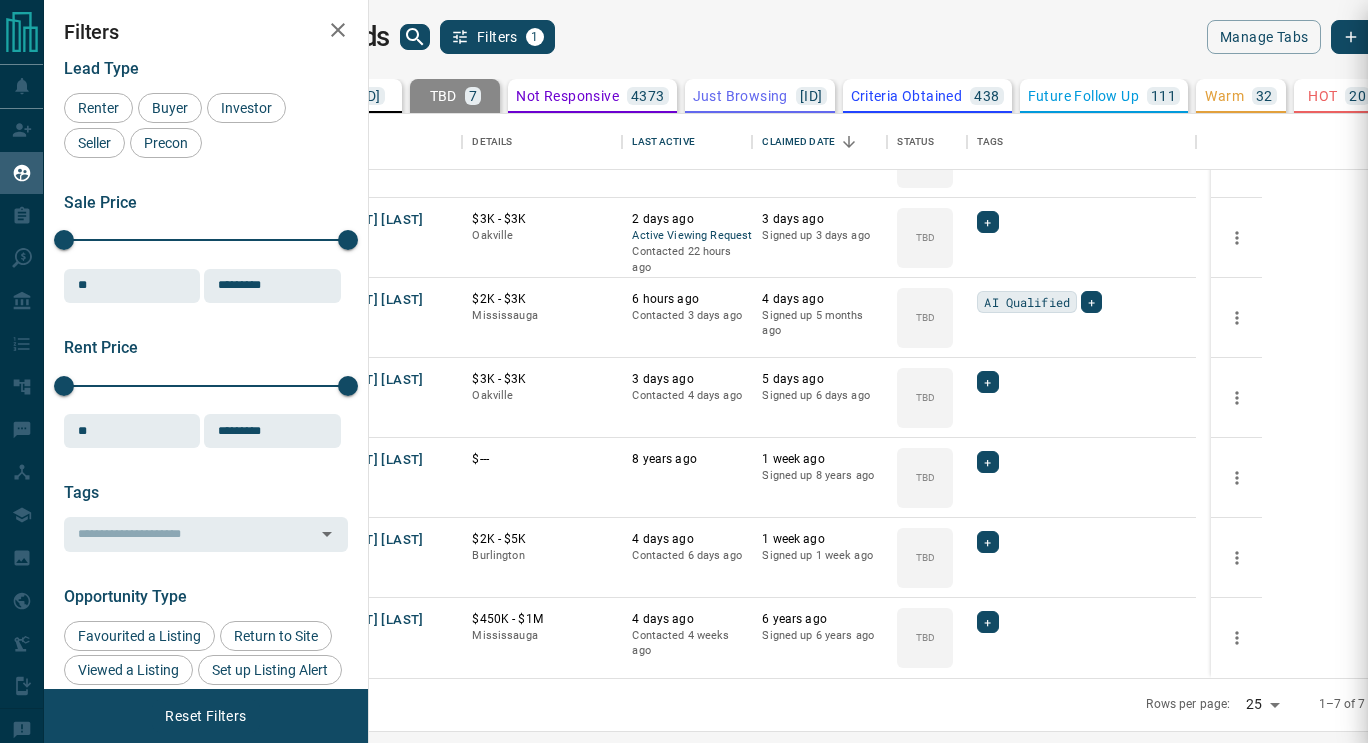 scroll, scrollTop: 52, scrollLeft: 0, axis: vertical 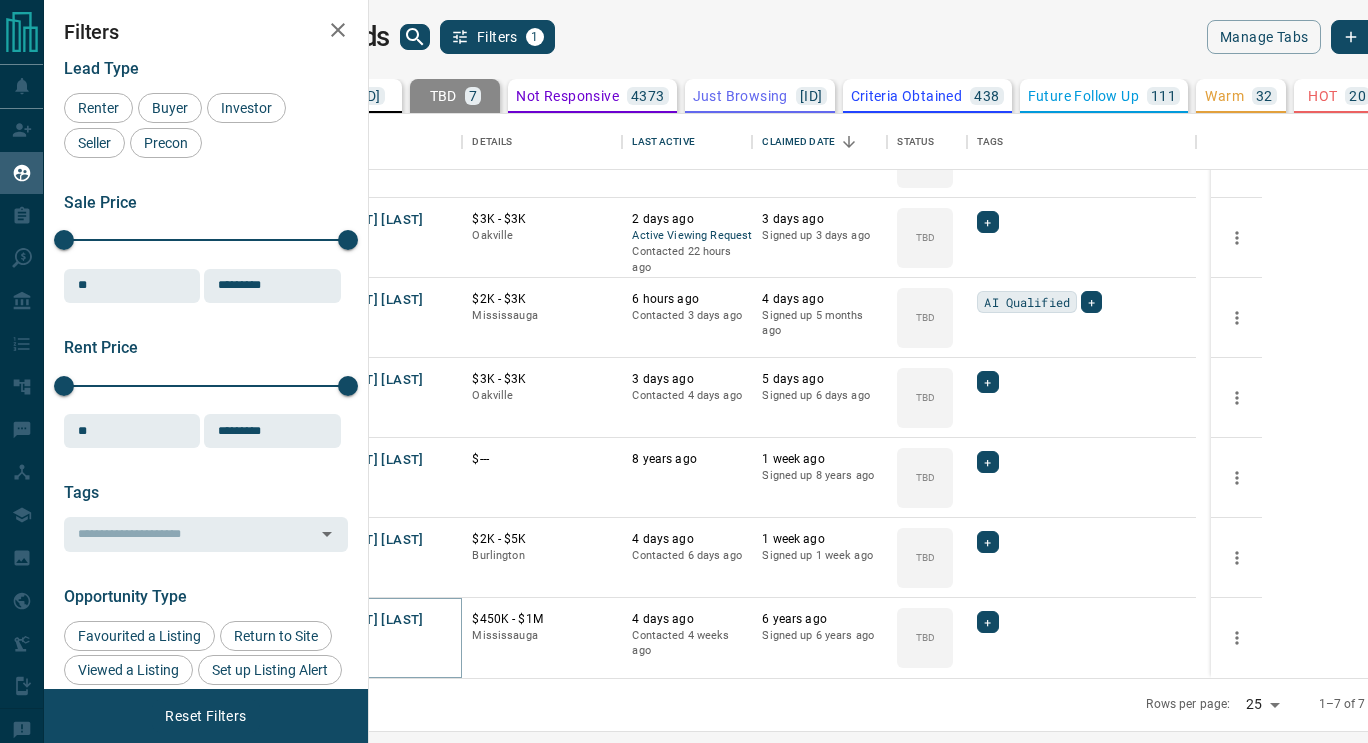 click on "[FIRST] [LAST]" at bounding box center (377, 620) 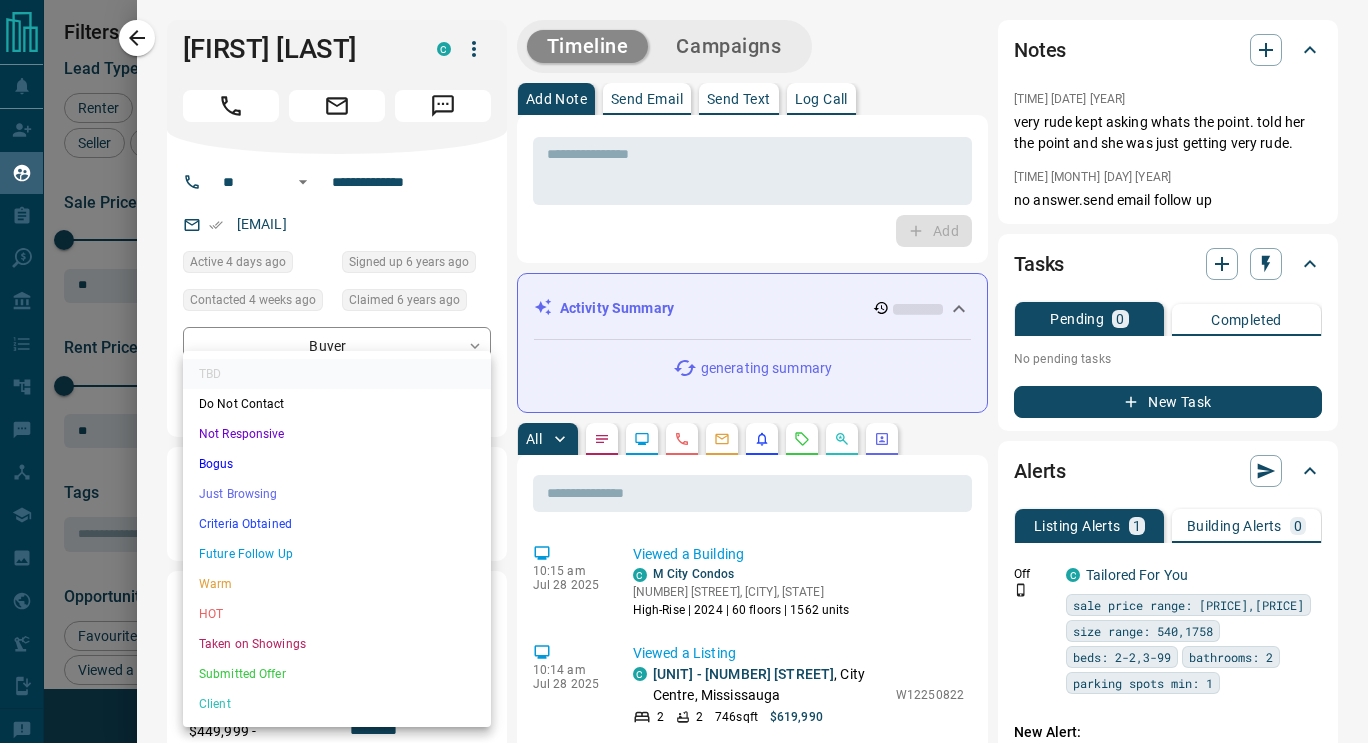 click on "Lead Transfers Claim Leads My Leads Tasks Opportunities Deals Campaigns Automations Messages Broker Bay Training Media Services Agent Resources Precon Worksheet Mobile Apps Disclosure Logout My Leads Filters 1 Manage Tabs New Lead All 7840 TBD 7 Do Not Contact - Not Responsive 4373 Bogus 428 Just Browsing 2207 Criteria Obtained 438 Future Follow Up 111 Warm 32 HOT 20 Taken on Showings 31 Submitted Offer - Client 193 Name Details Last Active Claimed Date Status Tags [FIRST] [LAST] Renter C $2K - $2K [CITY] 1 day ago Viewing & Offer Request 1 day ago Signed up 1 day ago TBD + [FIRST] [LAST] Renter C $3K - $3K [CITY] 2 days ago Active Viewing Request Contacted 22 hours ago 3 days ago Signed up 3 days ago TBD + [FIRST] [LAST] Renter C $2K - $3K [CITY] 6 hours ago Contacted 3 days ago 4 days ago Signed up 5 months ago TBD AI Qualified + [FIRST] [LAST] Renter C $3K - $3K [CITY] 3 days ago Contacted 4 days ago 5 days ago Signed up 6 days ago TBD + [FIRST] [LAST] Buyer C $--- 8 years ago TBD +" at bounding box center (684, 359) 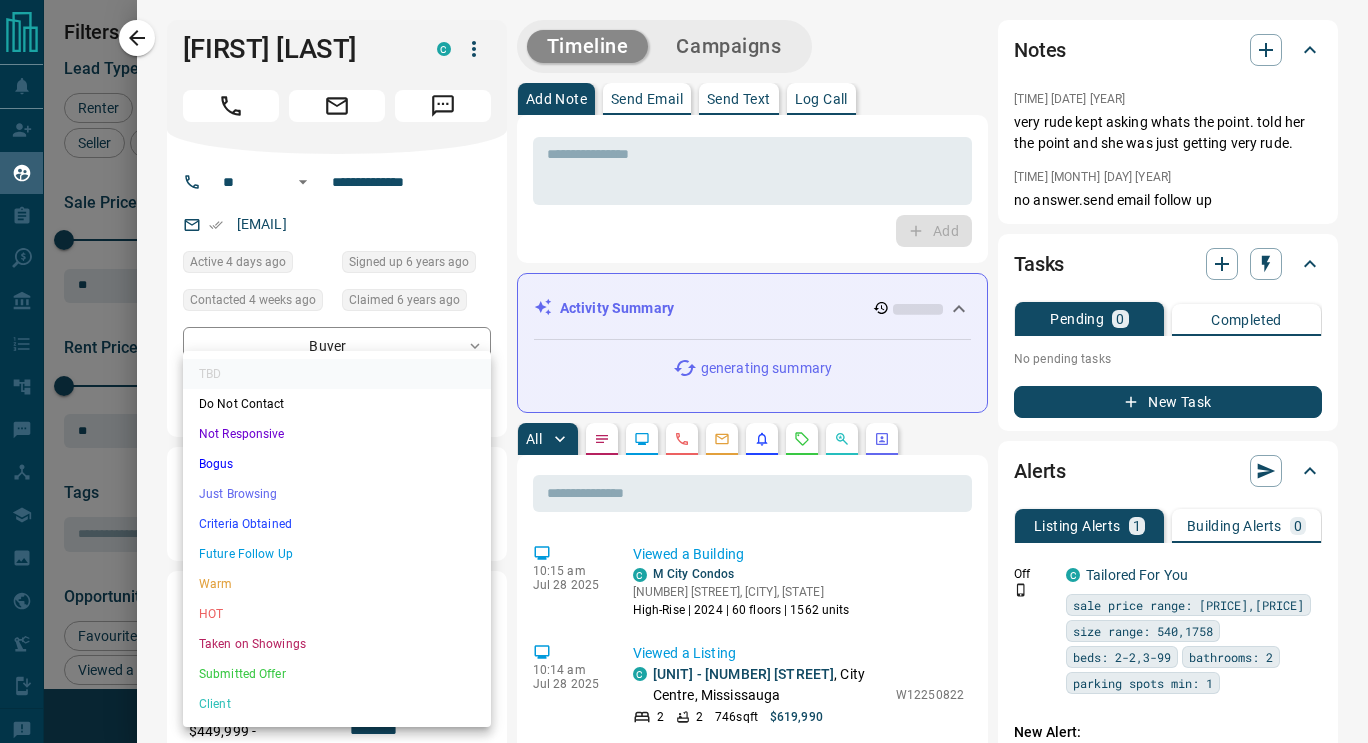 click on "Just Browsing" at bounding box center (337, 494) 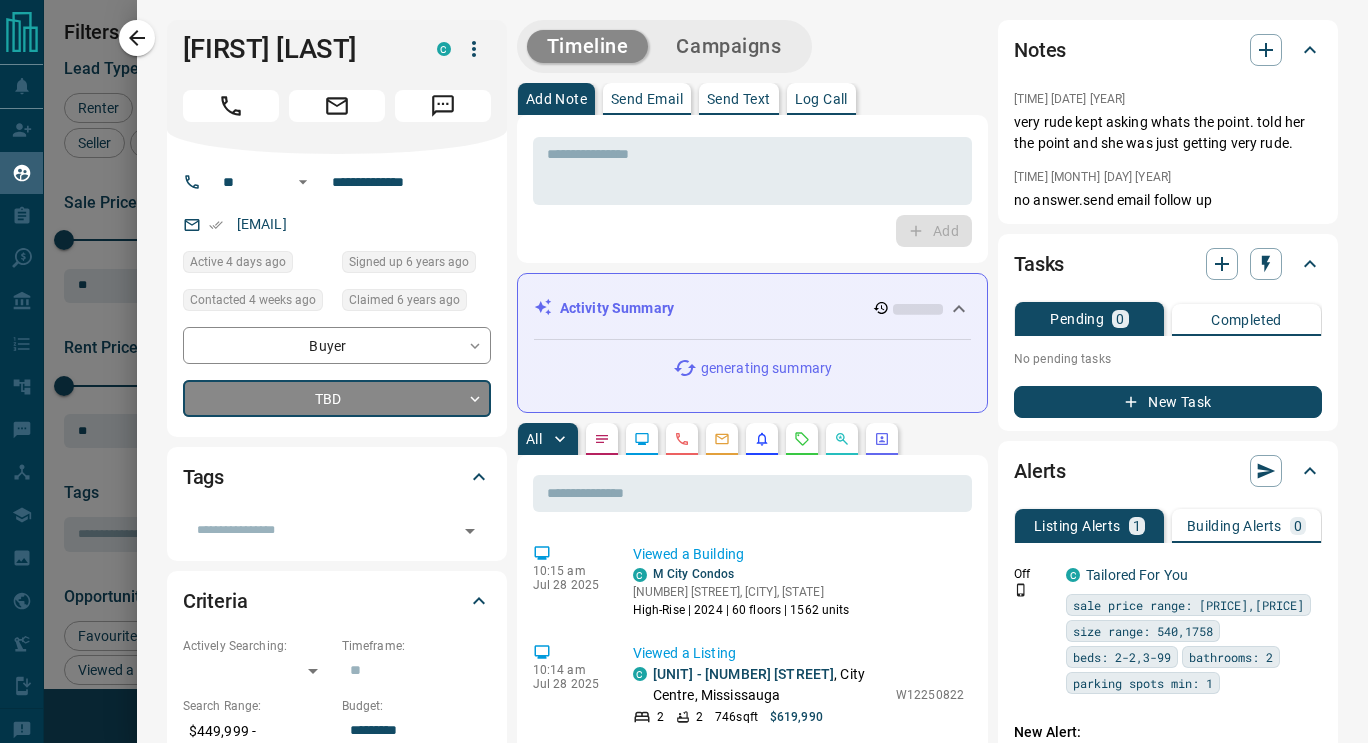 type on "*" 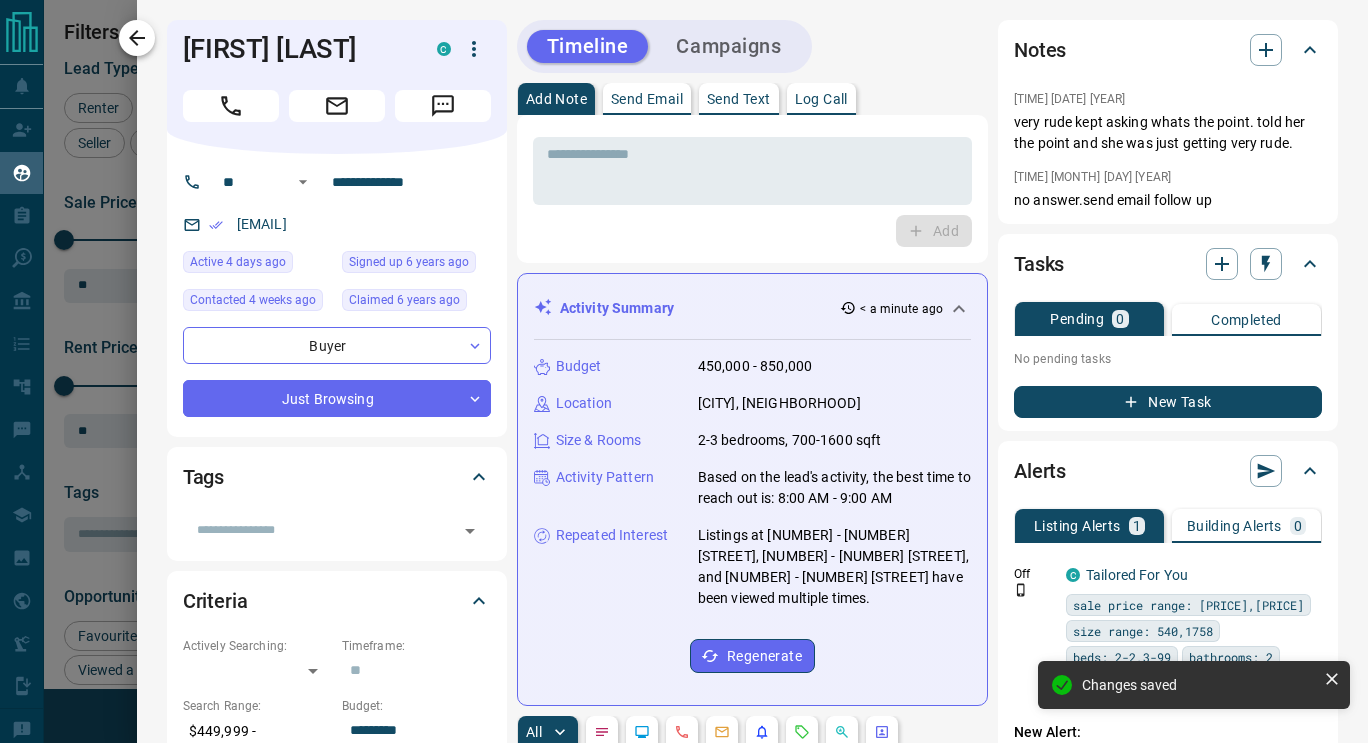 click 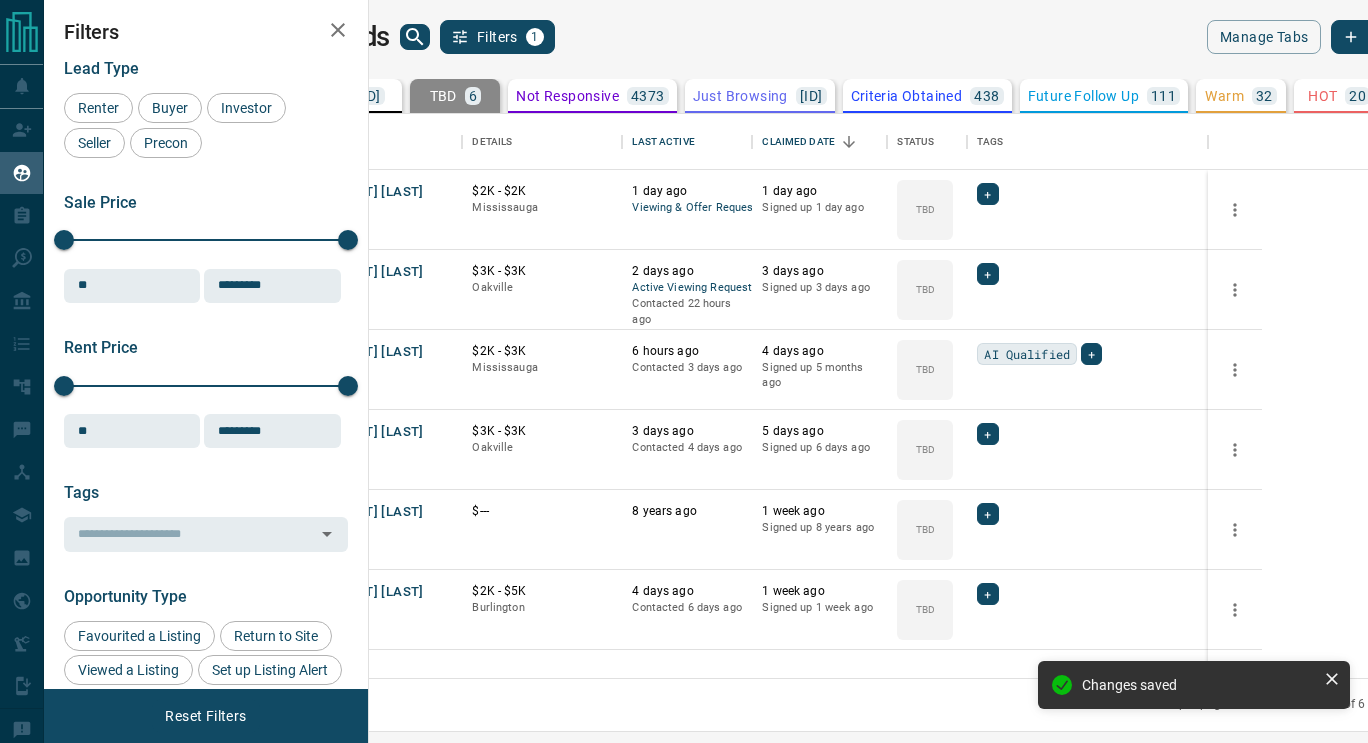 scroll, scrollTop: 0, scrollLeft: 0, axis: both 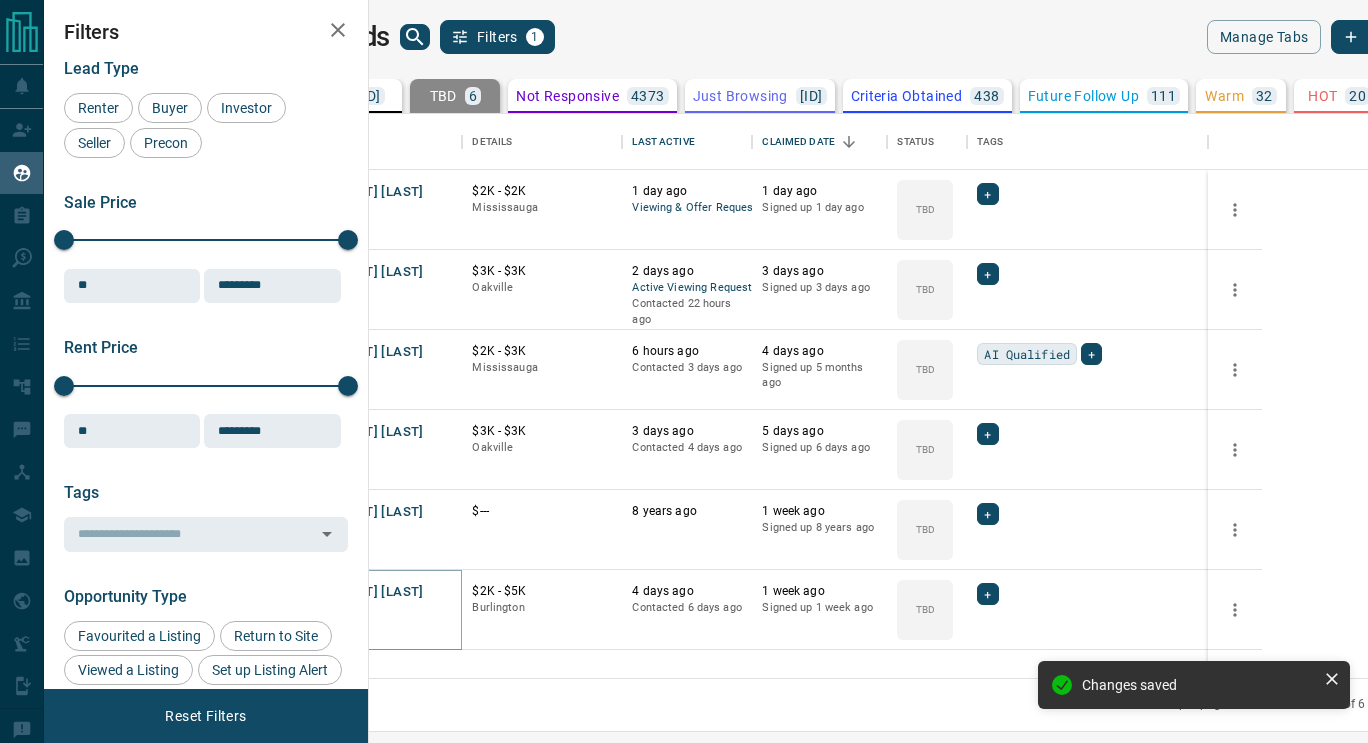 click on "[FIRST] [LAST]" at bounding box center [377, 592] 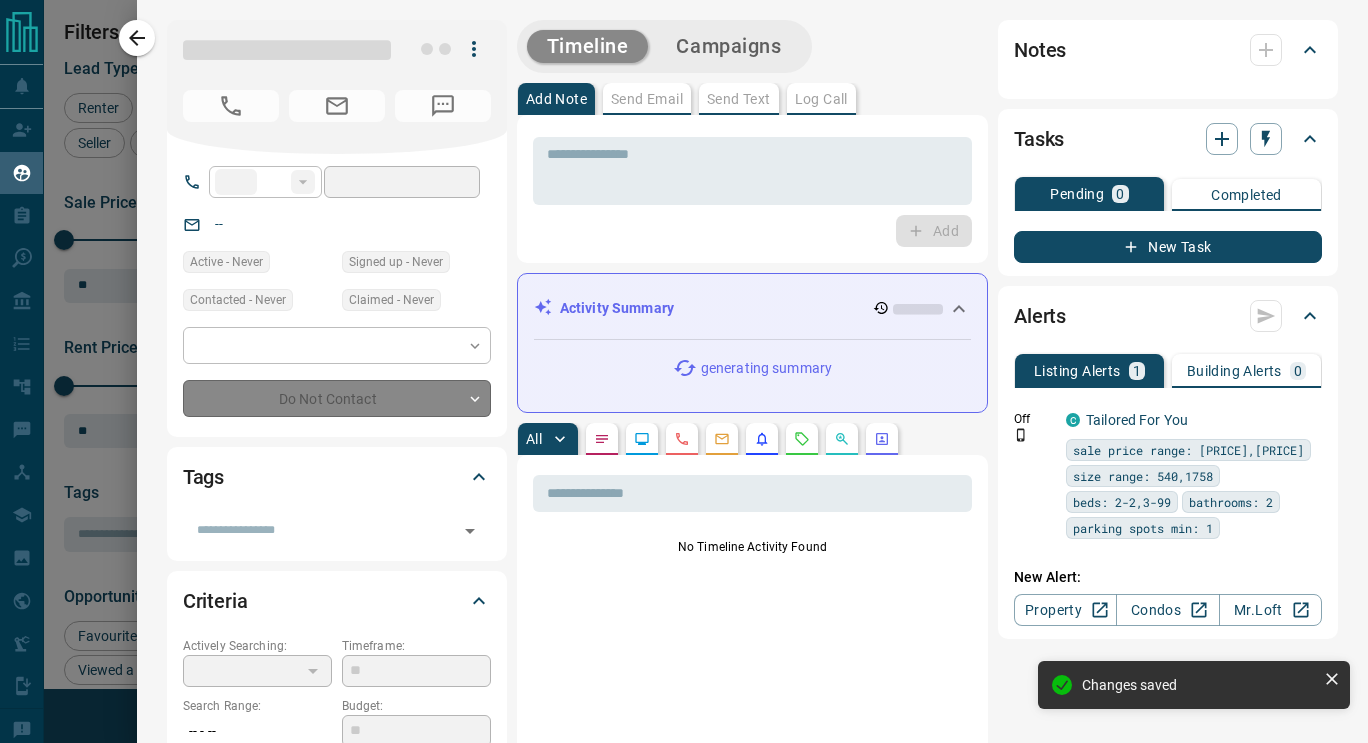 type on "**" 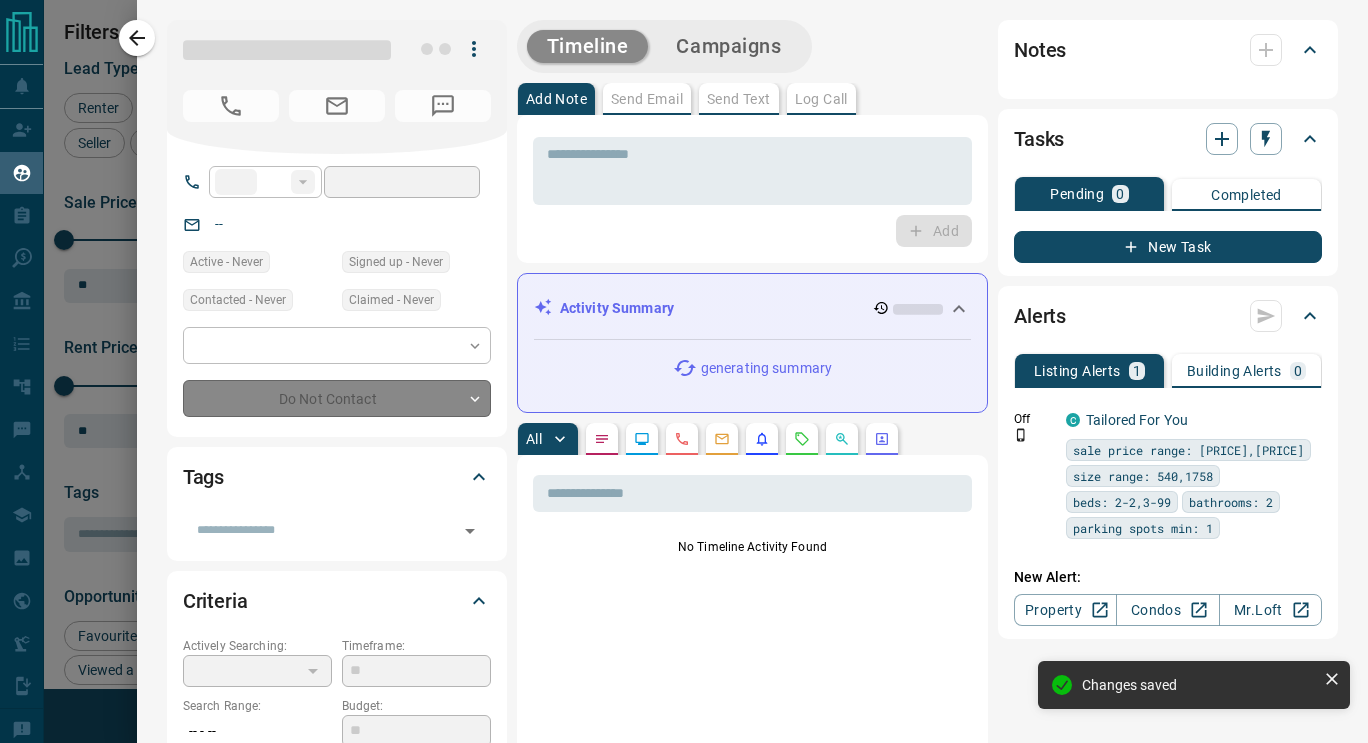 type on "**********" 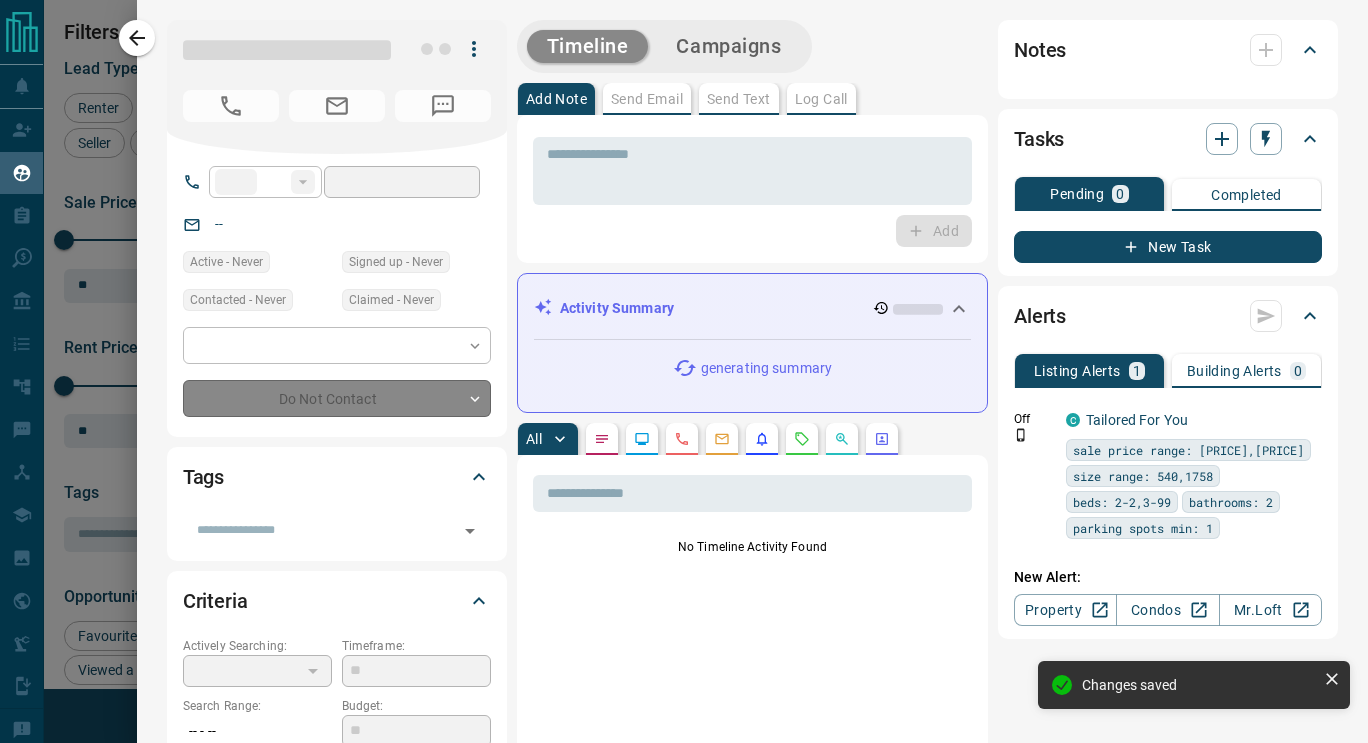 type on "**" 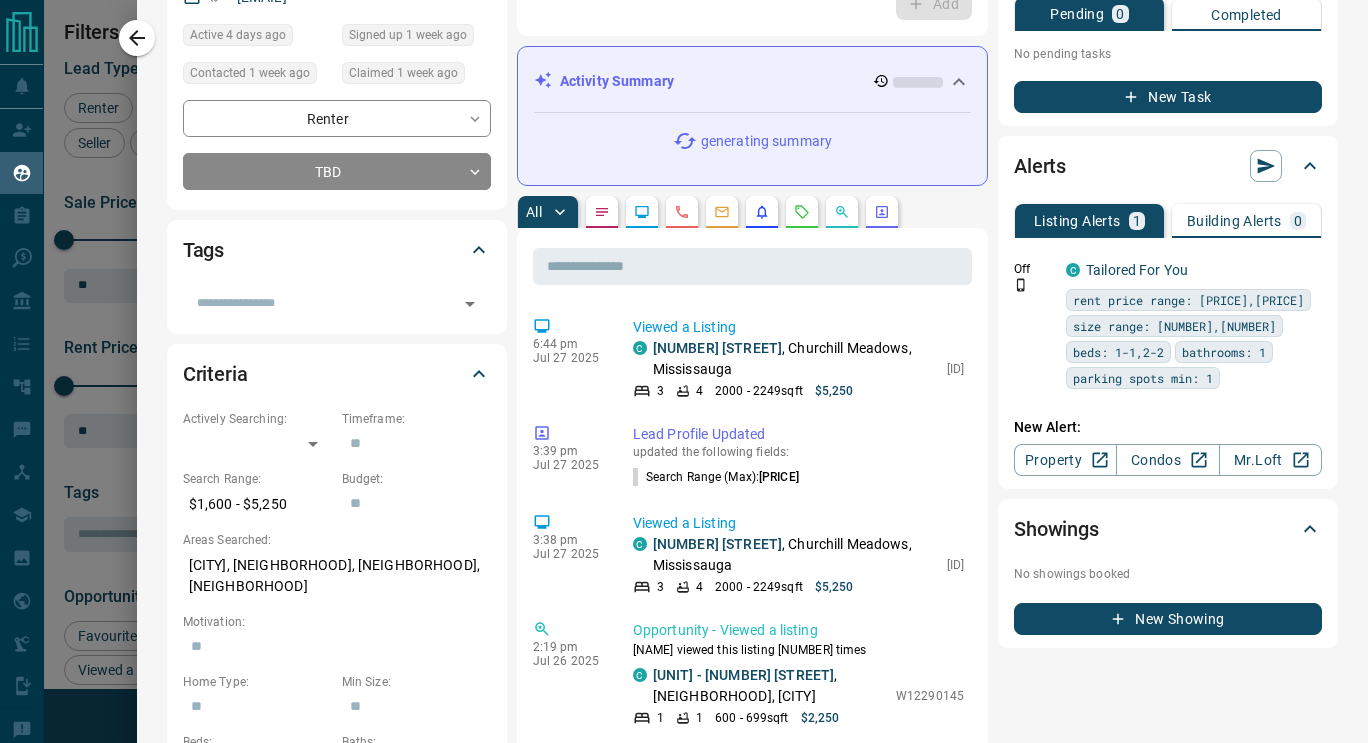 scroll, scrollTop: 228, scrollLeft: 0, axis: vertical 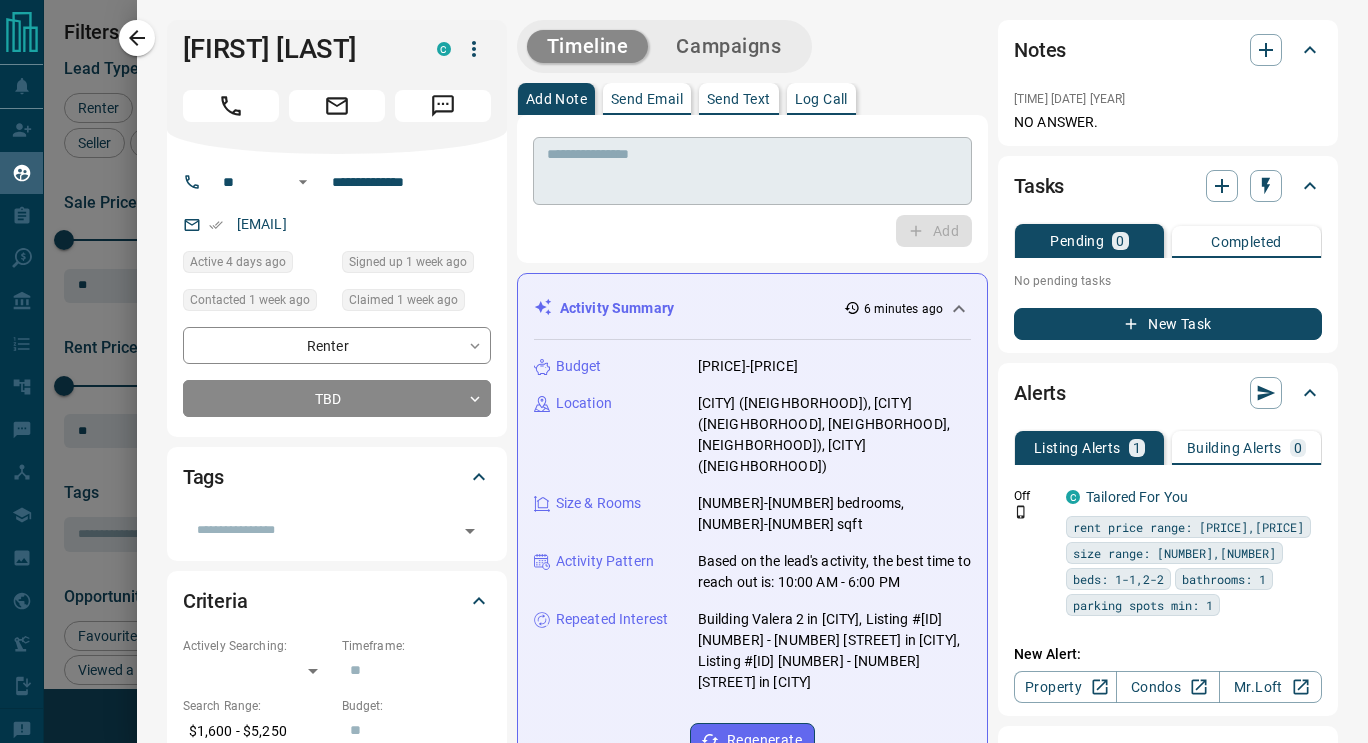 click at bounding box center (231, 106) 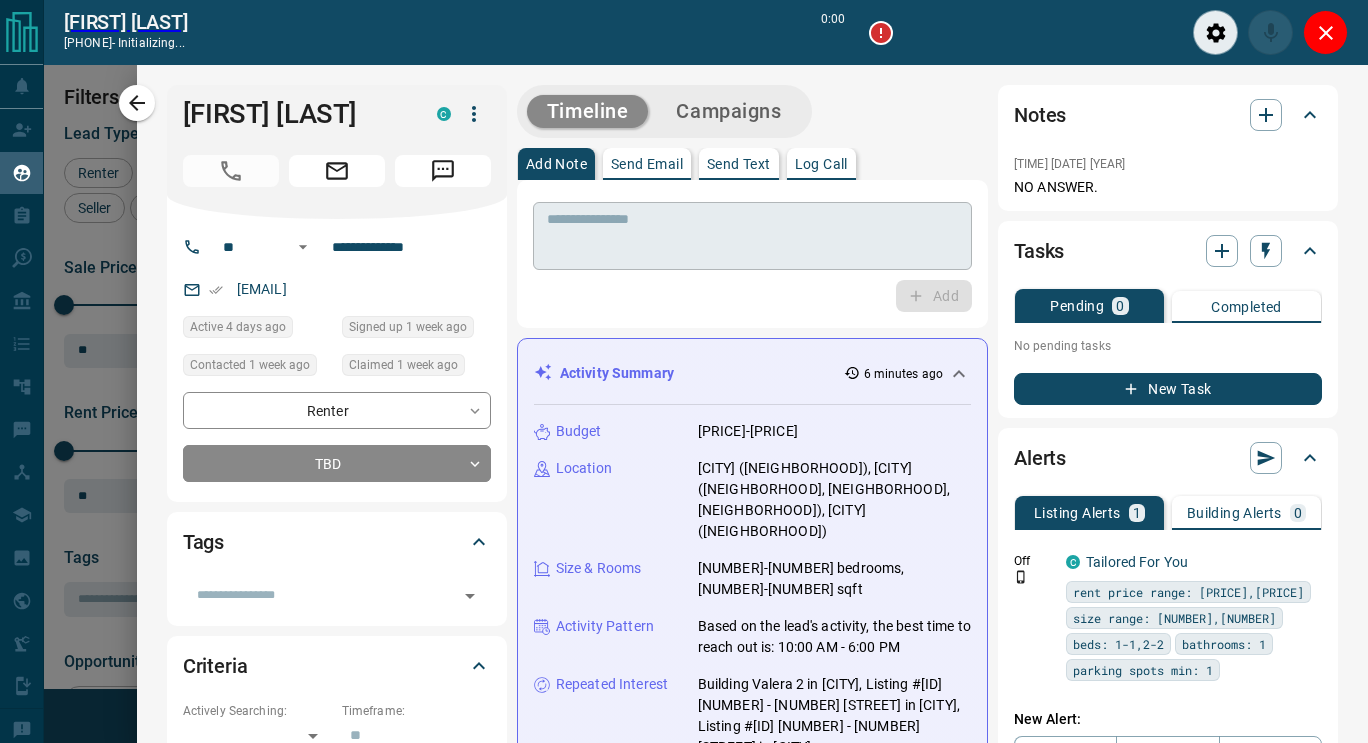 scroll, scrollTop: 487, scrollLeft: 975, axis: both 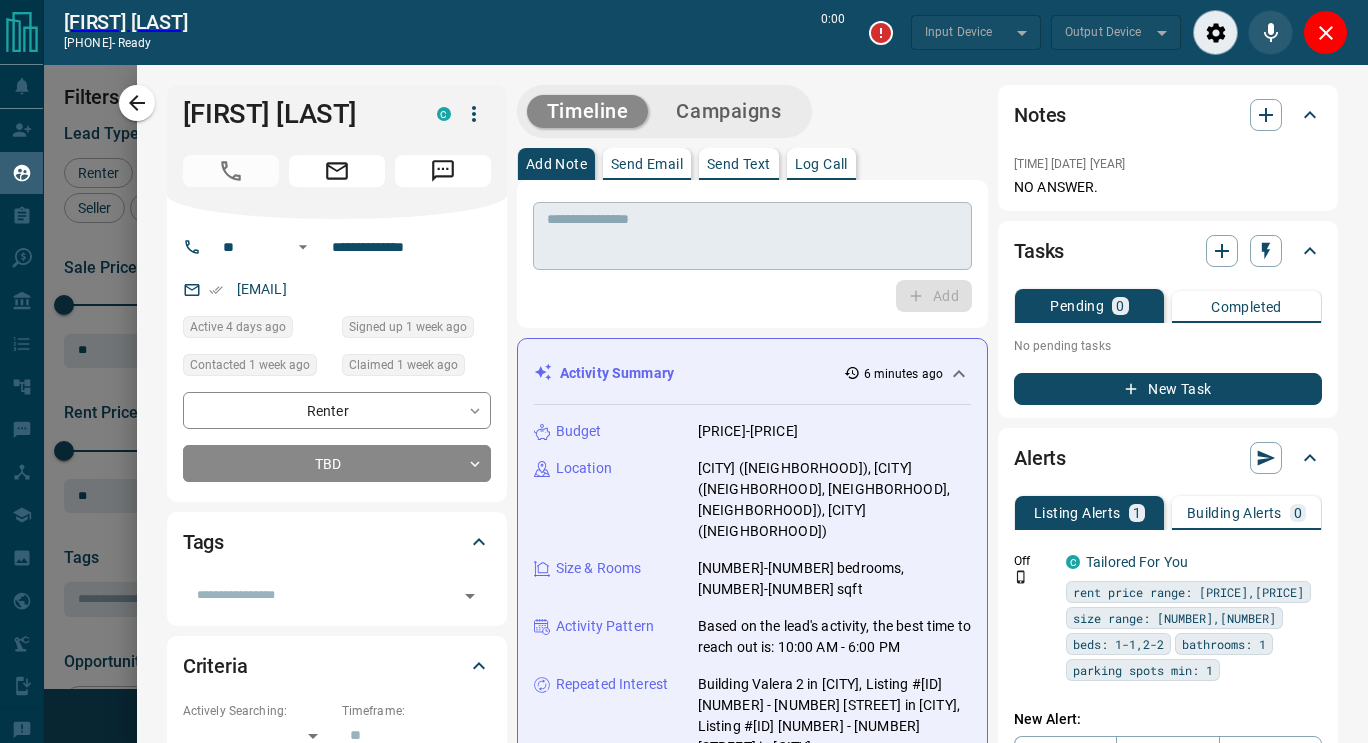 type on "*******" 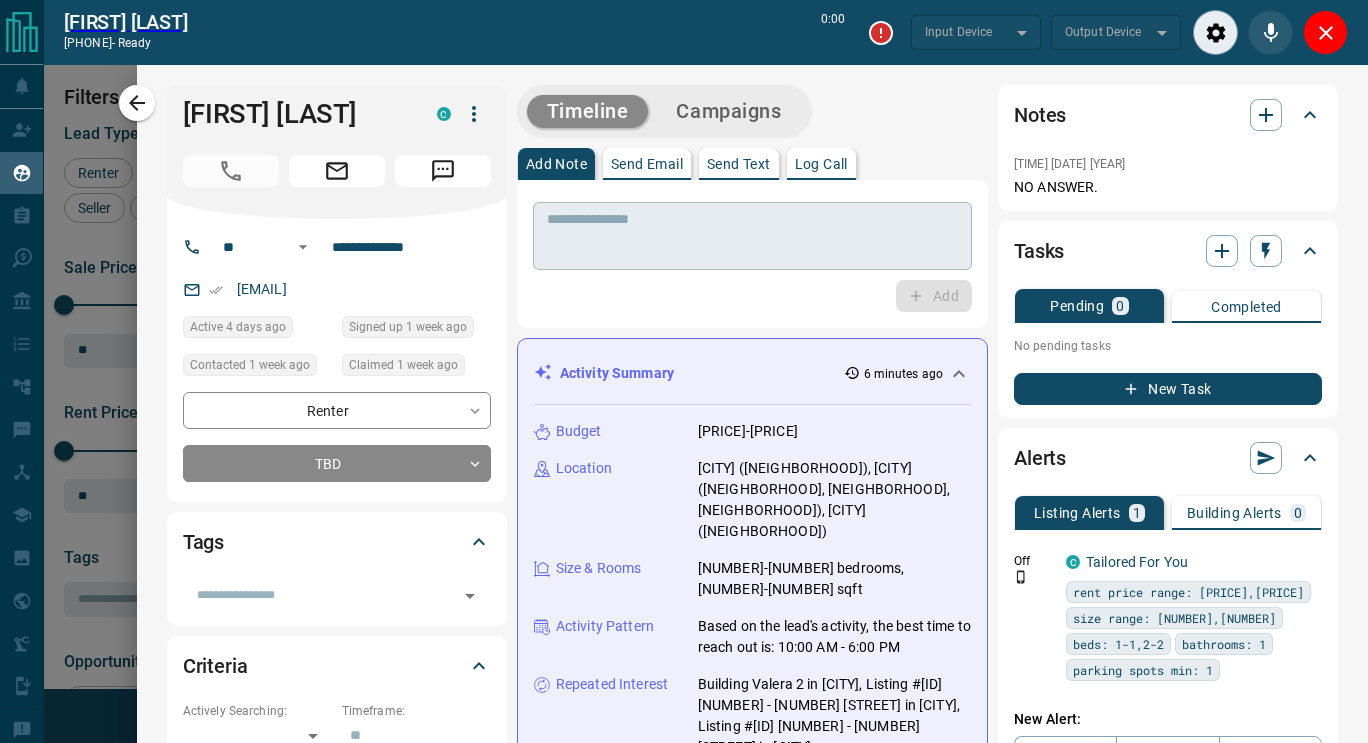 type on "*******" 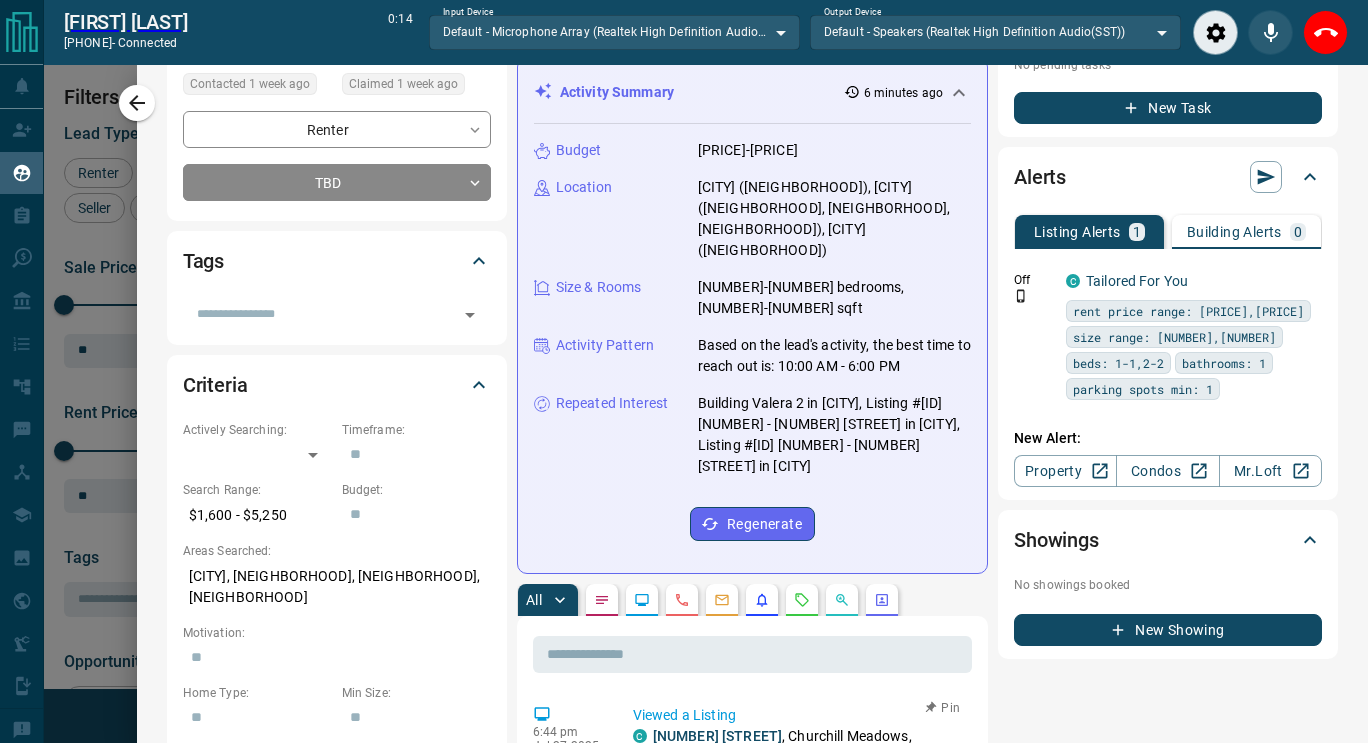 scroll, scrollTop: 0, scrollLeft: 0, axis: both 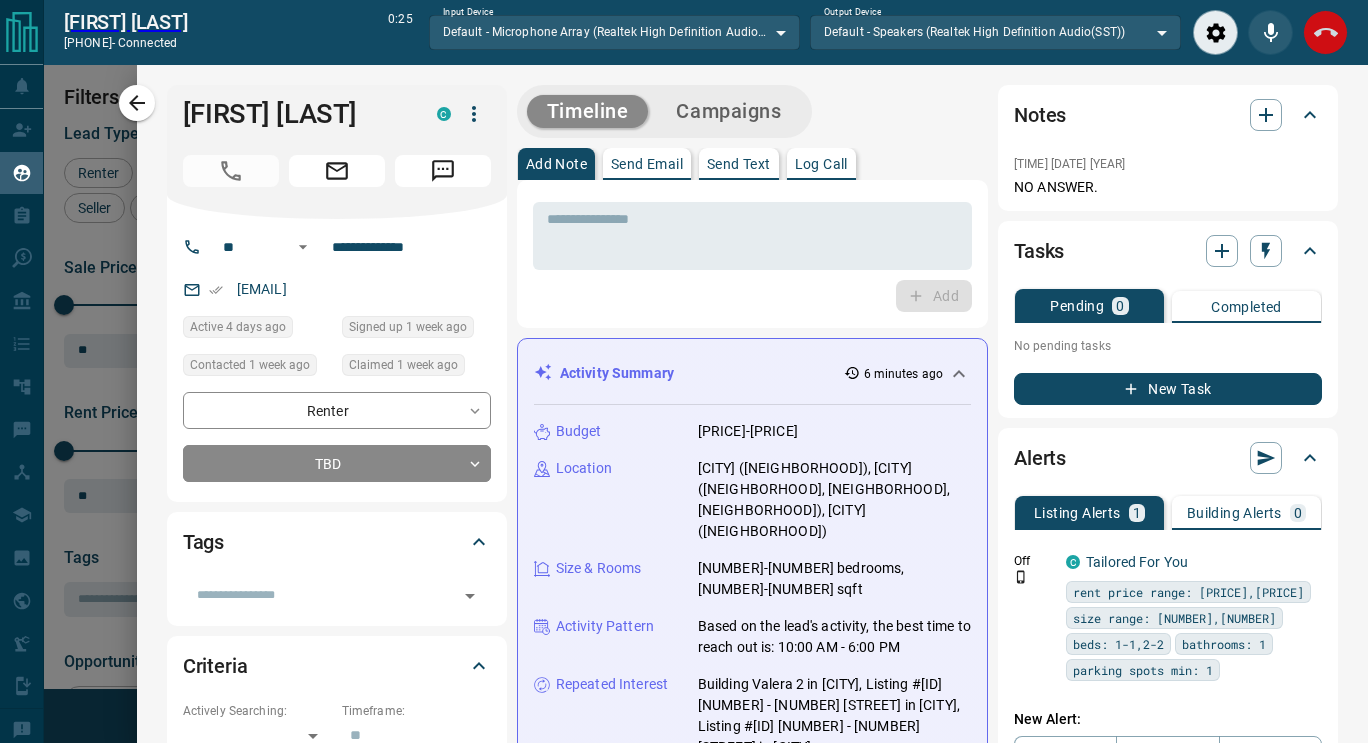 click 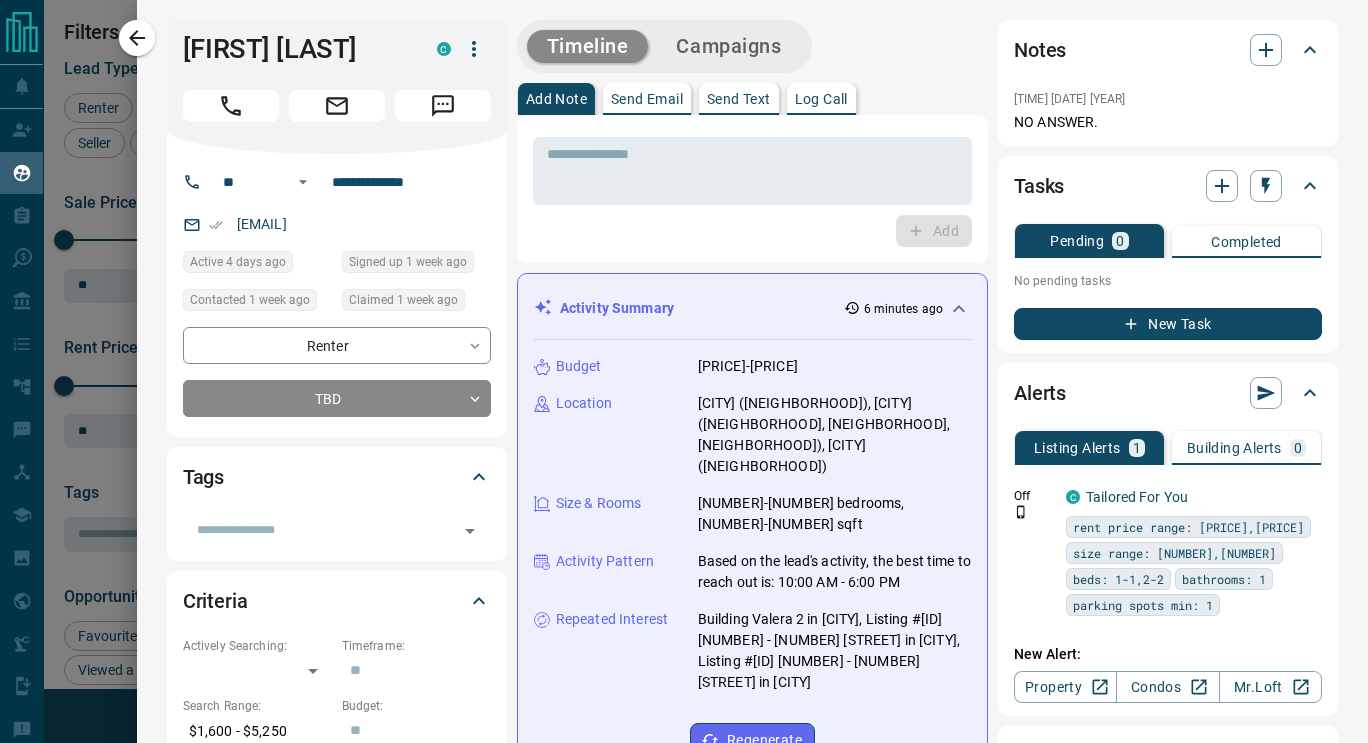 scroll, scrollTop: 16, scrollLeft: 16, axis: both 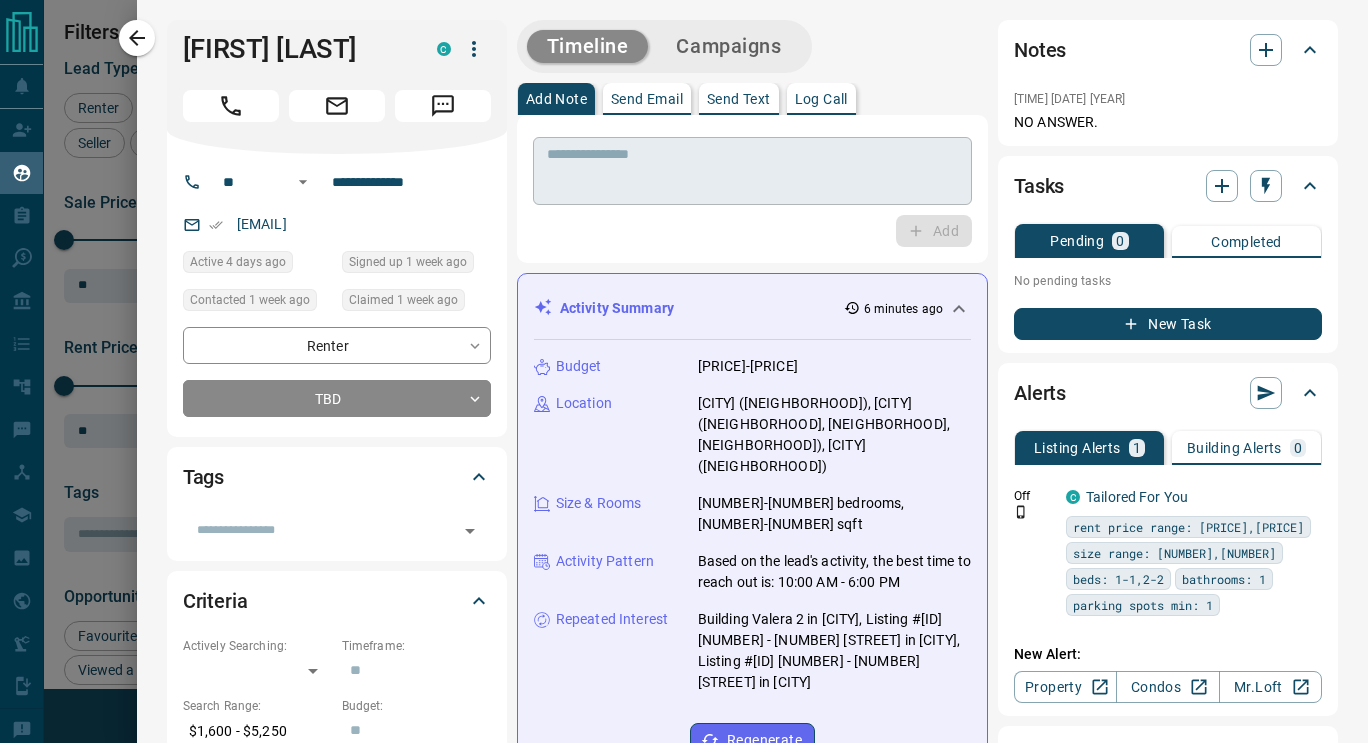 click at bounding box center (752, 171) 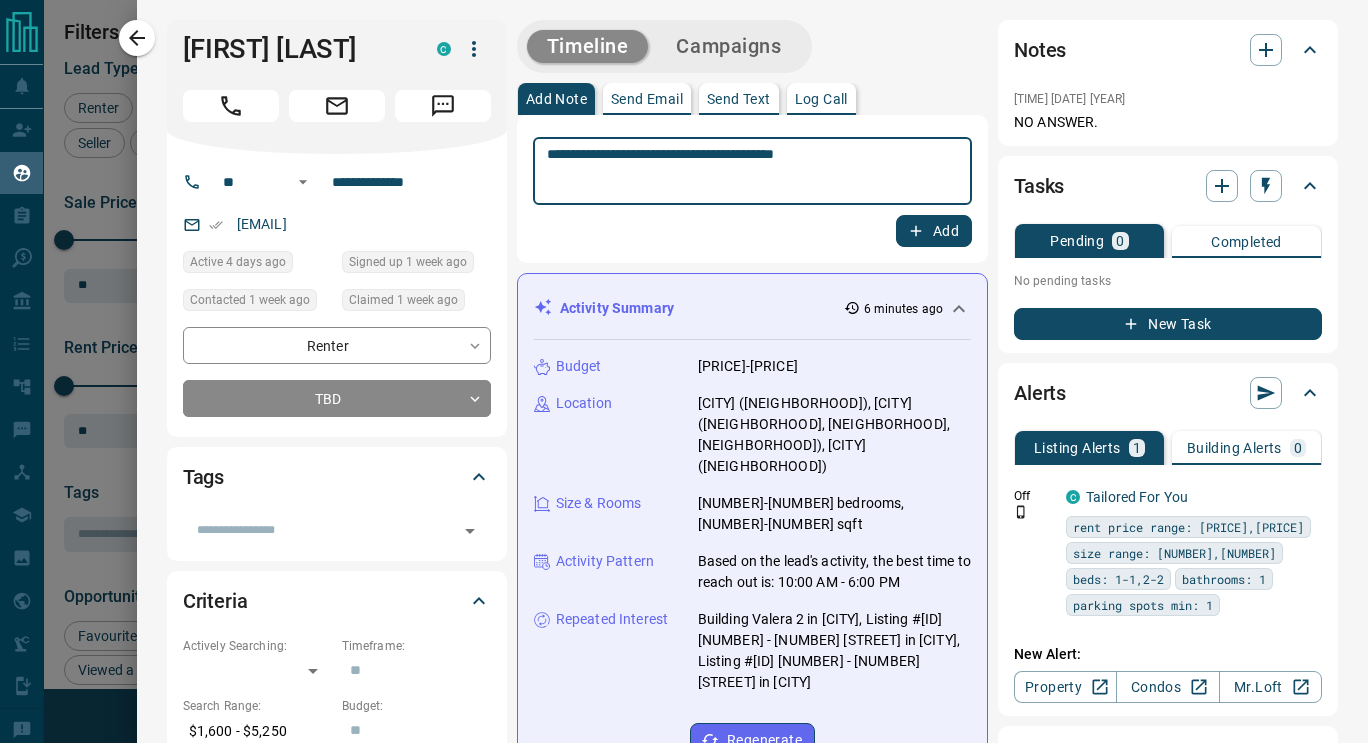 type on "**********" 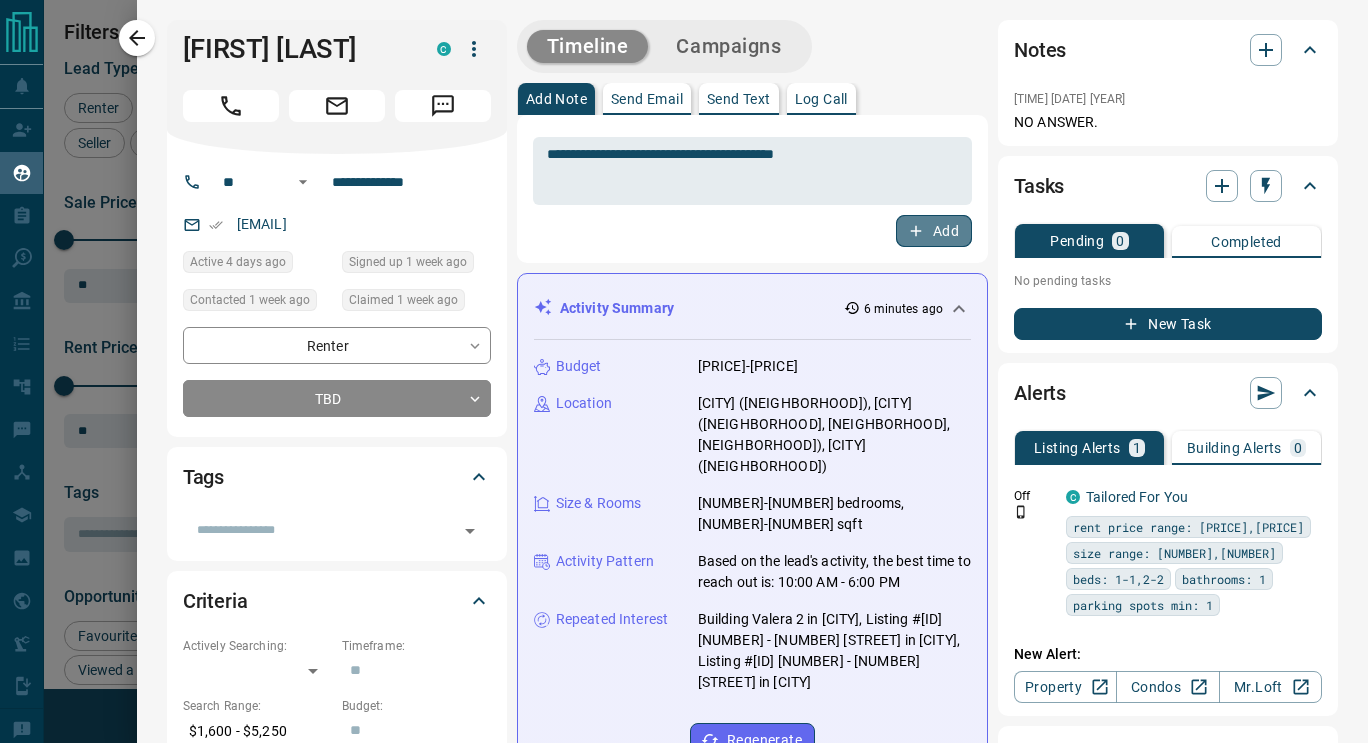 click on "Add" at bounding box center (934, 231) 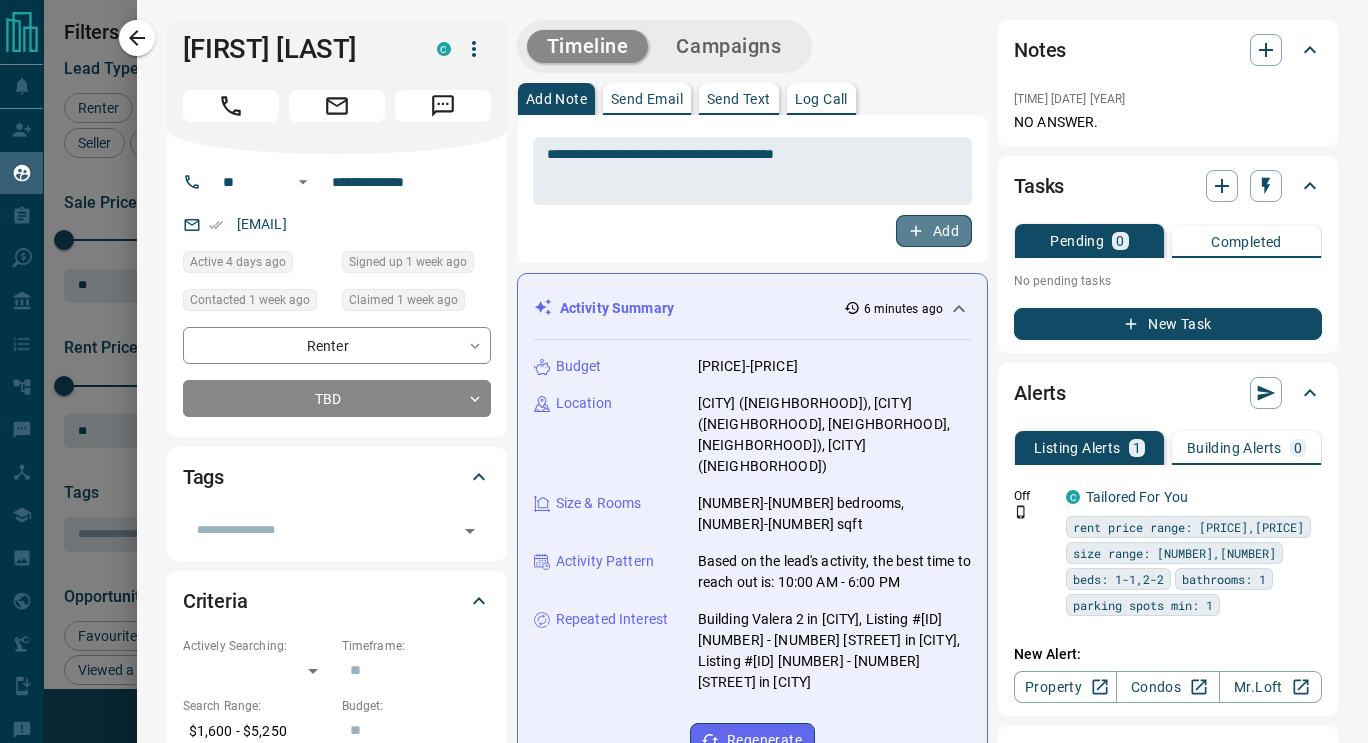 type 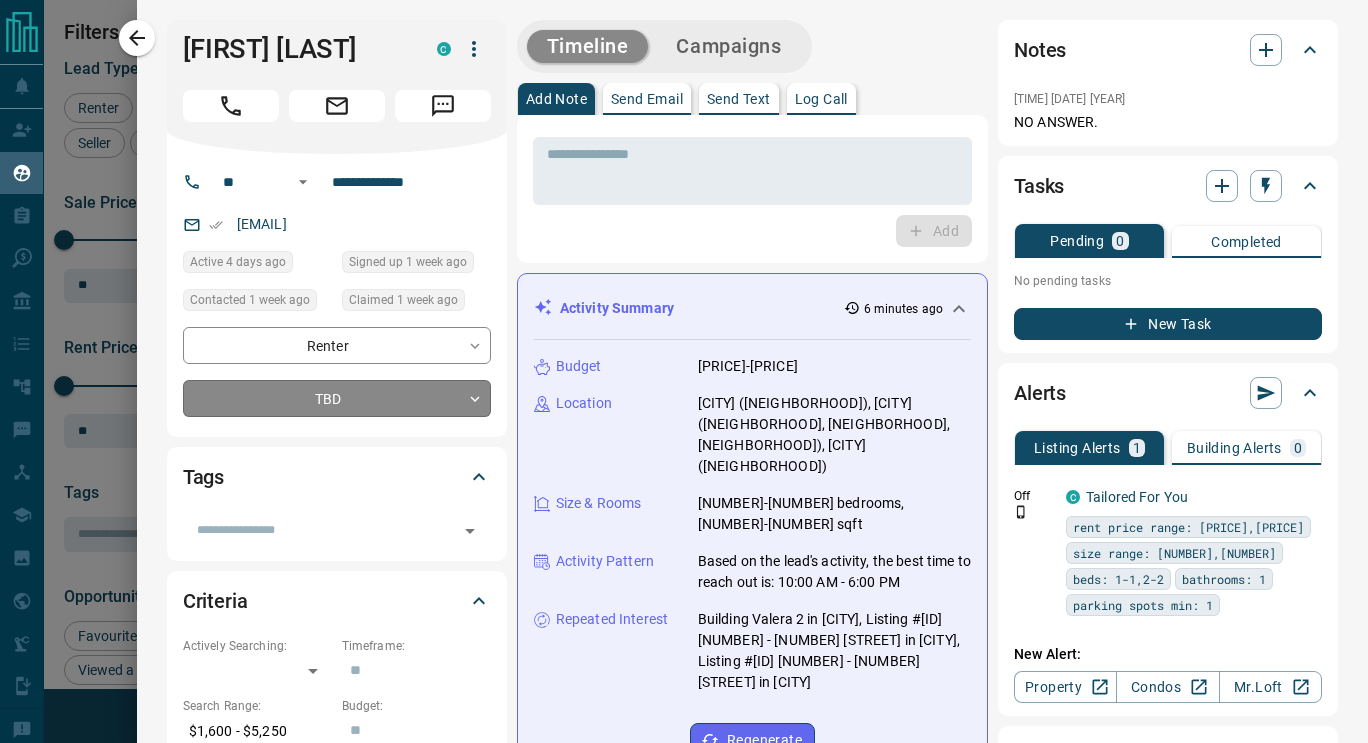 click on "[FIRST] [LAST]" at bounding box center [684, 359] 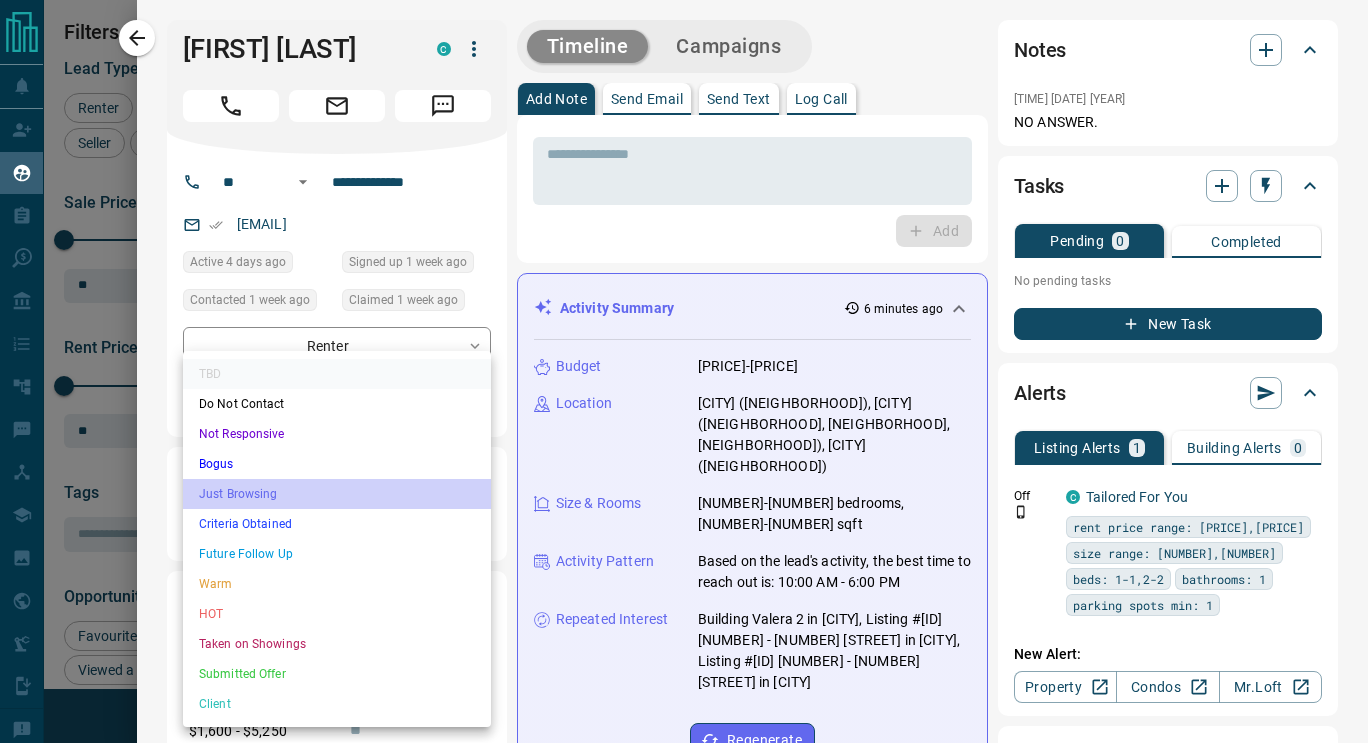 click on "Just Browsing" at bounding box center (337, 494) 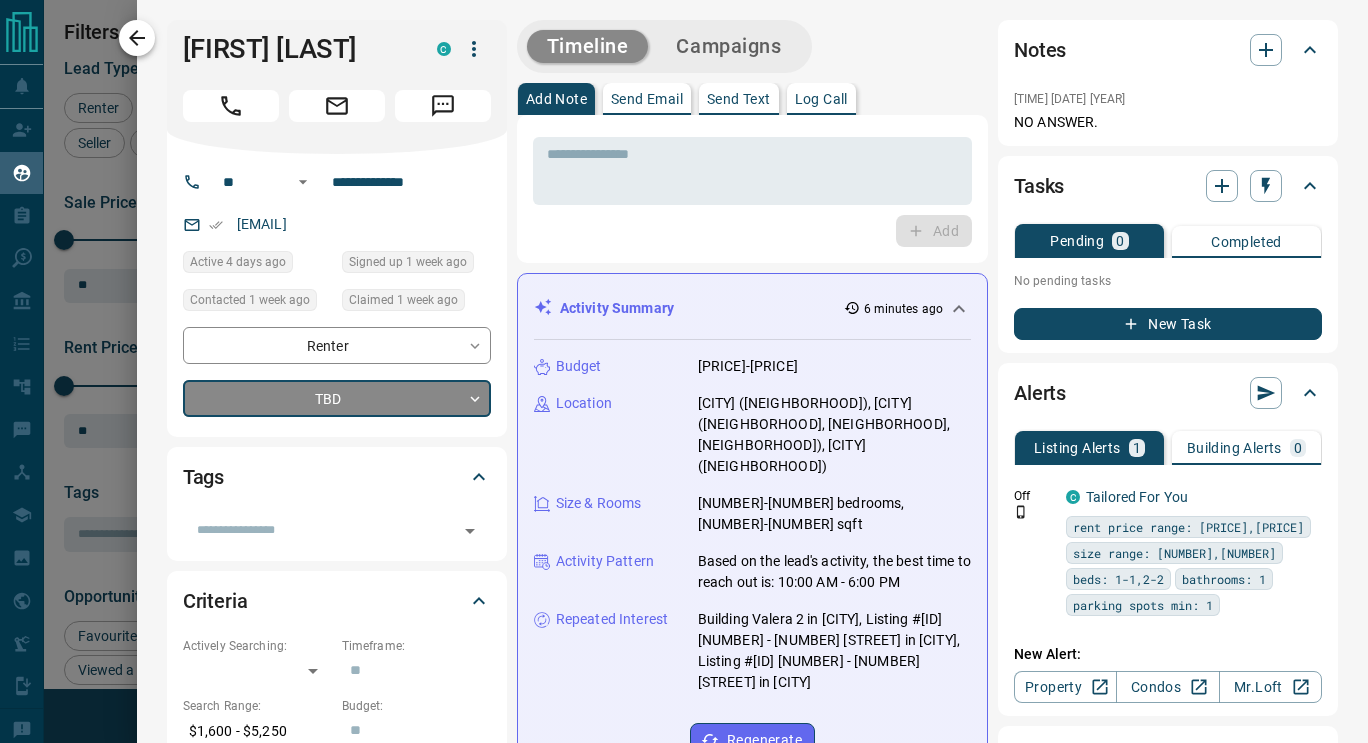 click 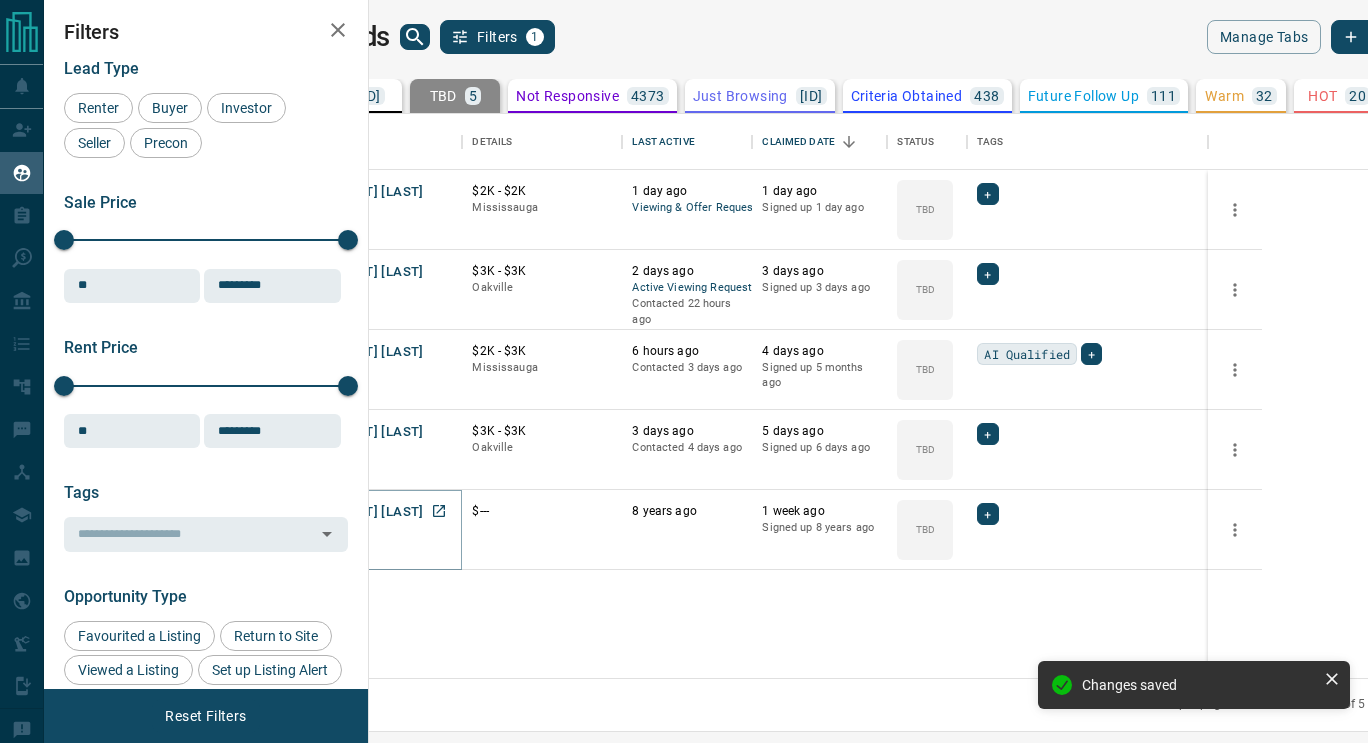 click on "[FIRST] [LAST]" at bounding box center [377, 512] 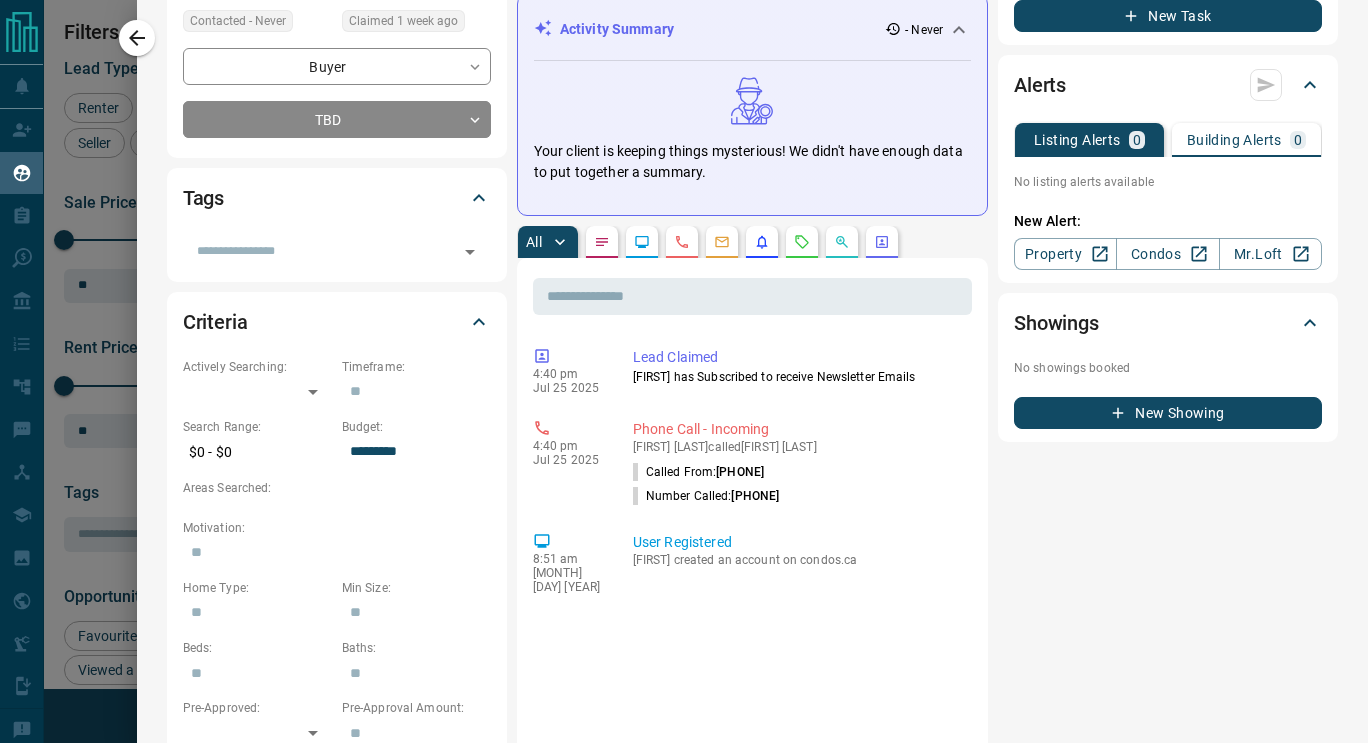 scroll, scrollTop: 0, scrollLeft: 0, axis: both 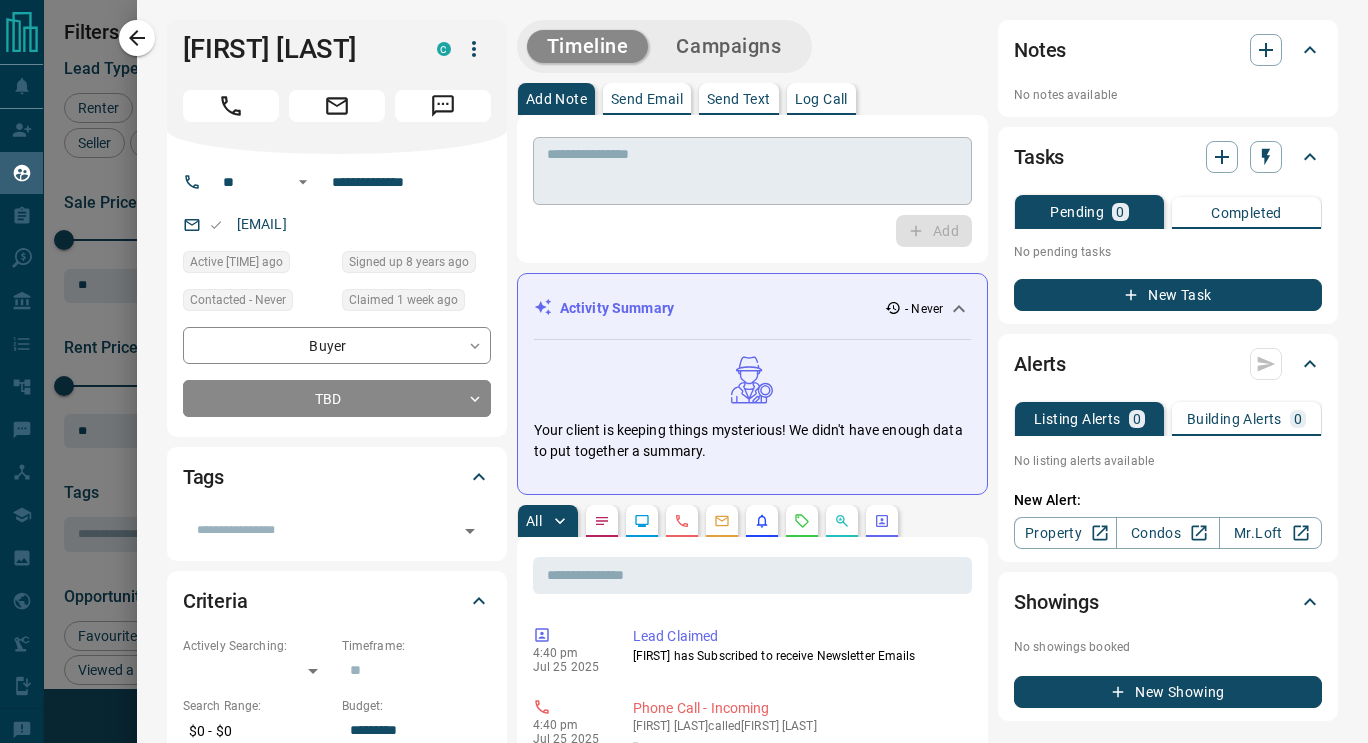 click at bounding box center (752, 171) 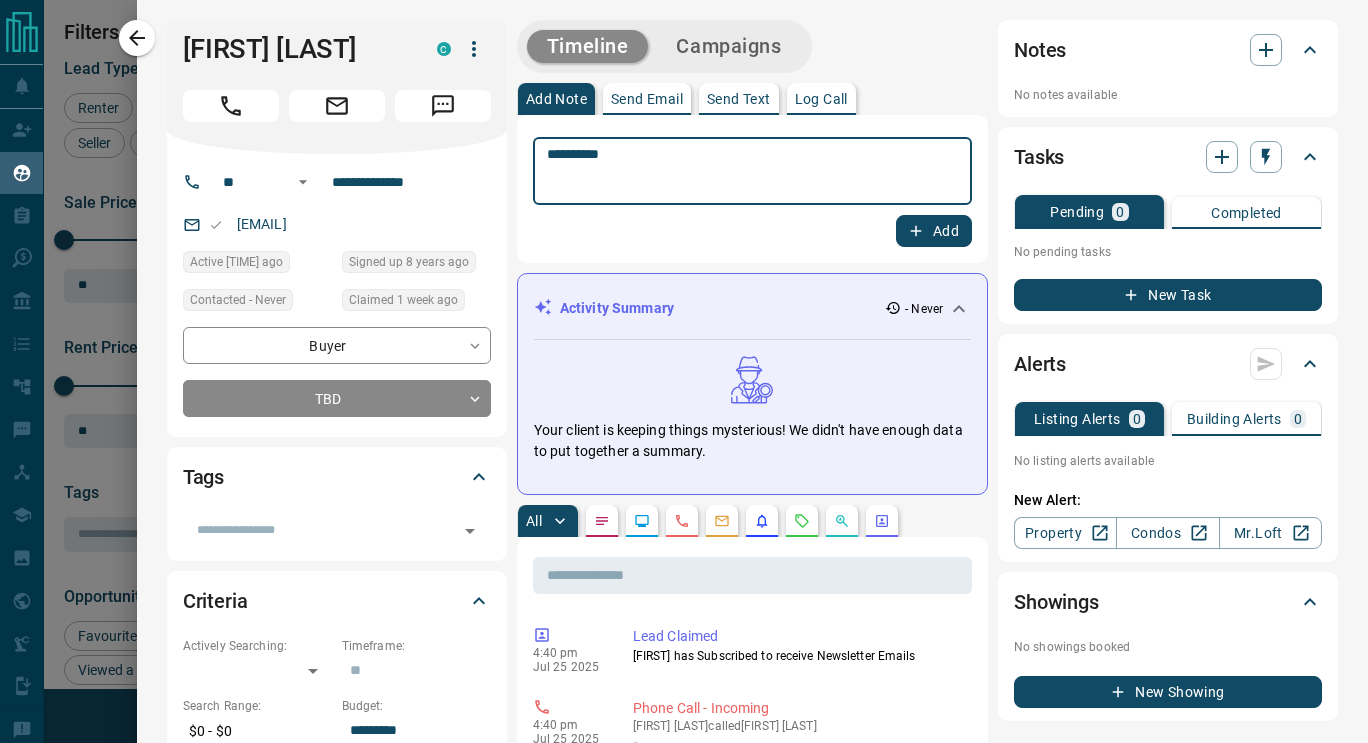drag, startPoint x: 783, startPoint y: 176, endPoint x: 815, endPoint y: 178, distance: 32.06244 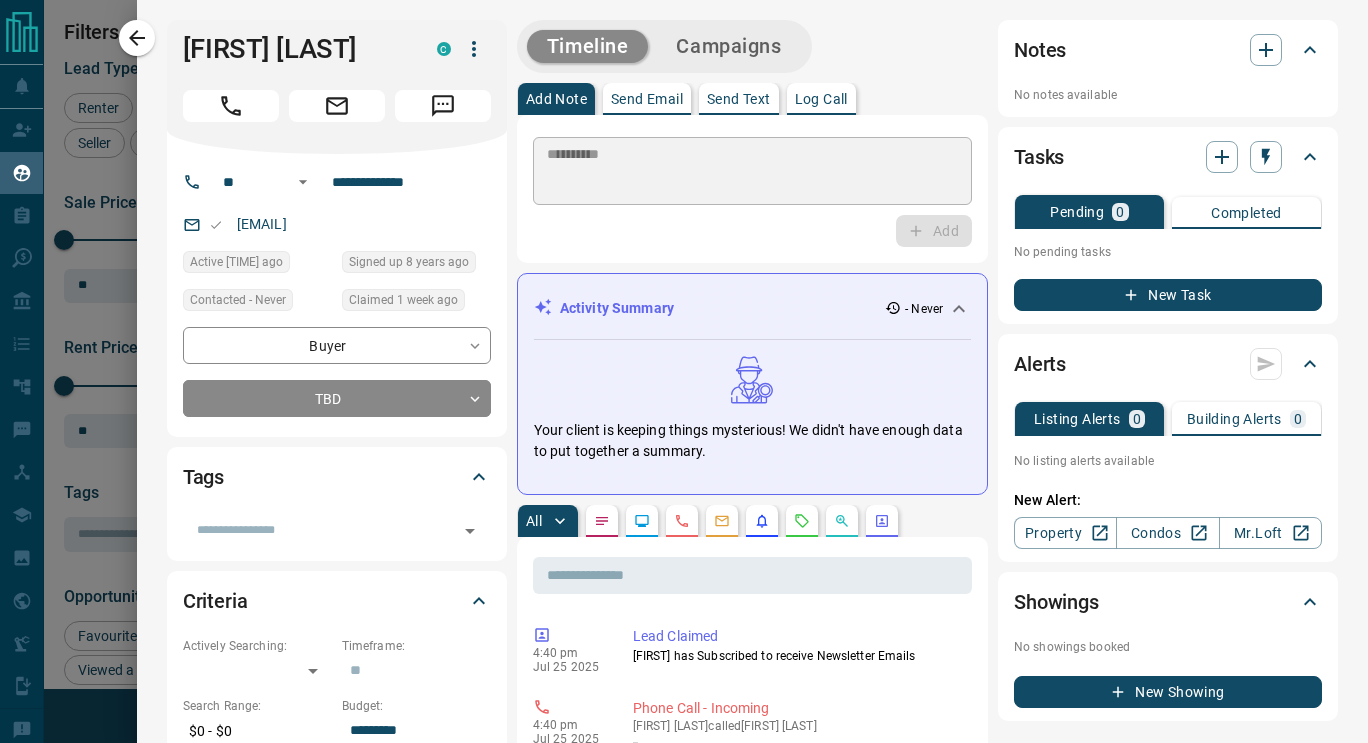 type 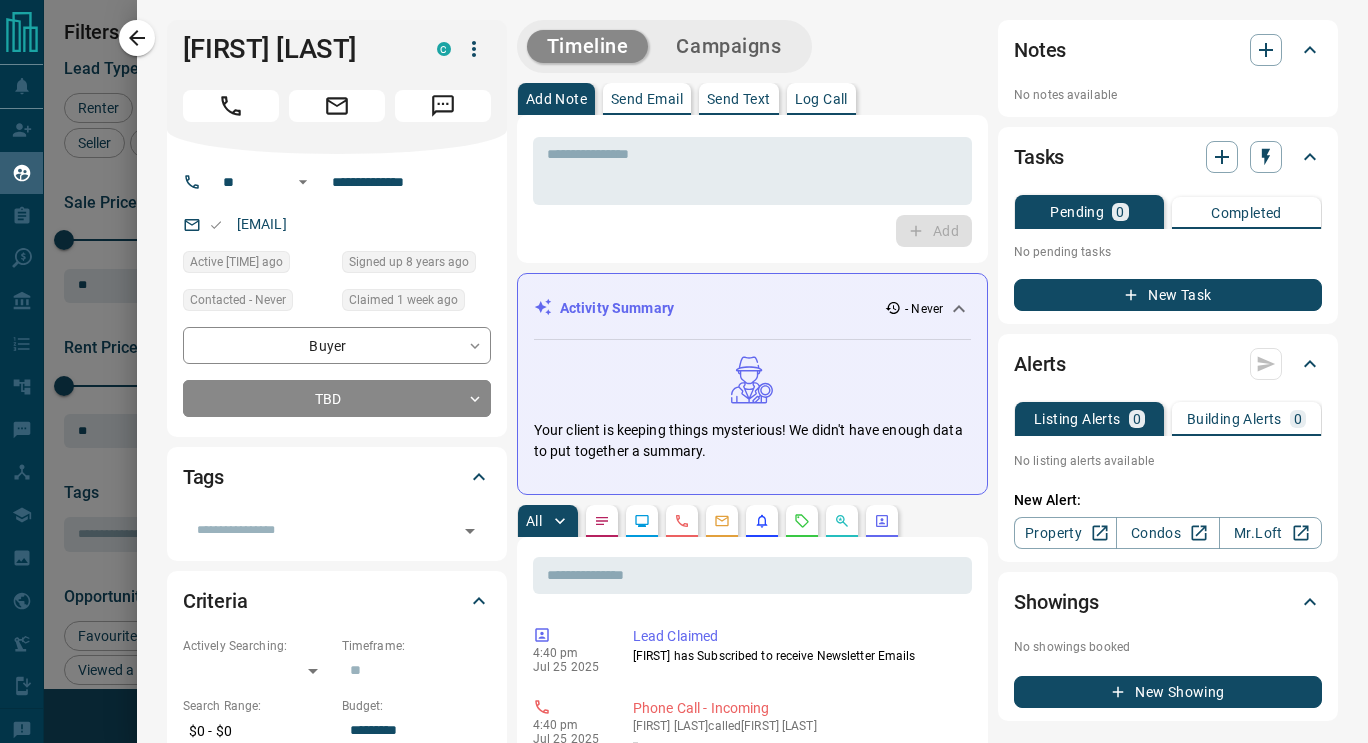 click 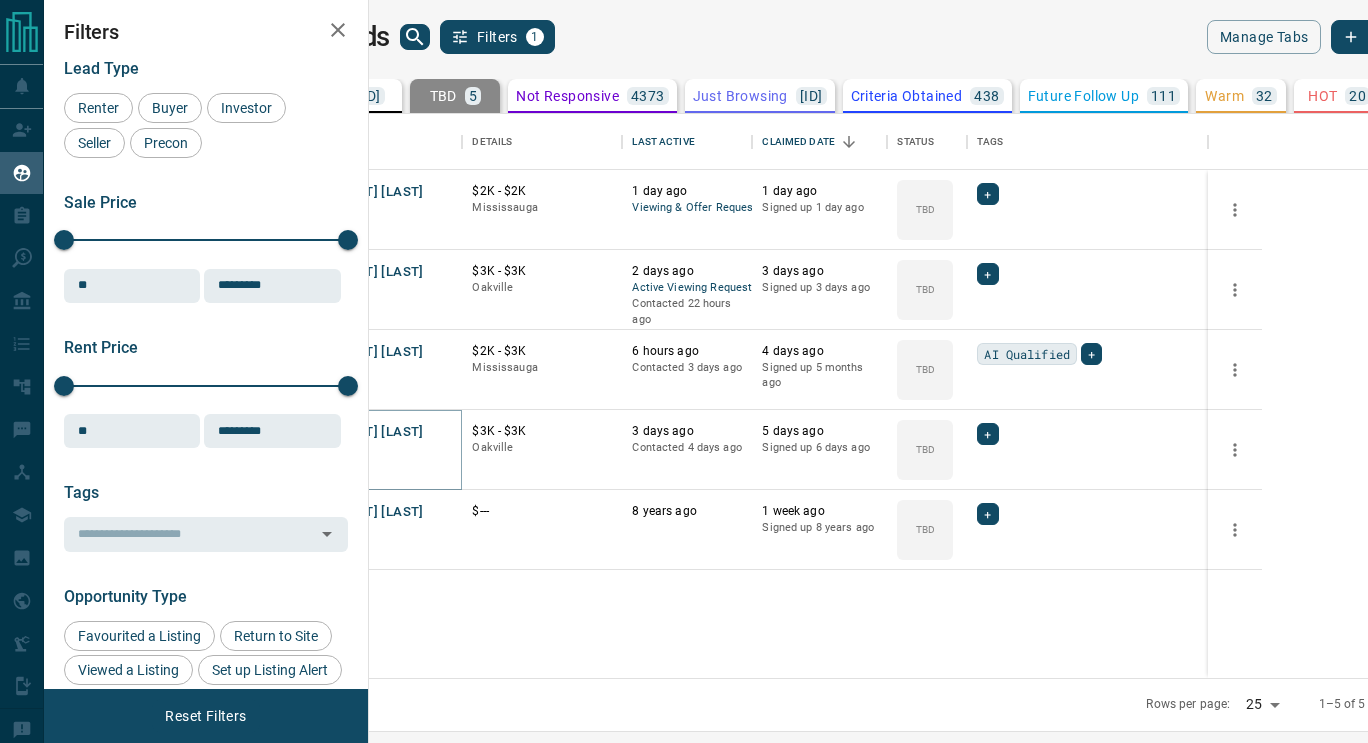 click on "[FIRST] [LAST]" at bounding box center (377, 432) 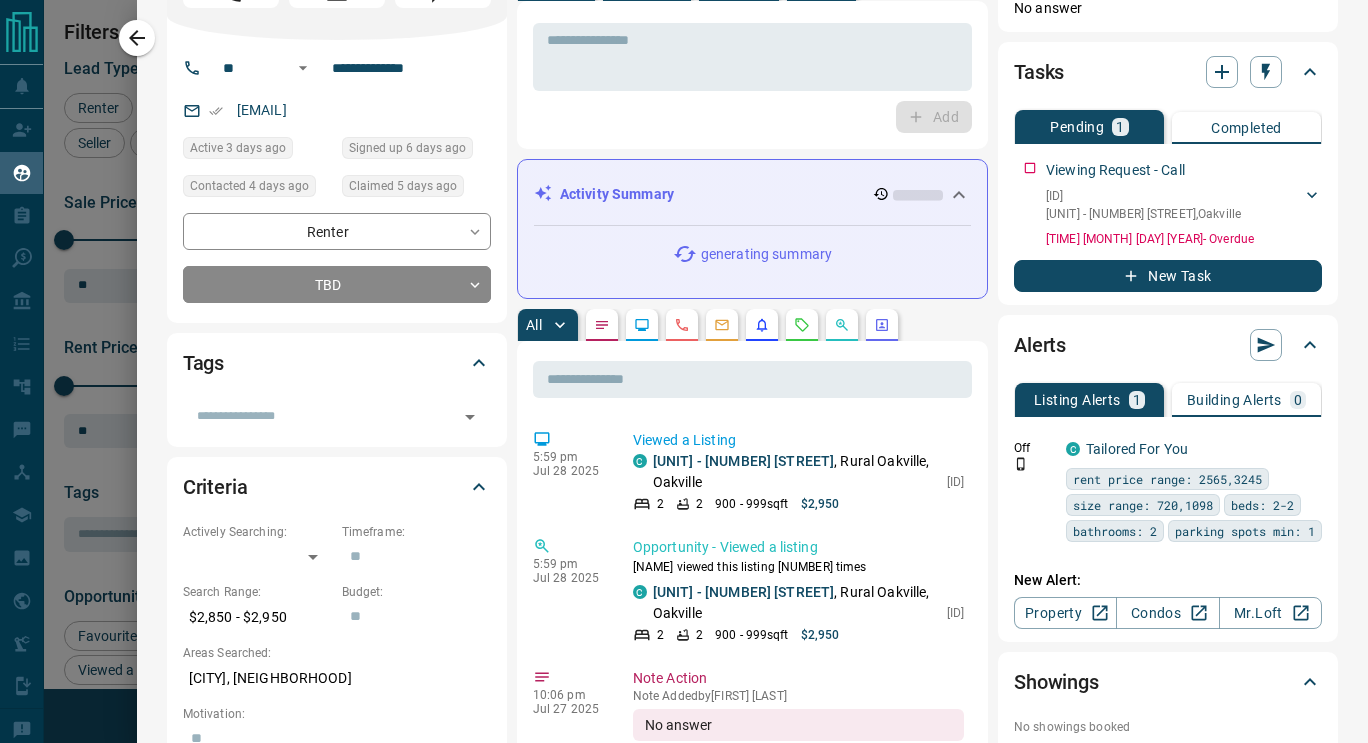 scroll, scrollTop: 127, scrollLeft: 0, axis: vertical 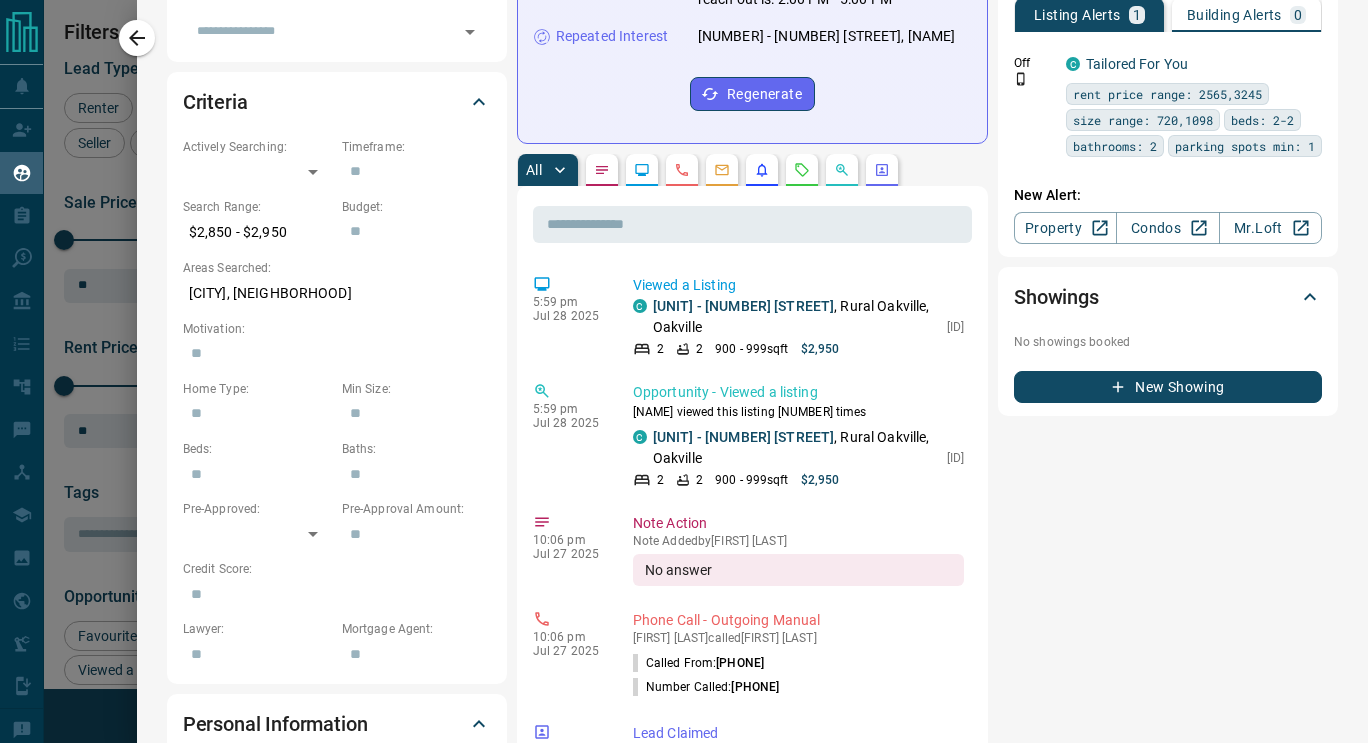click on "​ [TIME] [DATE] [YEAR] Viewed a Listing C [NUMBER] - [NUMBER] [STREET] , [AREA] [CITY], [CITY] 2 2 900 - 999 sqft $2,950 W12305833 [TIME] [DATE] [YEAR] Opportunity - Viewed a listing [FIRST] viewed this listing [NUMBER] times C [NUMBER] - [NUMBER] [STREET] , [AREA] [CITY], [CITY] 2 2 900 - 999 sqft $2,950 W12305833 [TIME] [DATE] [YEAR] Note Action Note Added by [FIRST] No answer [TIME] [DATE] [YEAR] Phone Call - Outgoing Manual [FIRST] called [FIRST] [LAST] Called From: [PHONE] Number Called: [PHONE] [TIME] [DATE] [YEAR] Lead Claimed [FIRST] claimed [FIRST] from the lead pool 8:00 pm [DATE] [YEAR] Opportunity - Viewed a listing [FIRST] viewed this listing [NUMBER] times C [NUMBER] - [NUMBER] [STREET] , [AREA] [CITY], [CITY] 2 2 900 - 999 sqft $2,950 W12305833 [TIME] [DATE] [YEAR] Viewed a Listing C [NUMBER] - [NUMBER] [STREET] , [AREA] [CITY], [CITY] 2 2 900 - 999 sqft $2,950 W12305833 [TIME] [DATE] [YEAR] Viewed a Listing C , [AREA] [CITY], [CITY]" at bounding box center [752, 1037] 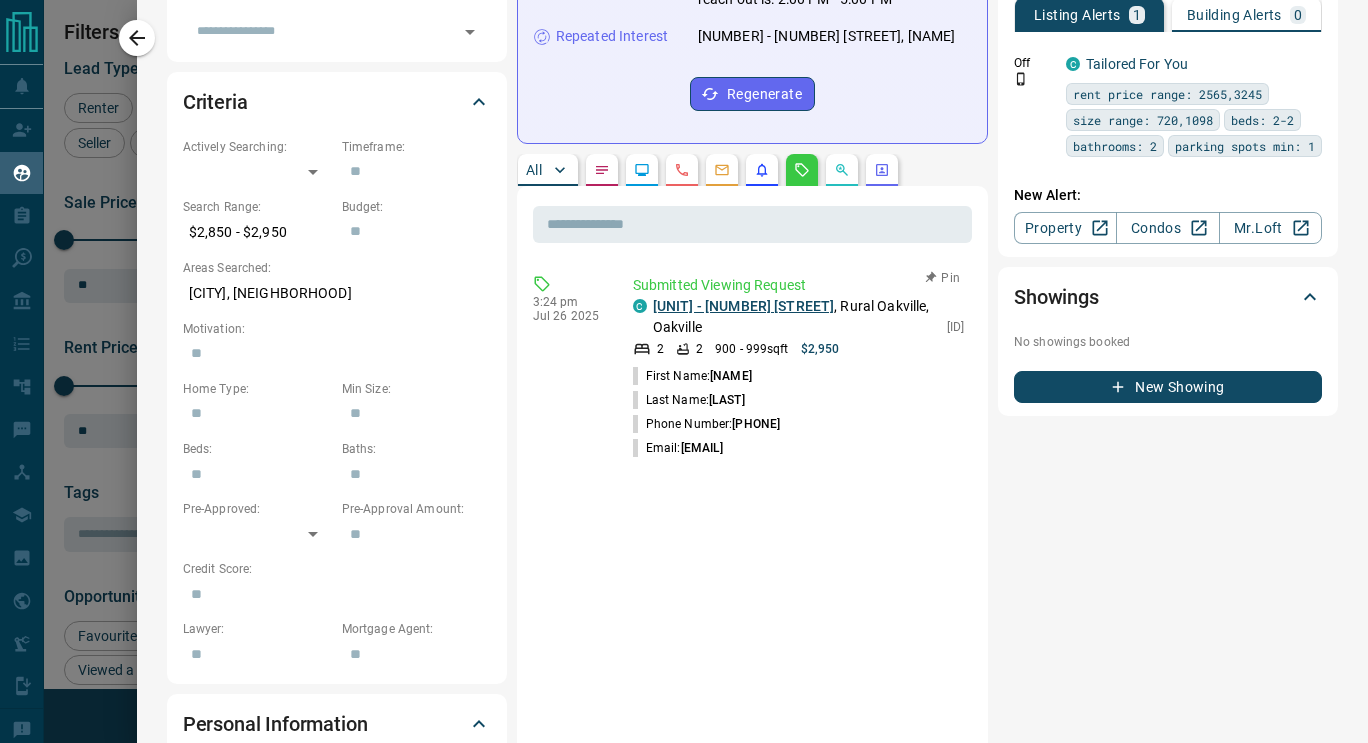click on "[UNIT] - [NUMBER] [STREET]" at bounding box center (743, 306) 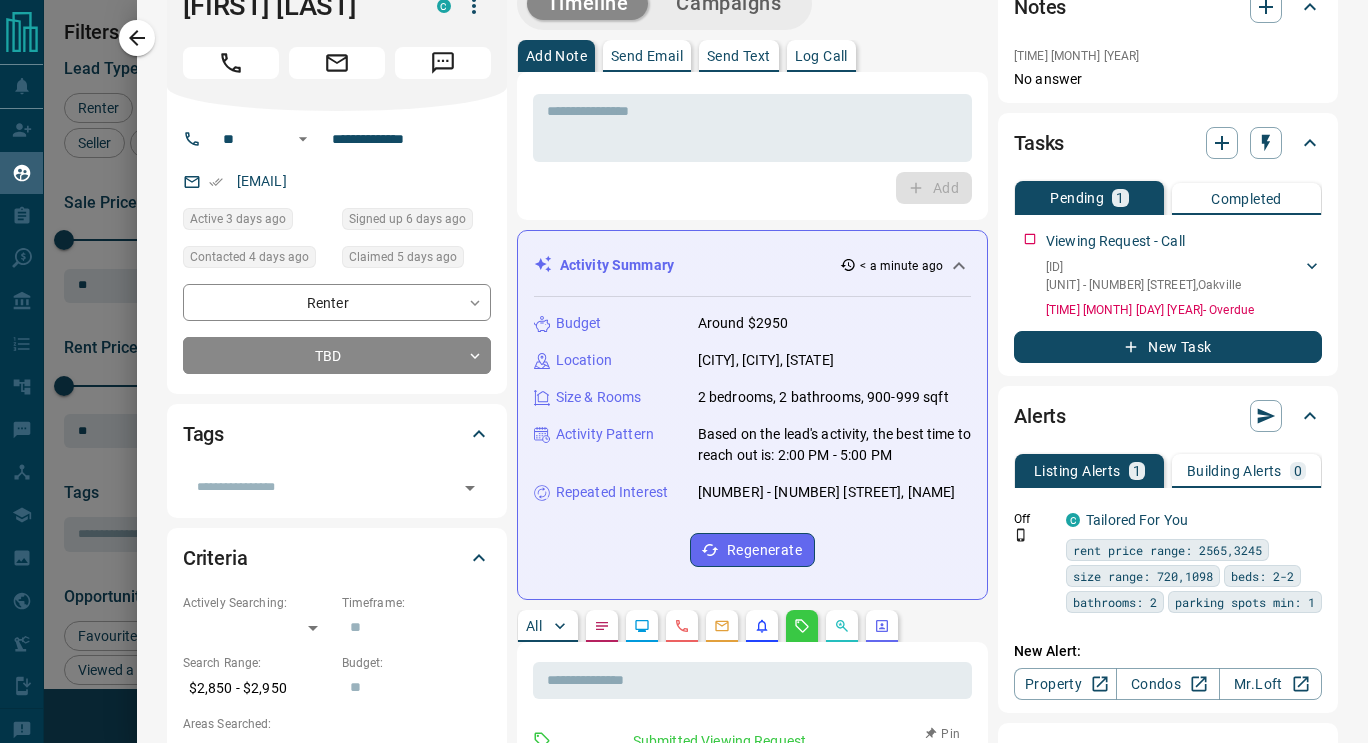 scroll, scrollTop: 0, scrollLeft: 0, axis: both 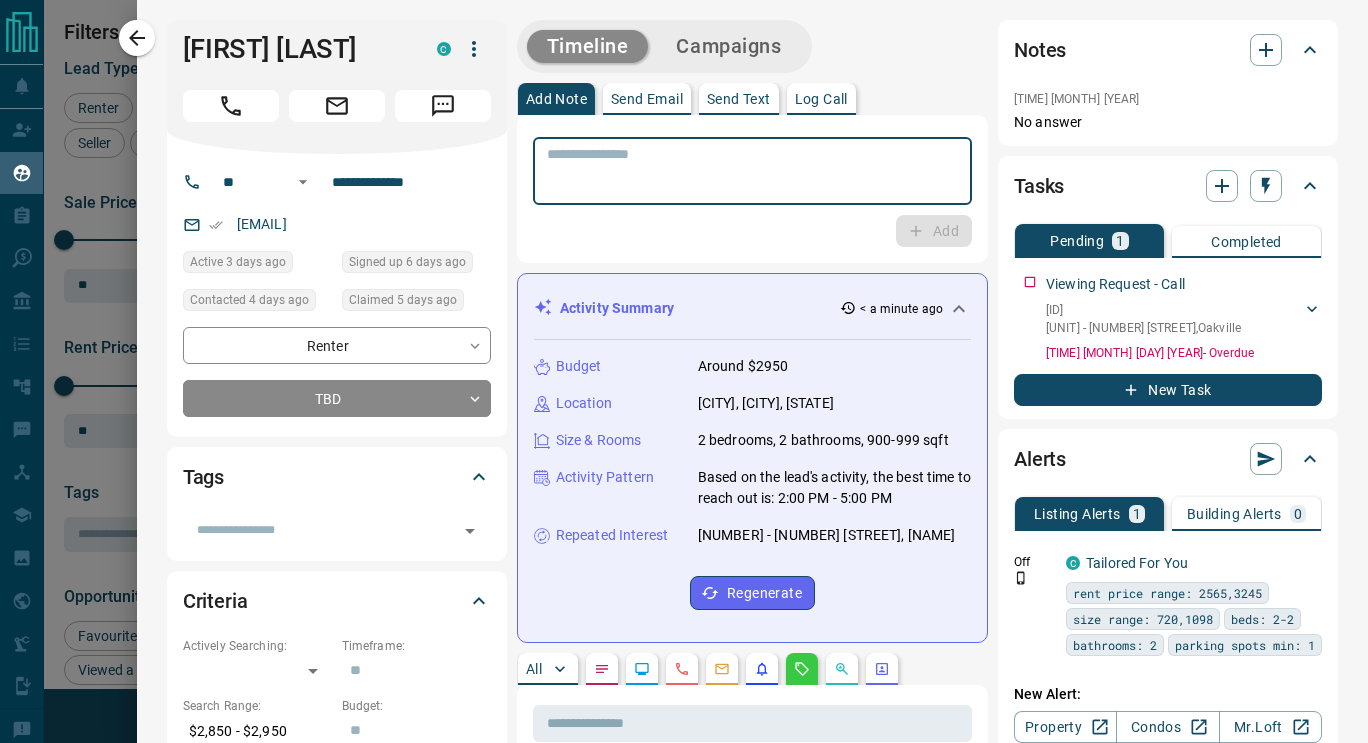 click at bounding box center [752, 171] 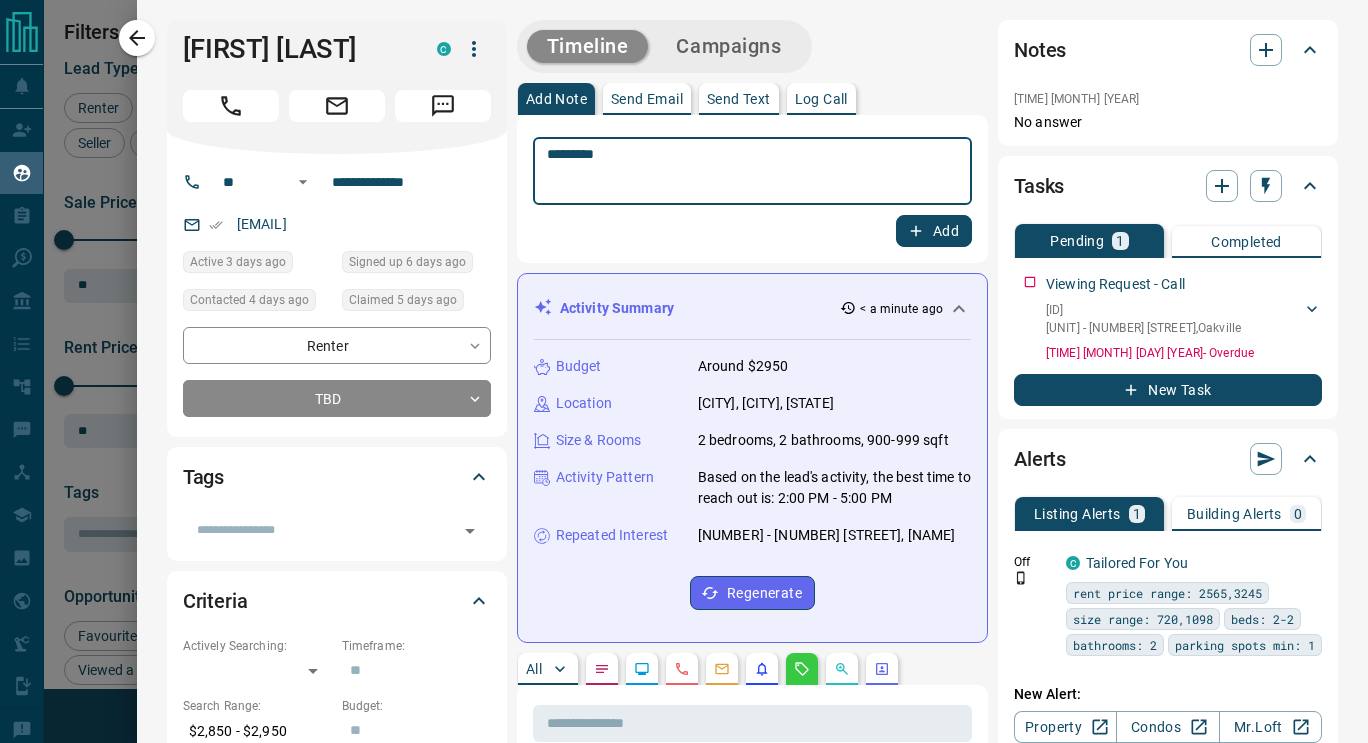 type on "*********" 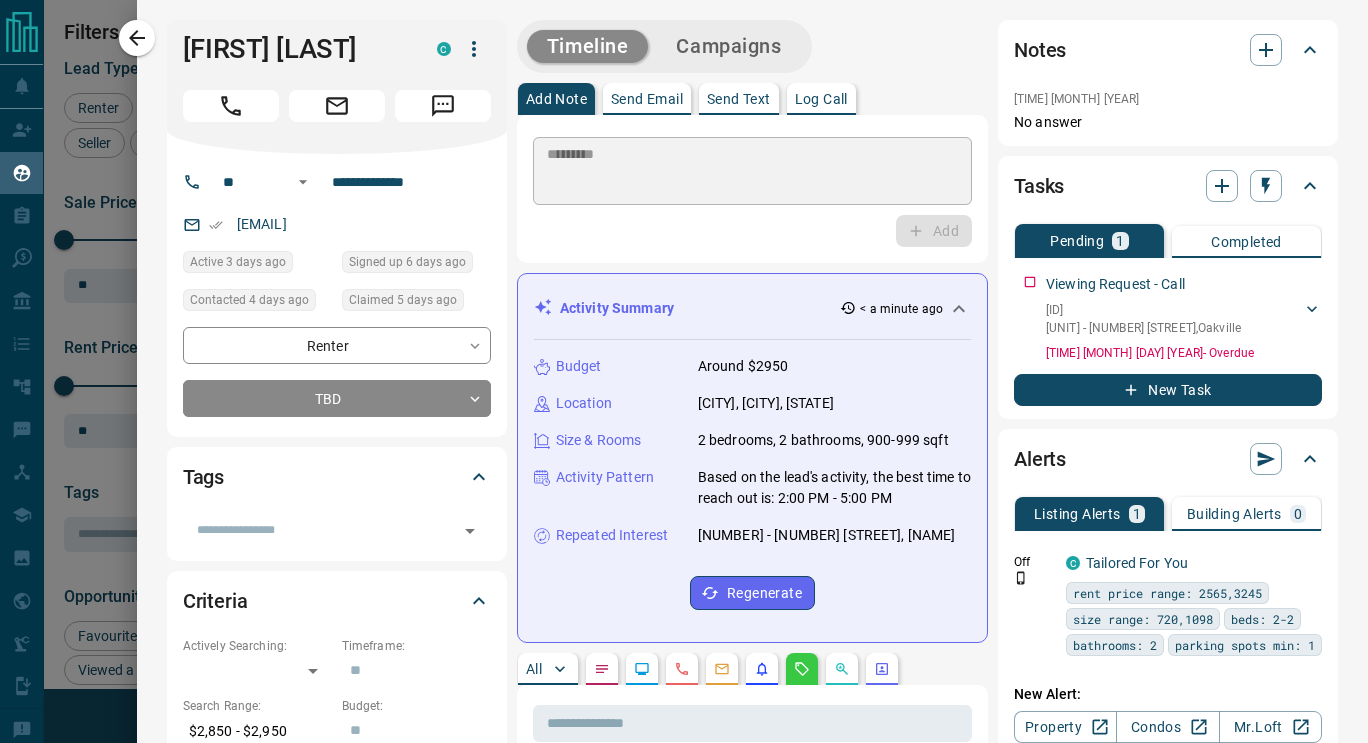 type 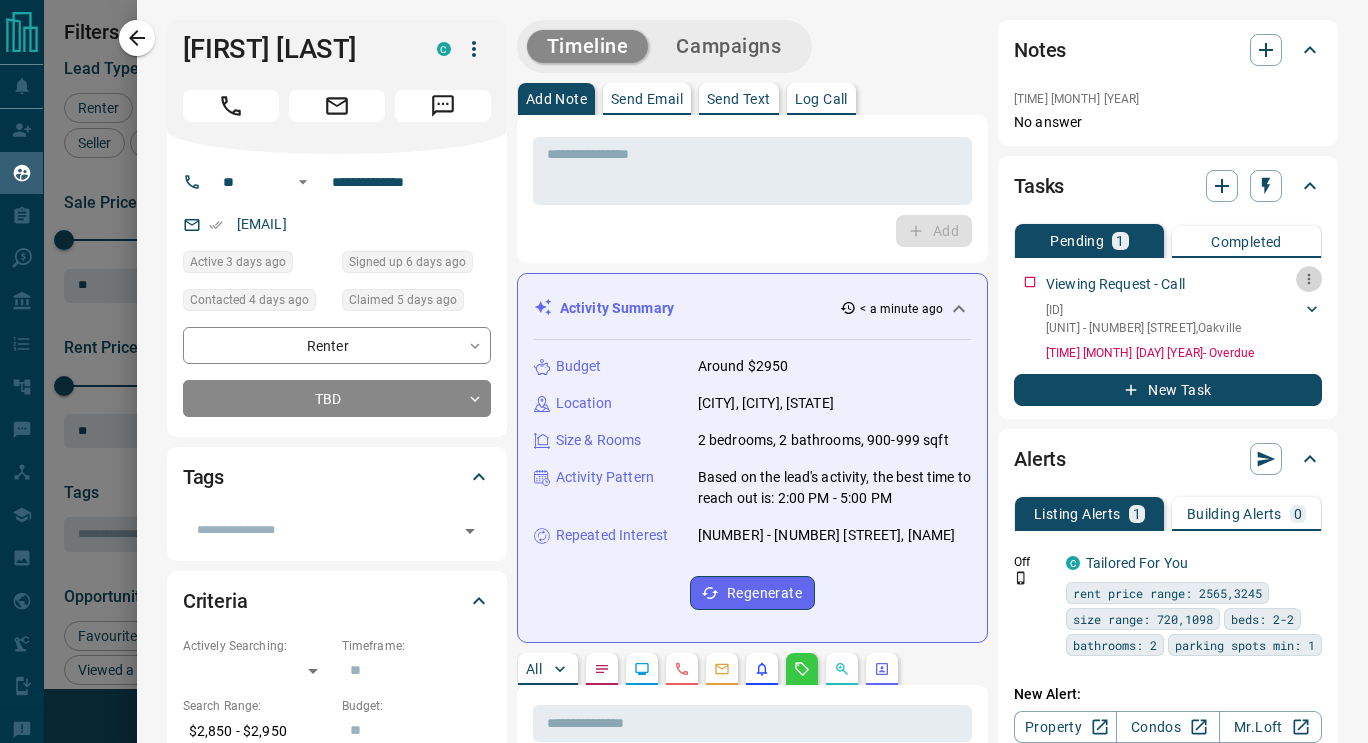 click 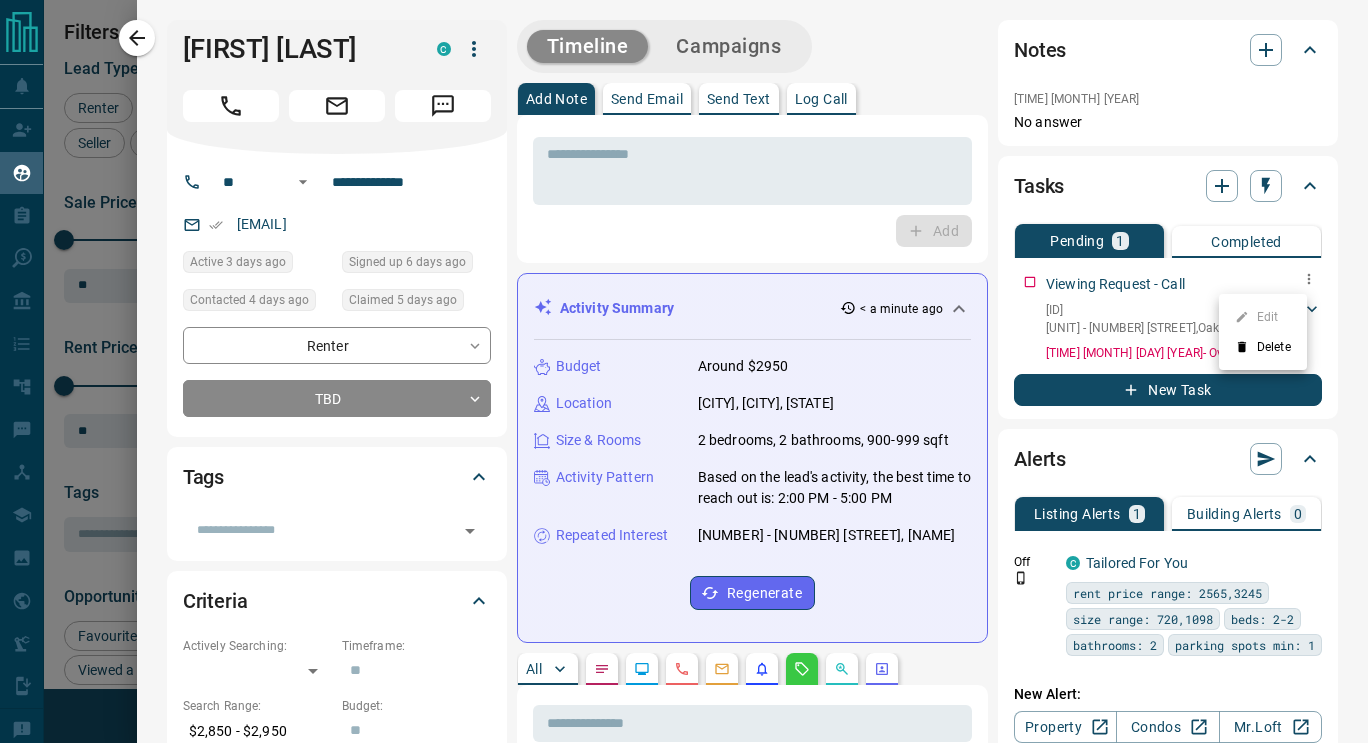 click on "Delete" at bounding box center (1263, 347) 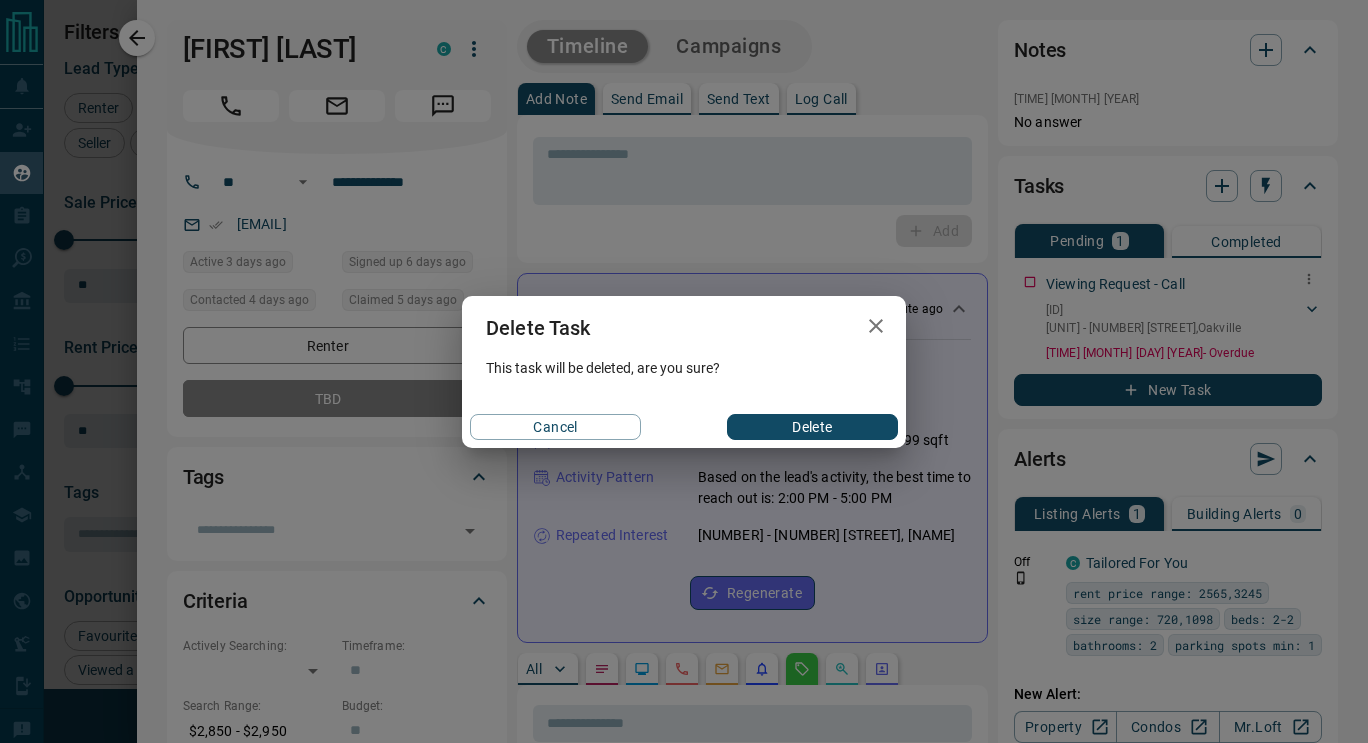 click on "Delete" at bounding box center (812, 427) 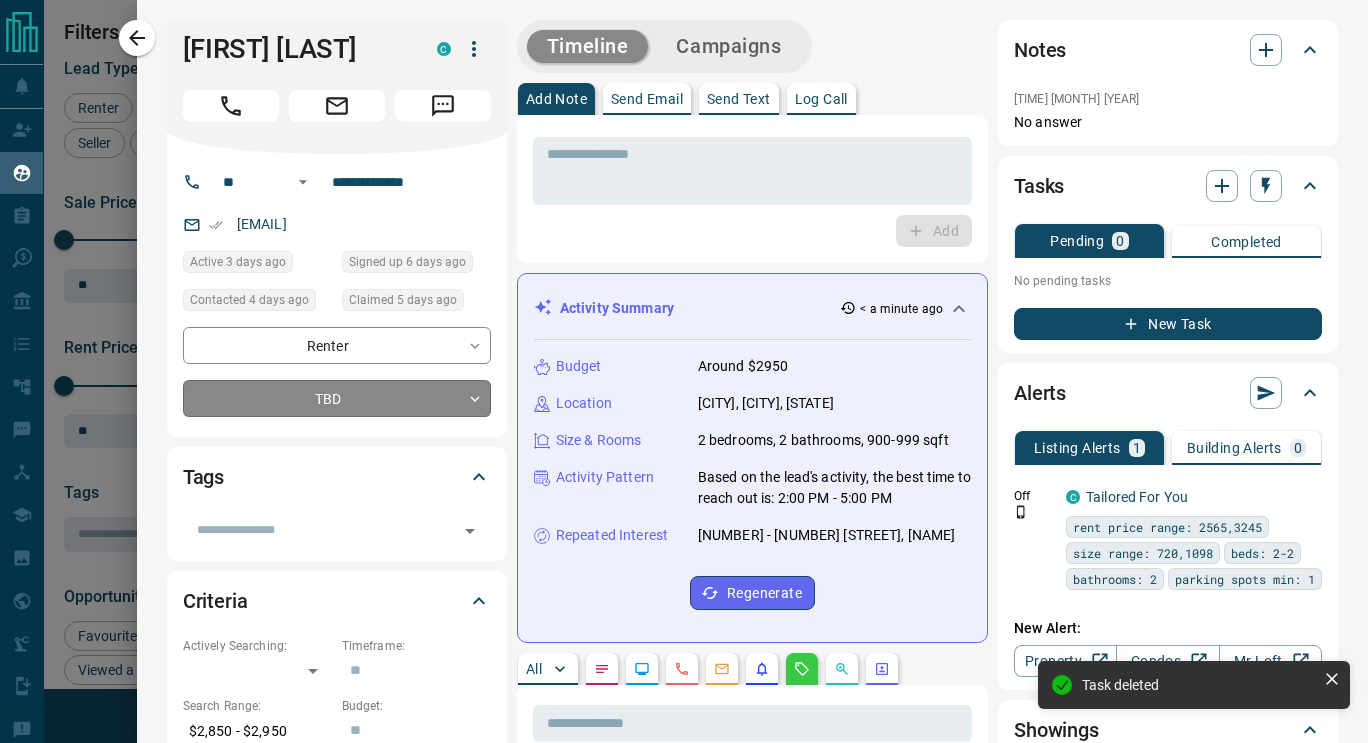 click on "[FIRST] [LAST]" at bounding box center (684, 359) 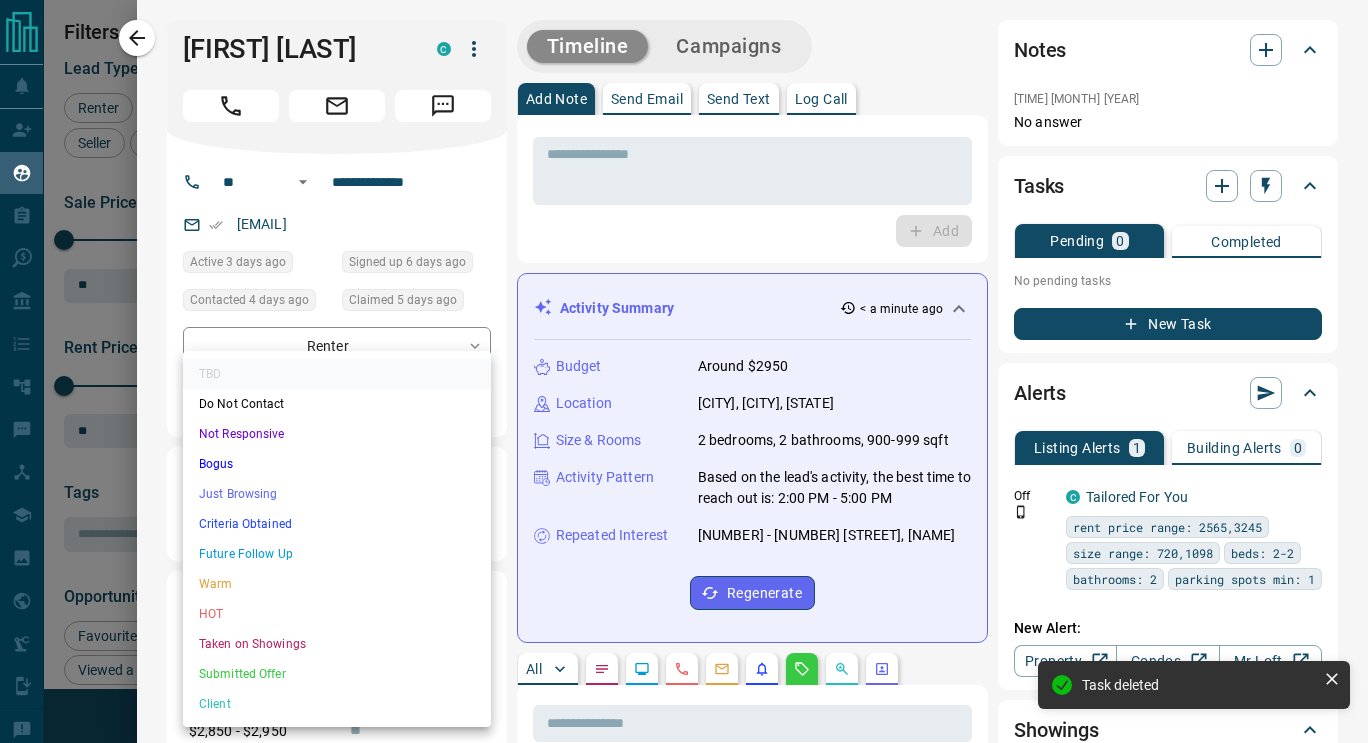 click on "Just Browsing" at bounding box center [337, 494] 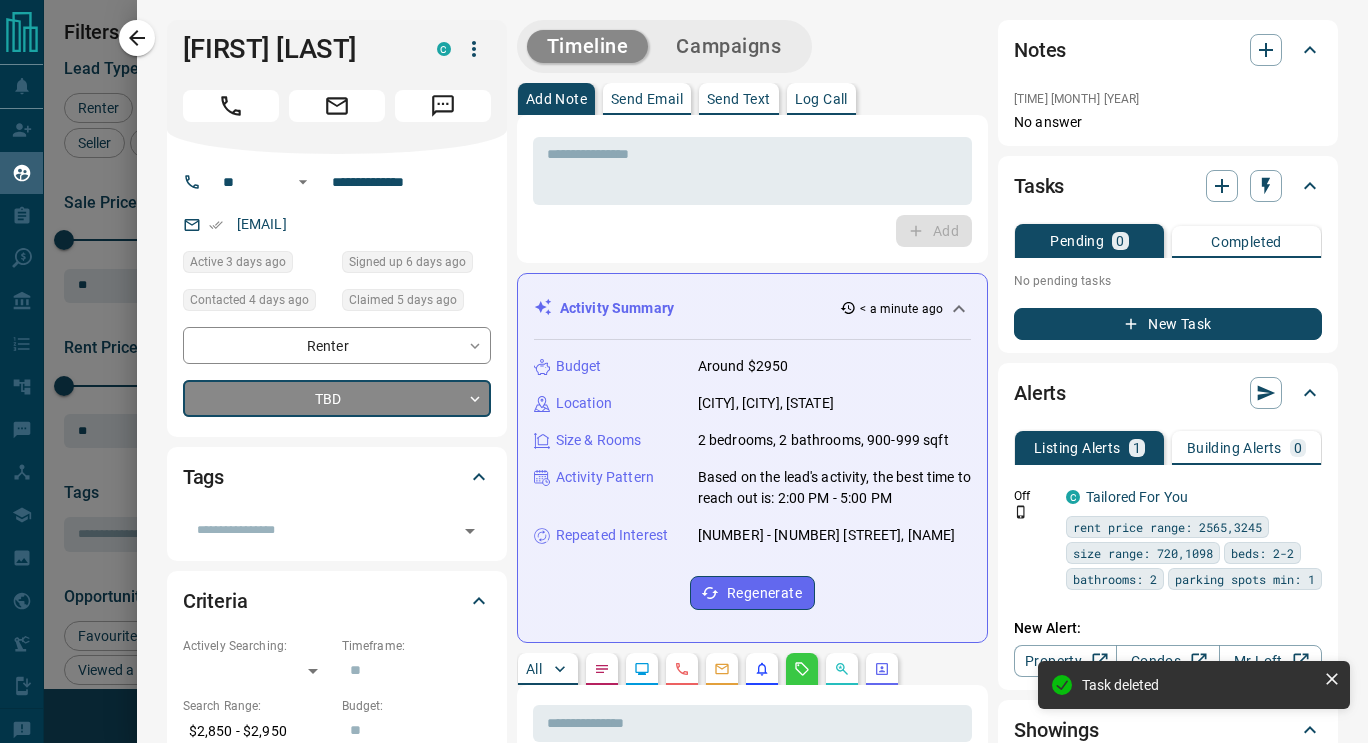 type on "*" 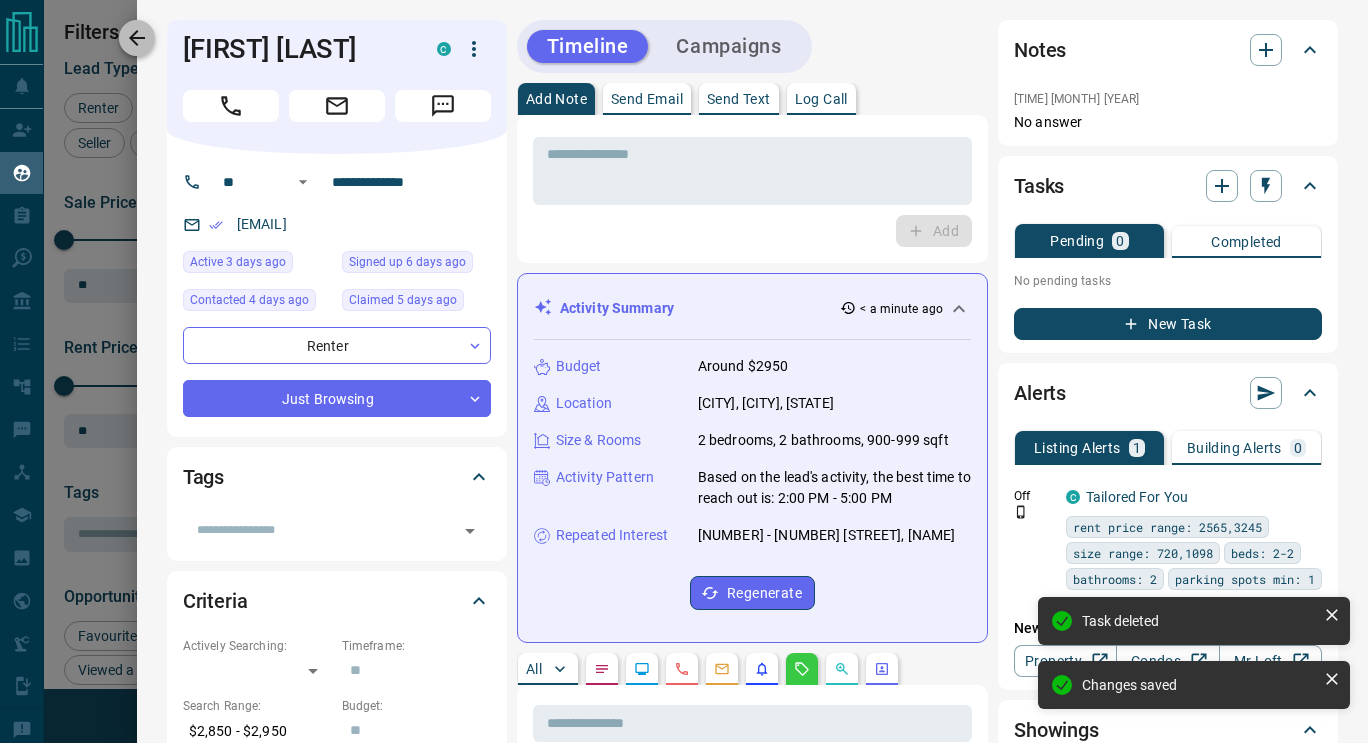 click 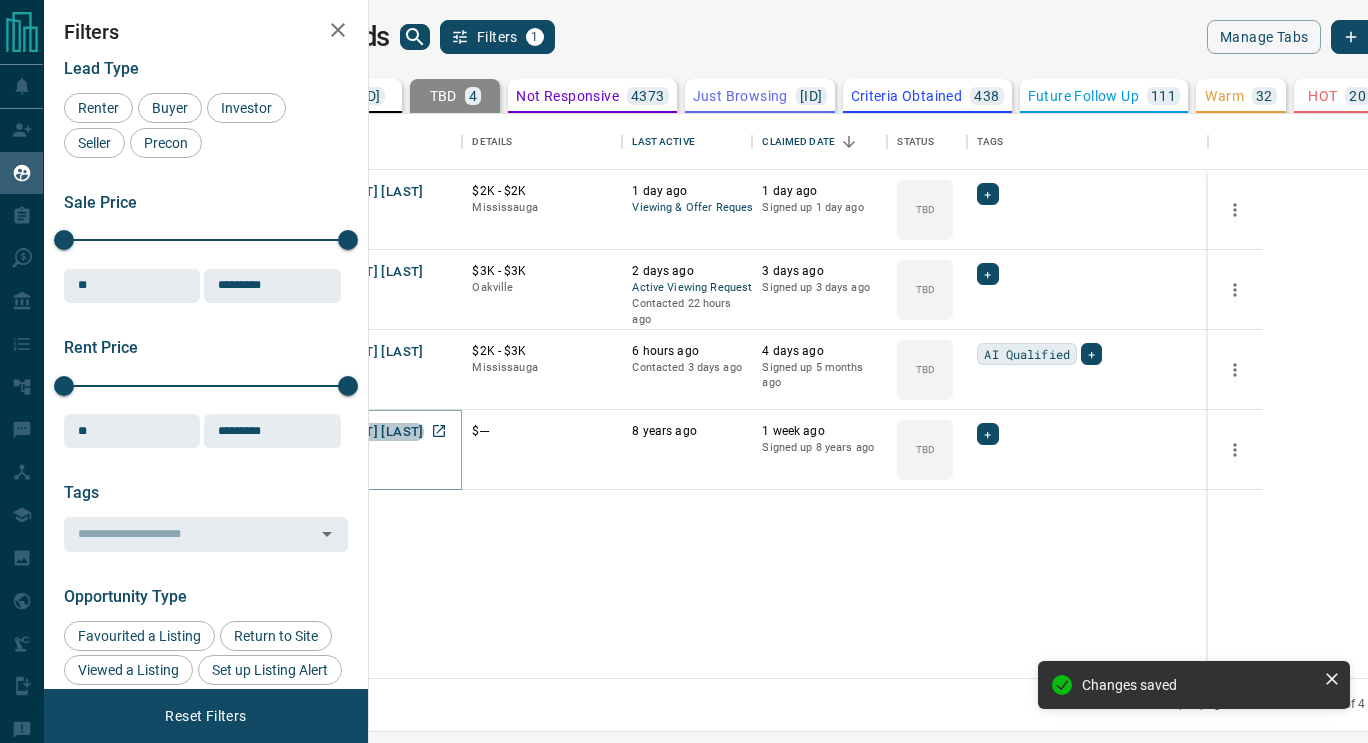 click on "[FIRST] [LAST]" at bounding box center (377, 432) 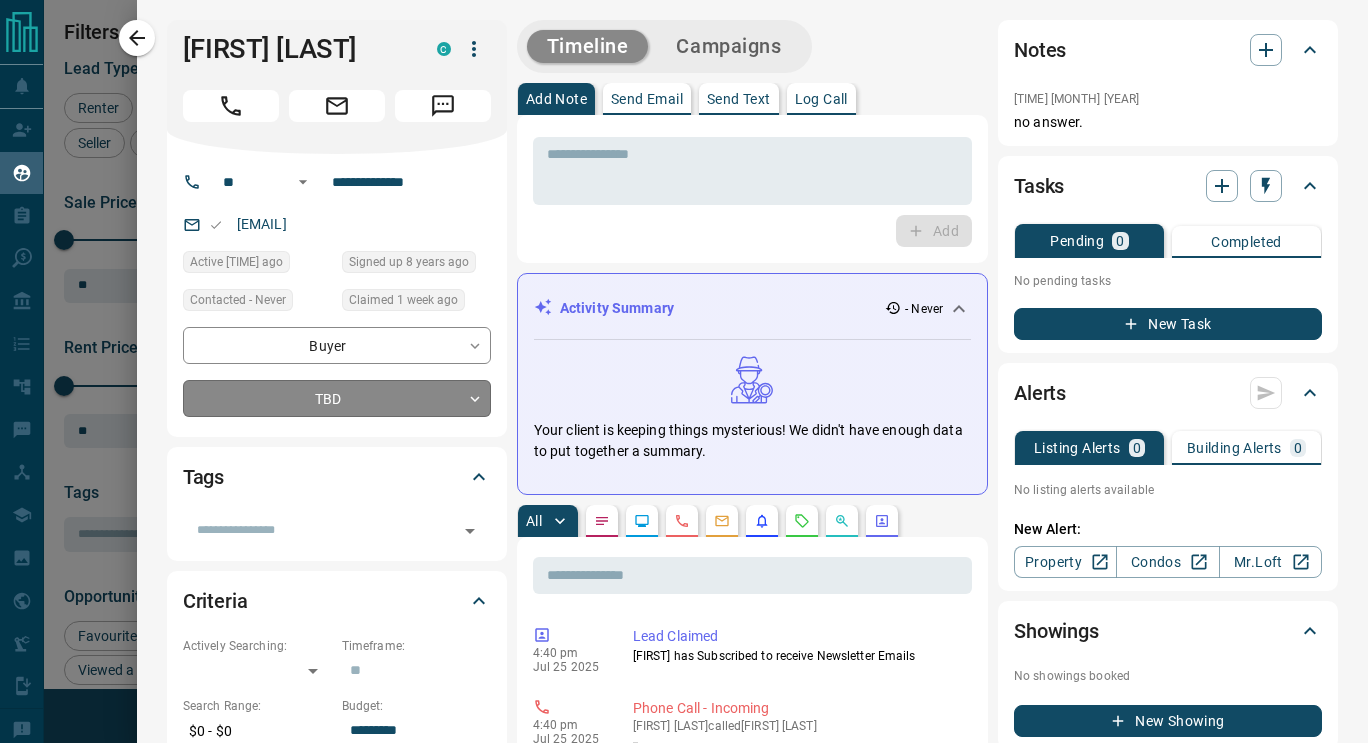 click on "[FIRST] [LAST]" at bounding box center (684, 359) 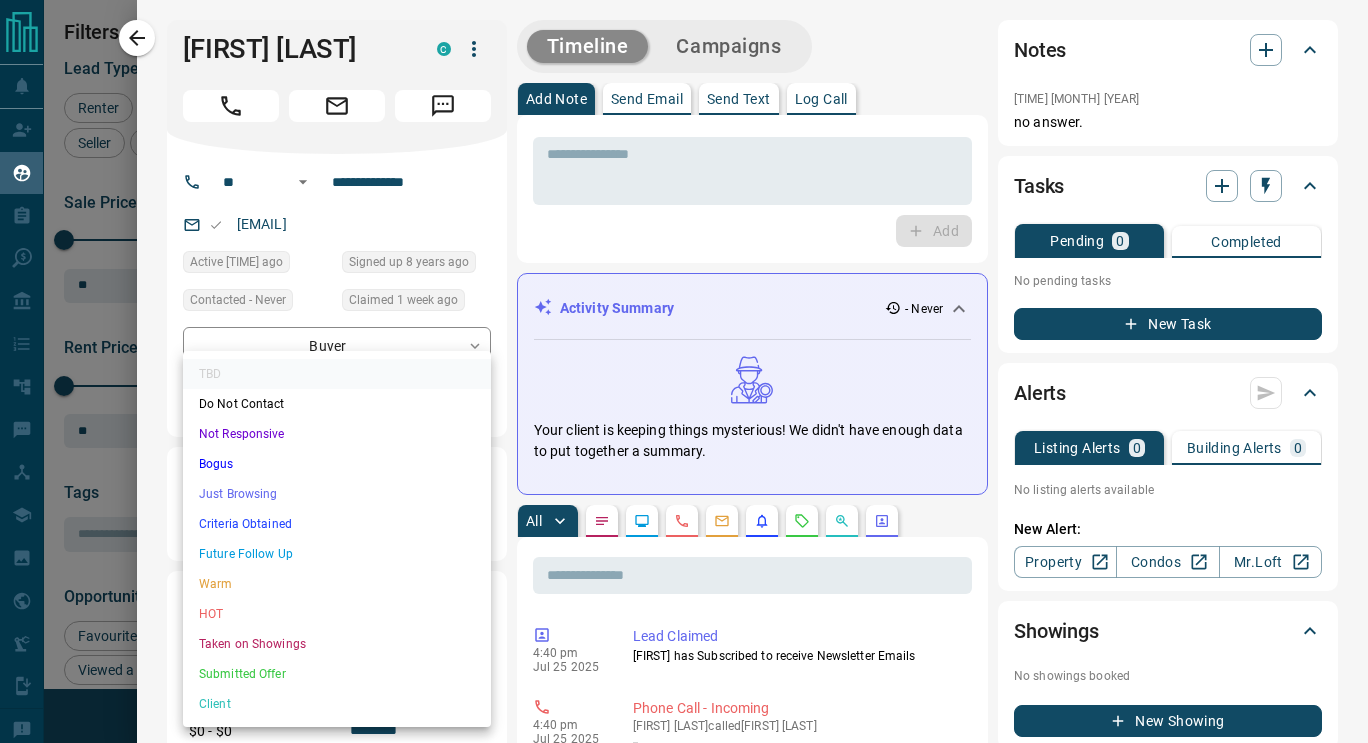 click on "Just Browsing" at bounding box center (337, 494) 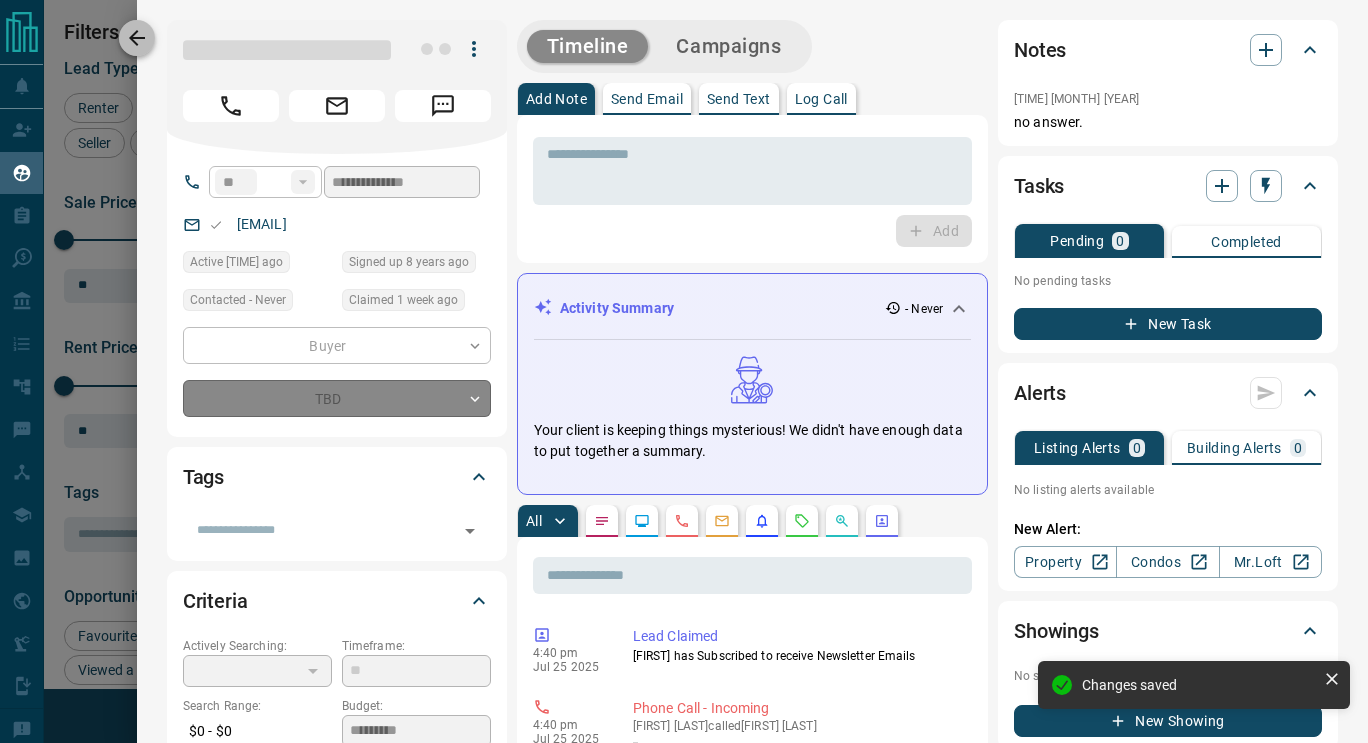 click 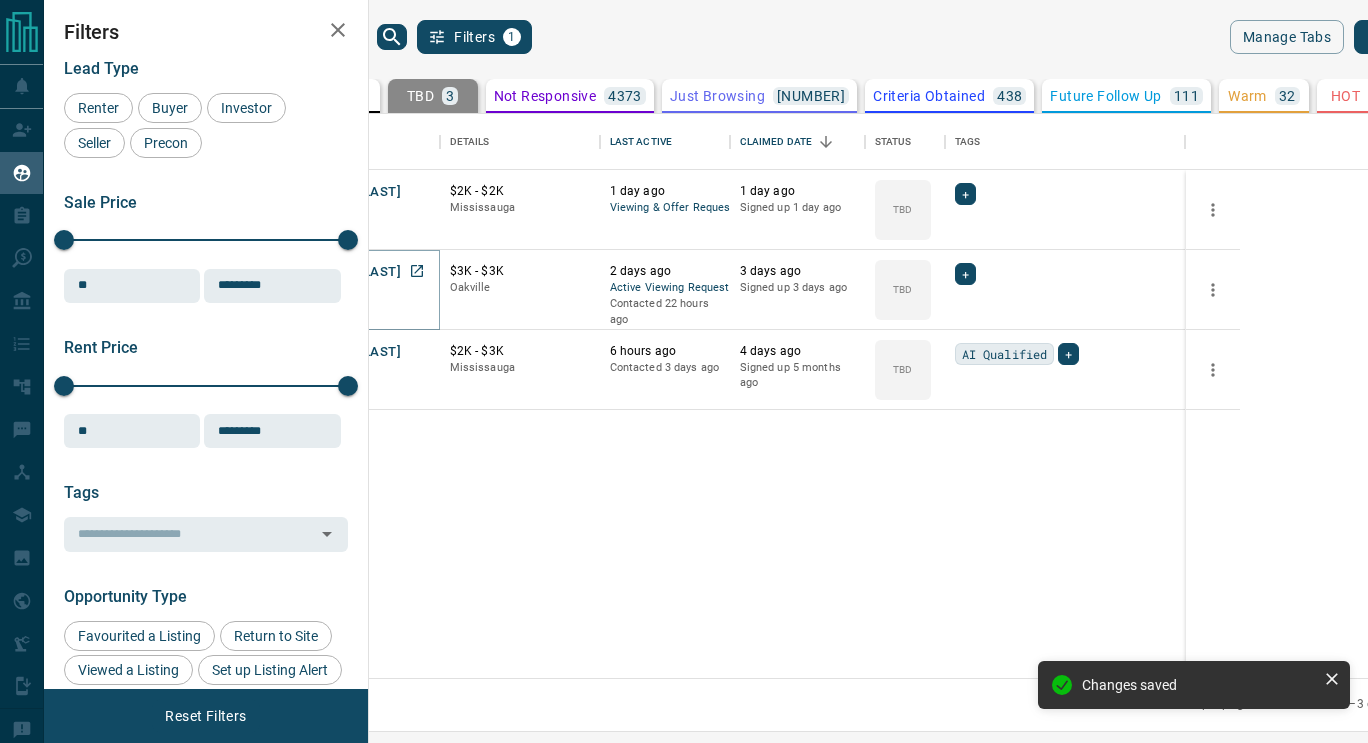 click on "[FIRST] [LAST]" at bounding box center (355, 272) 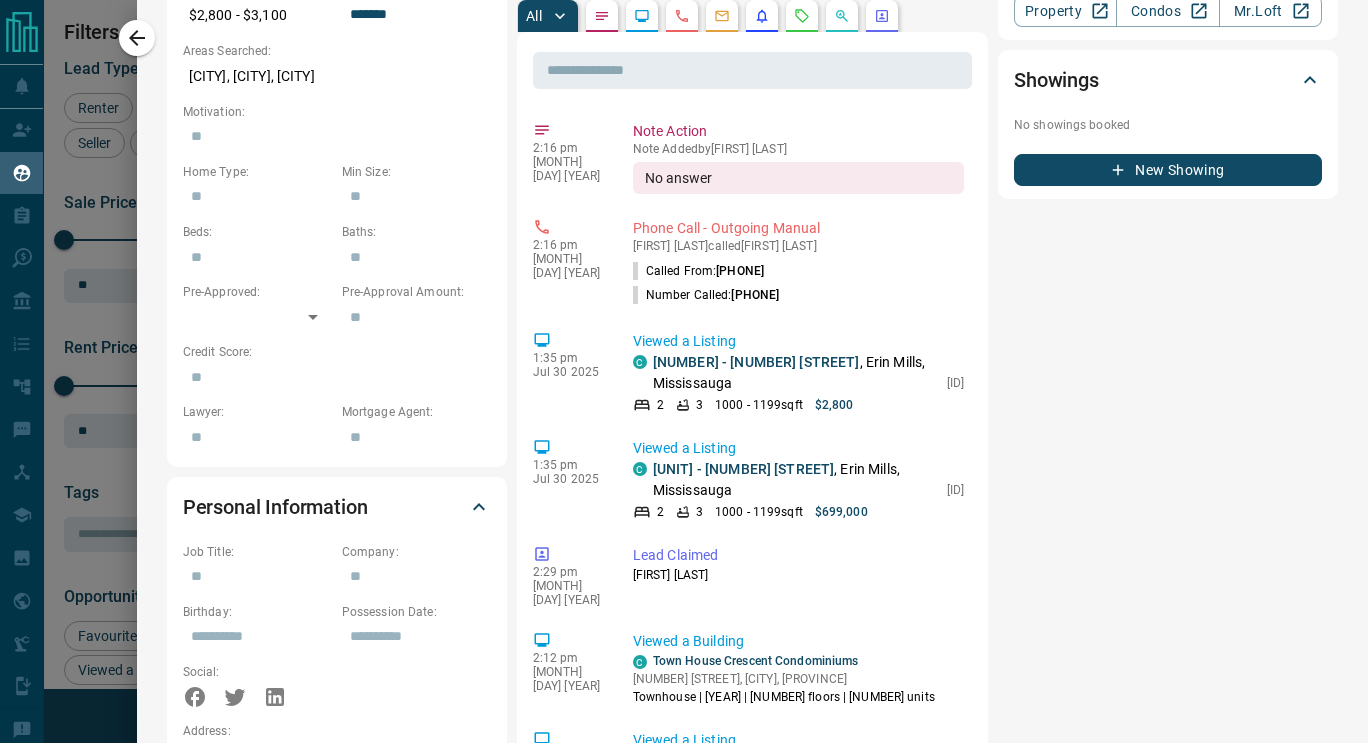 scroll, scrollTop: 717, scrollLeft: 0, axis: vertical 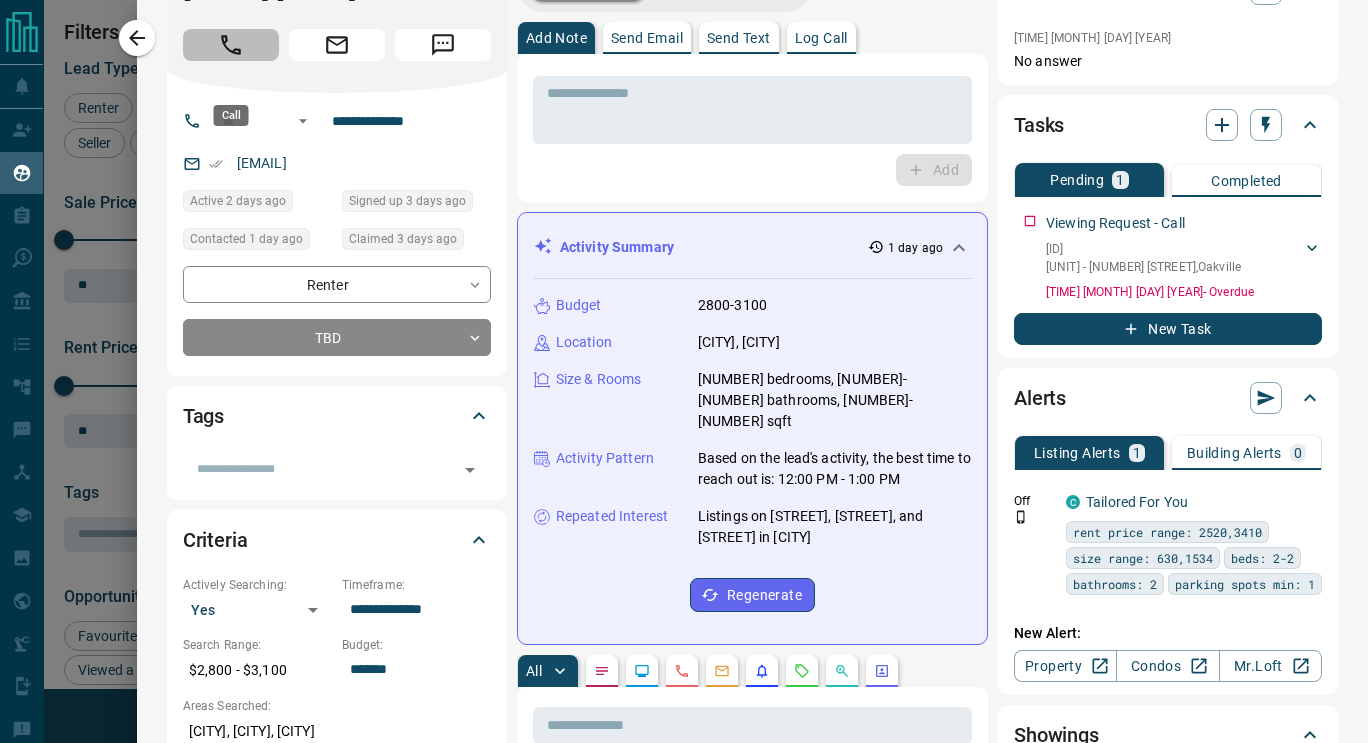 click at bounding box center (231, 45) 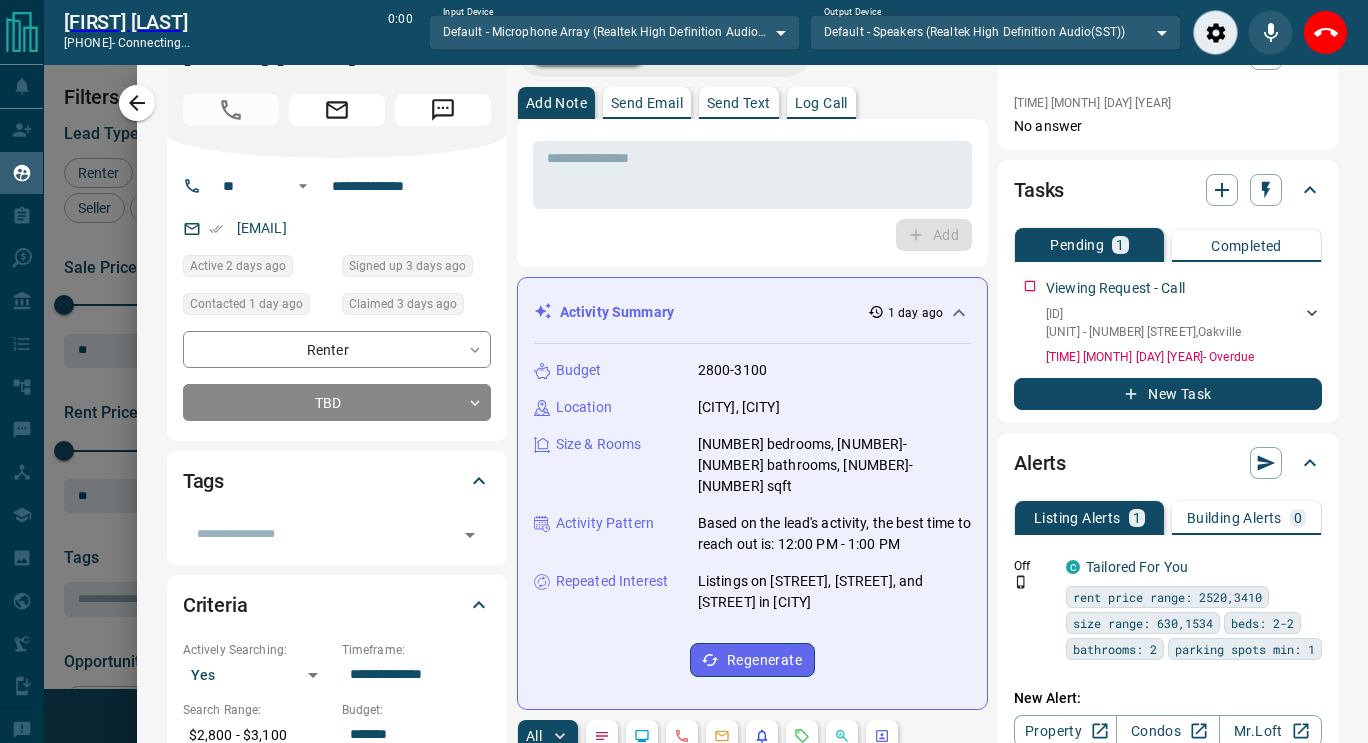 scroll, scrollTop: 487, scrollLeft: 975, axis: both 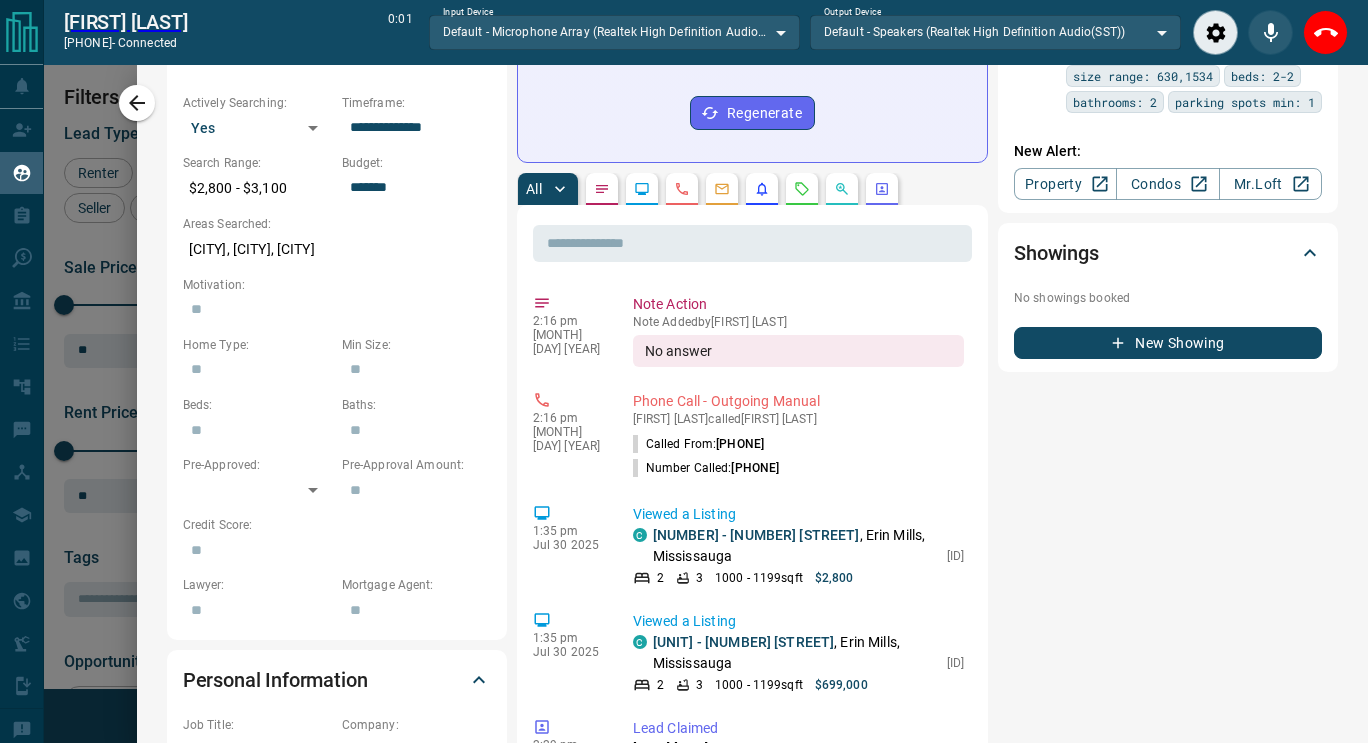 click 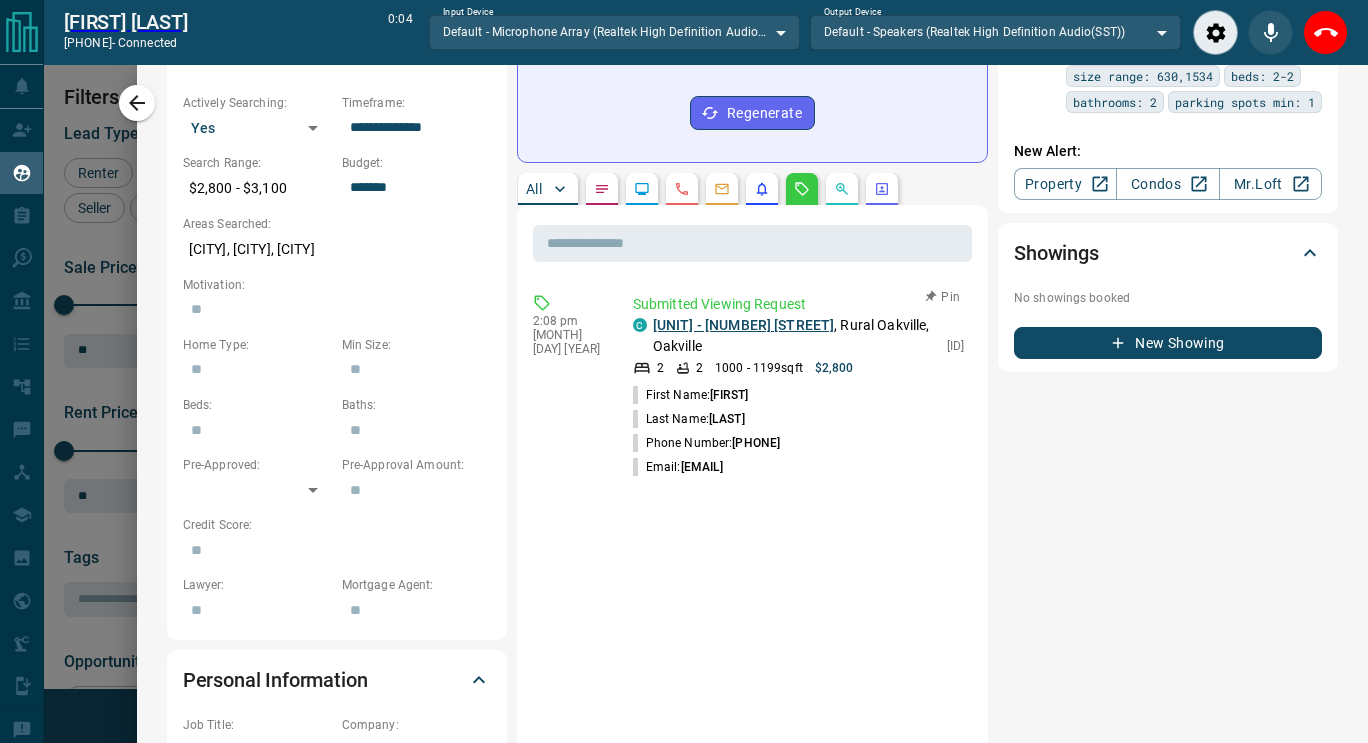 click on "[UNIT] - [NUMBER] [STREET]" at bounding box center [743, 325] 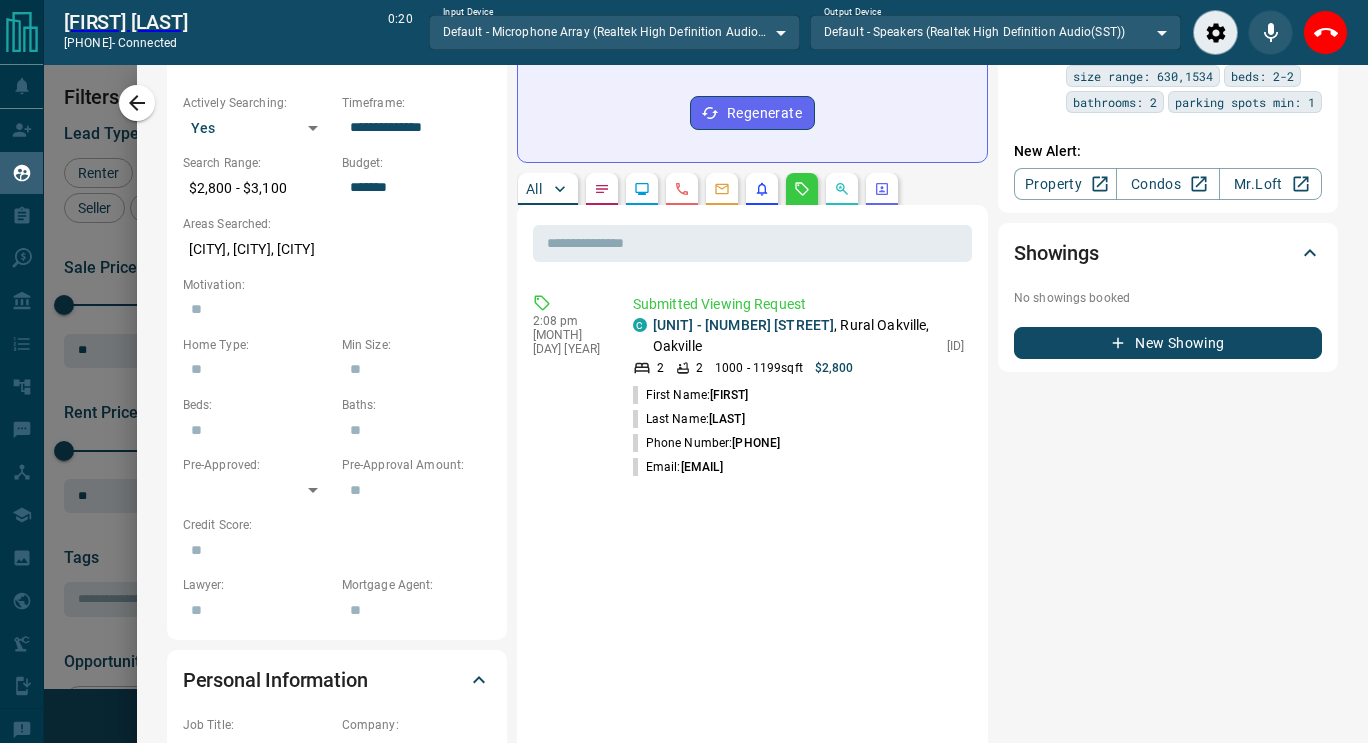 click at bounding box center (1270, 32) 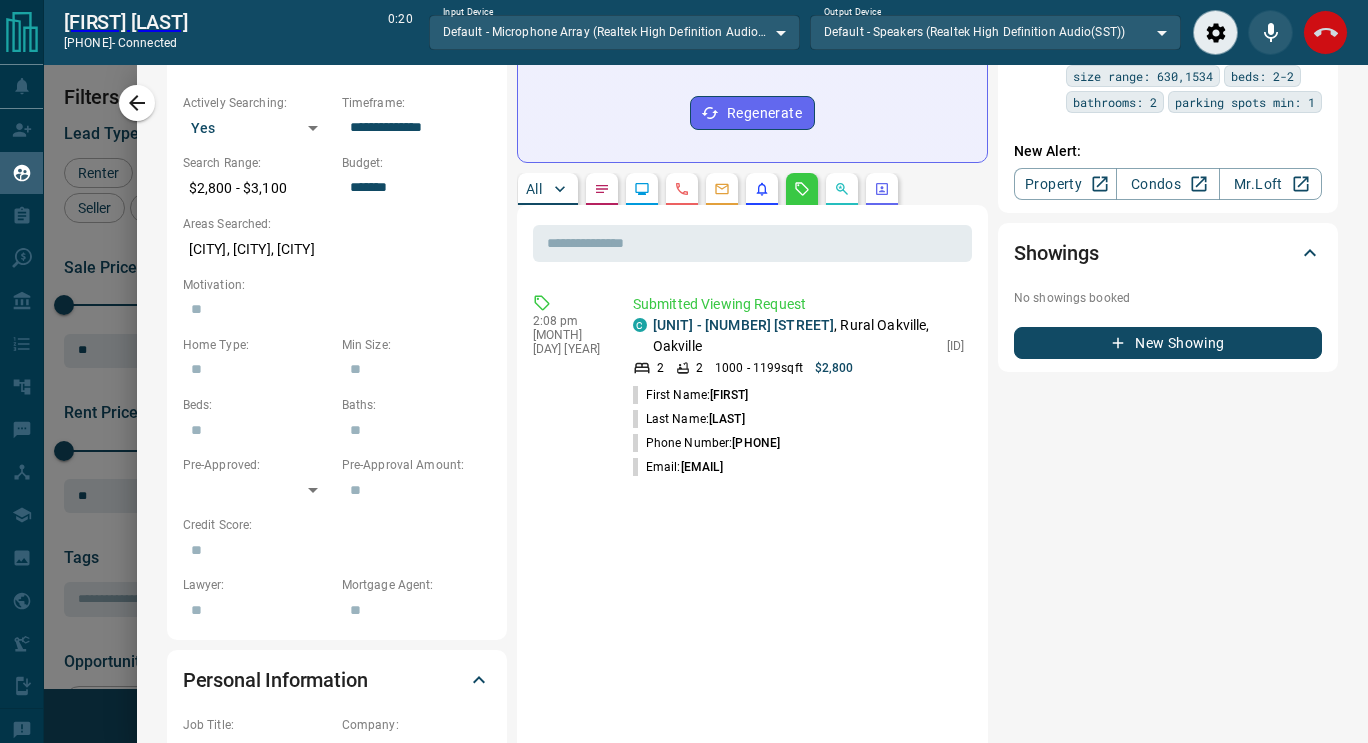 click 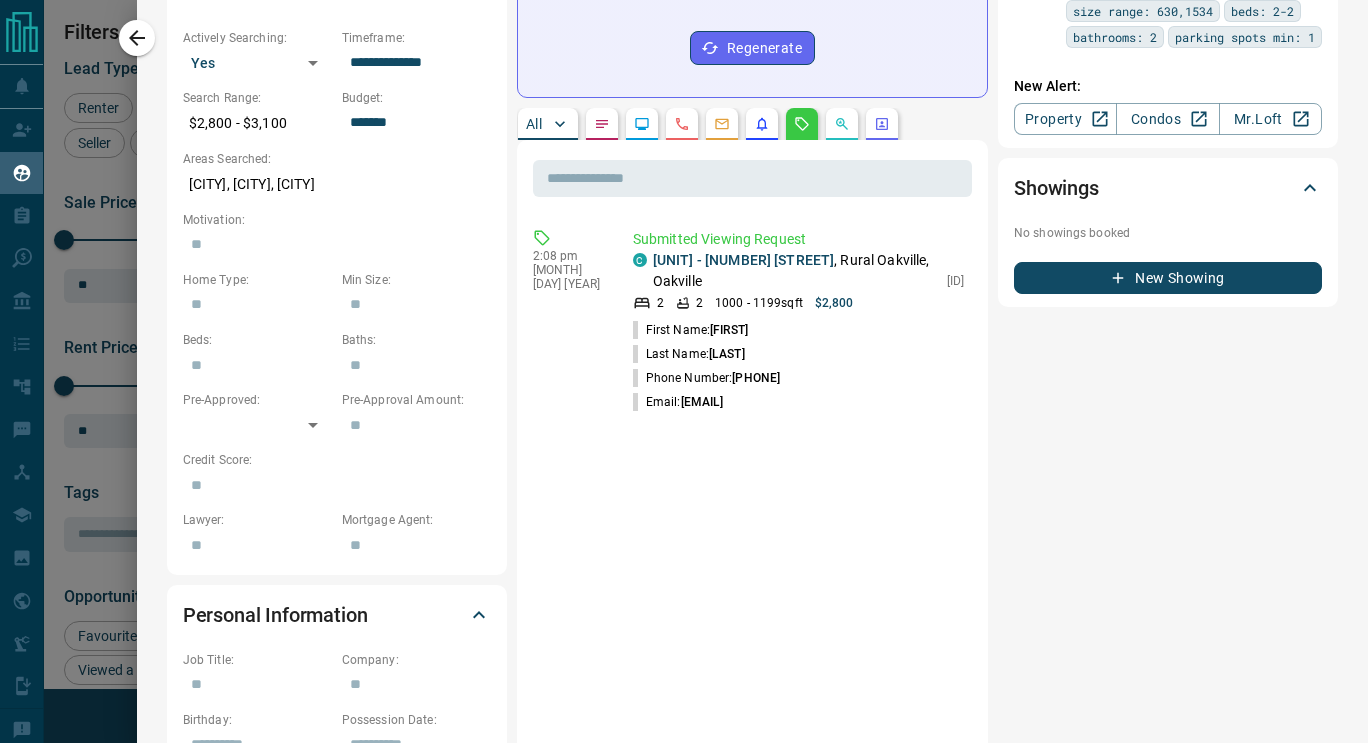 scroll, scrollTop: 16, scrollLeft: 16, axis: both 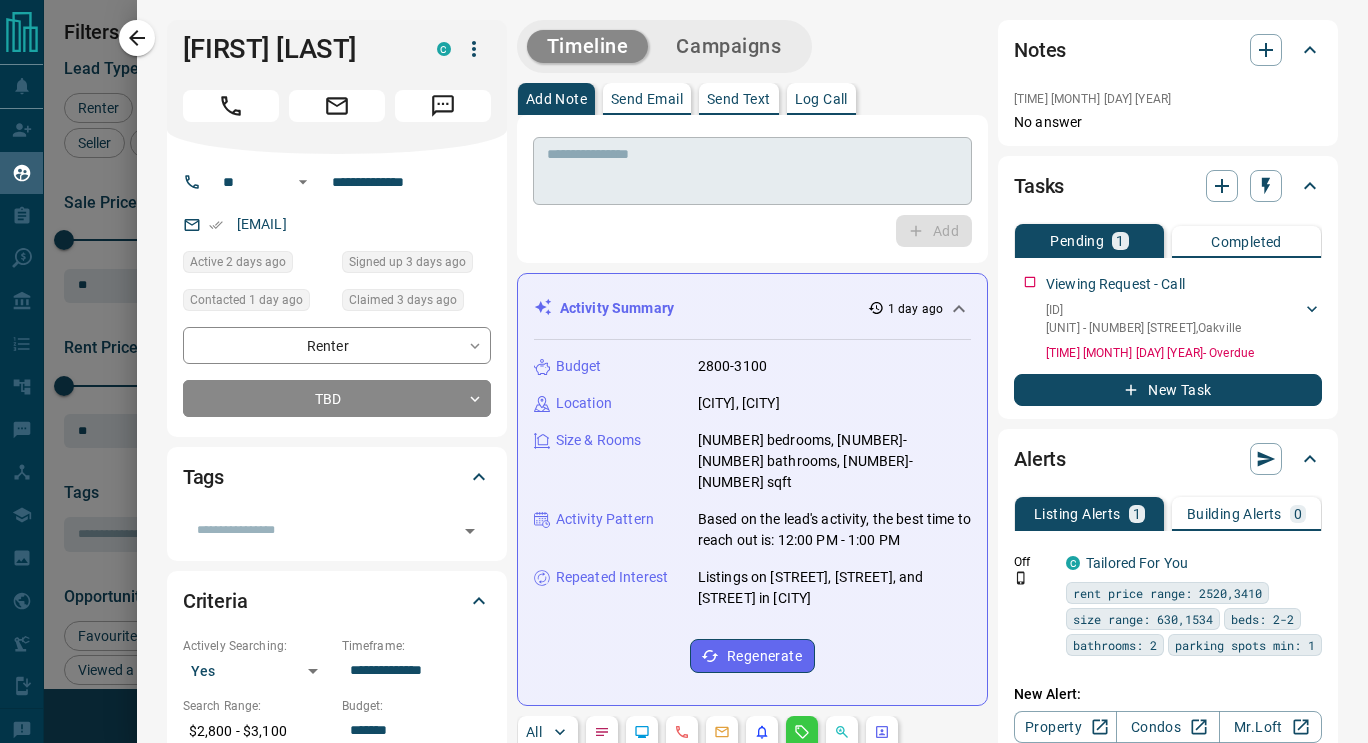 click at bounding box center (752, 171) 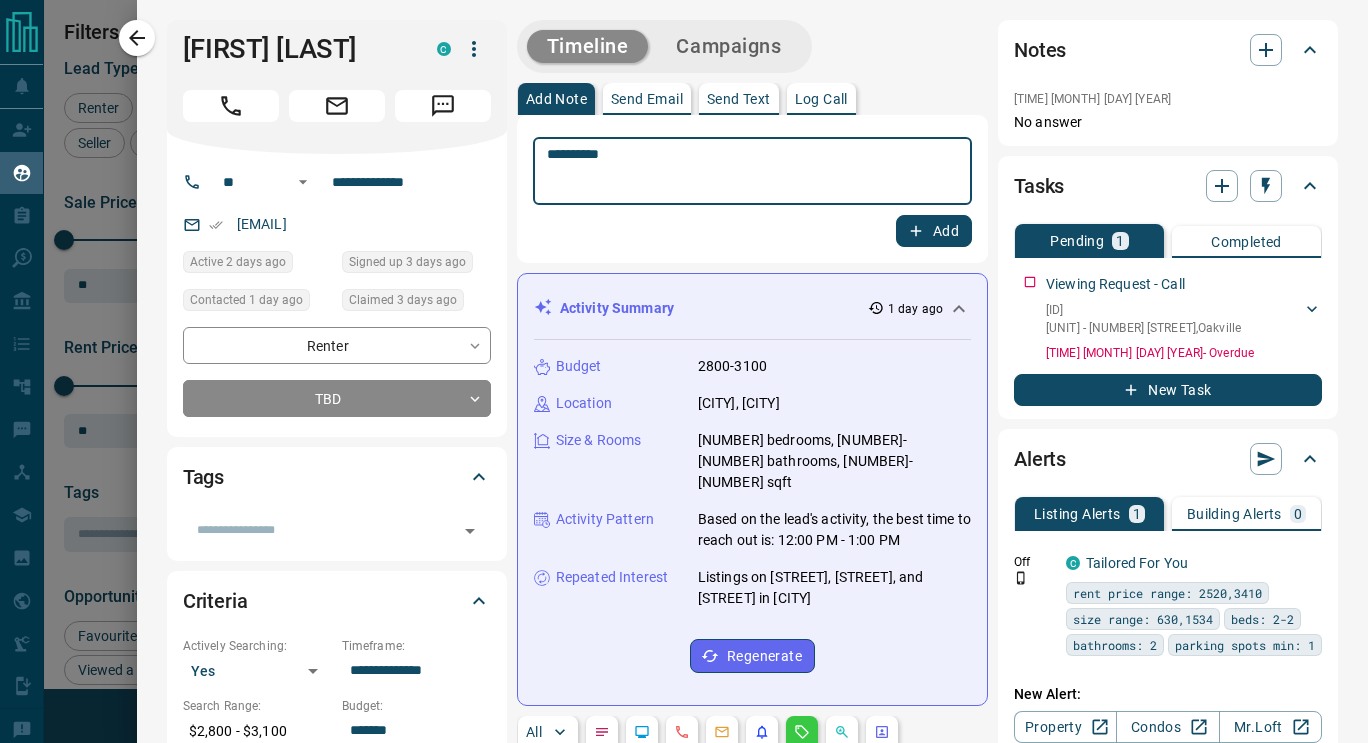type on "**********" 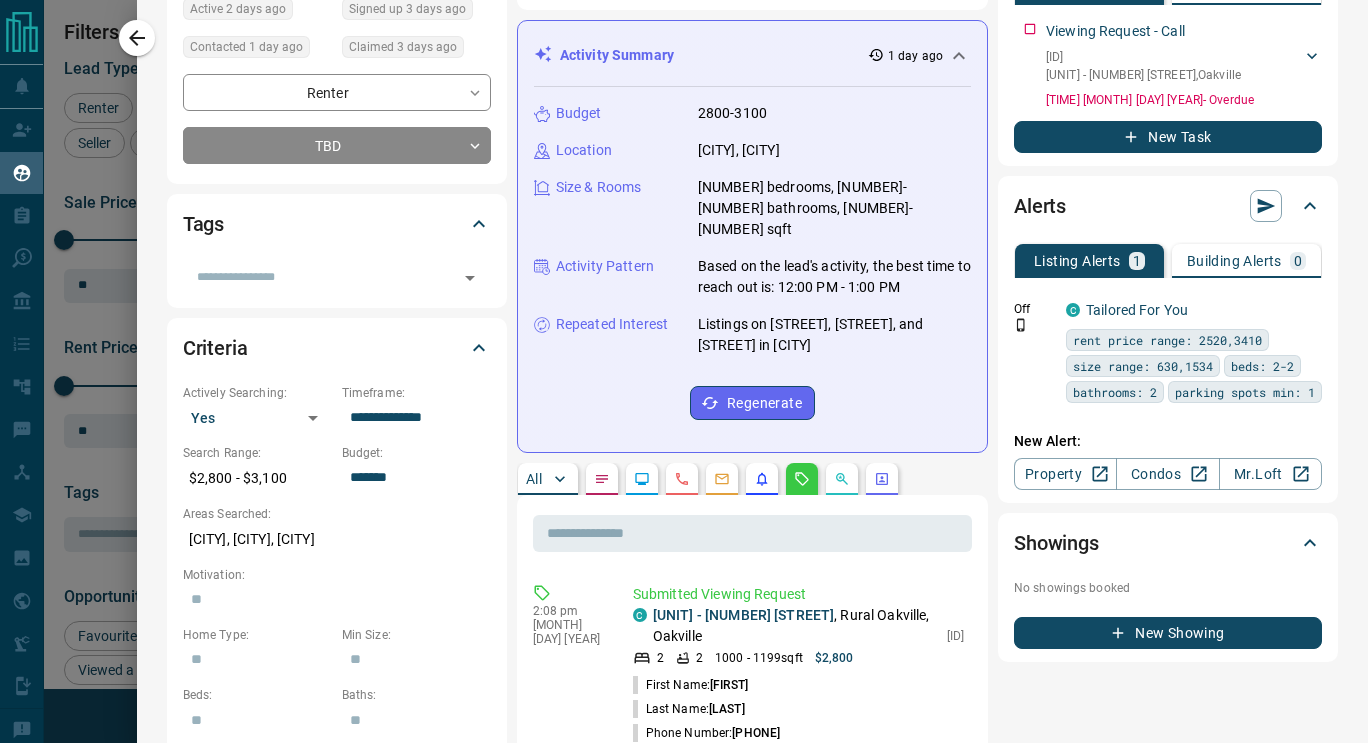 scroll, scrollTop: 254, scrollLeft: 0, axis: vertical 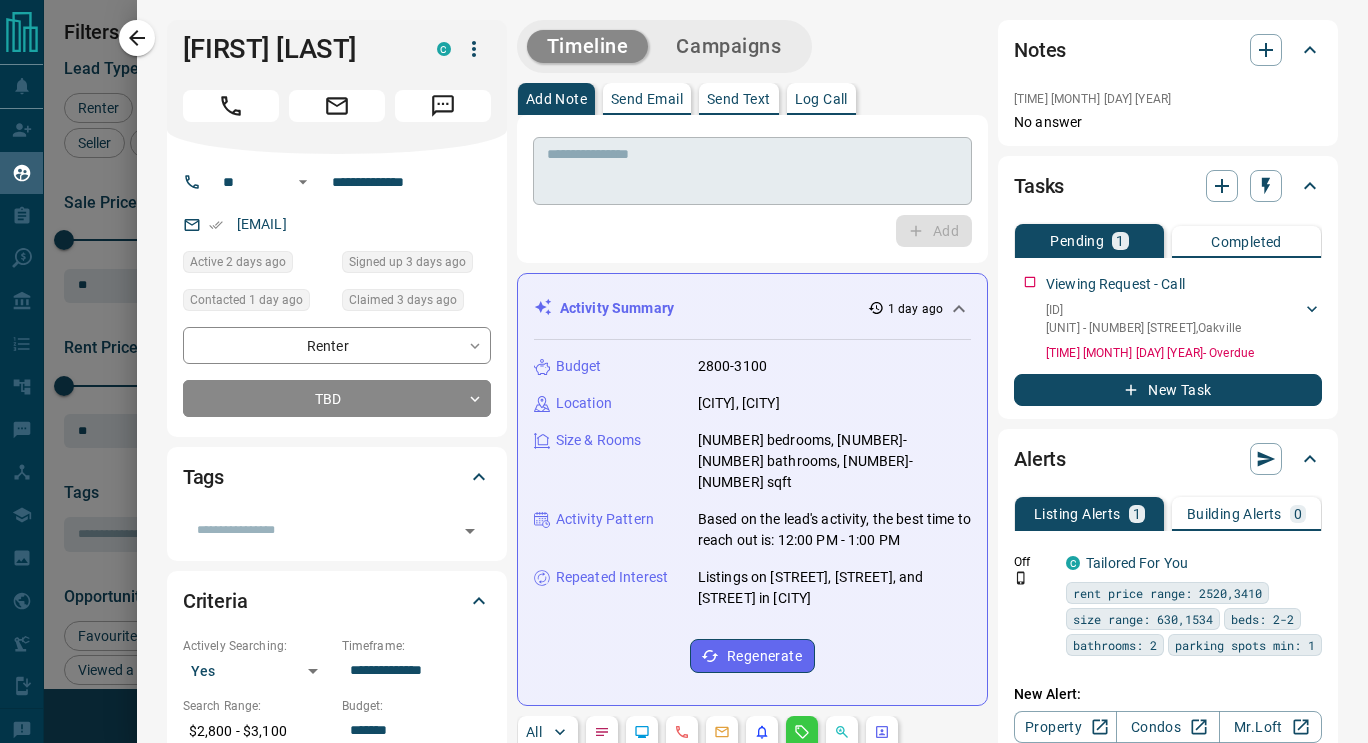click at bounding box center (745, 171) 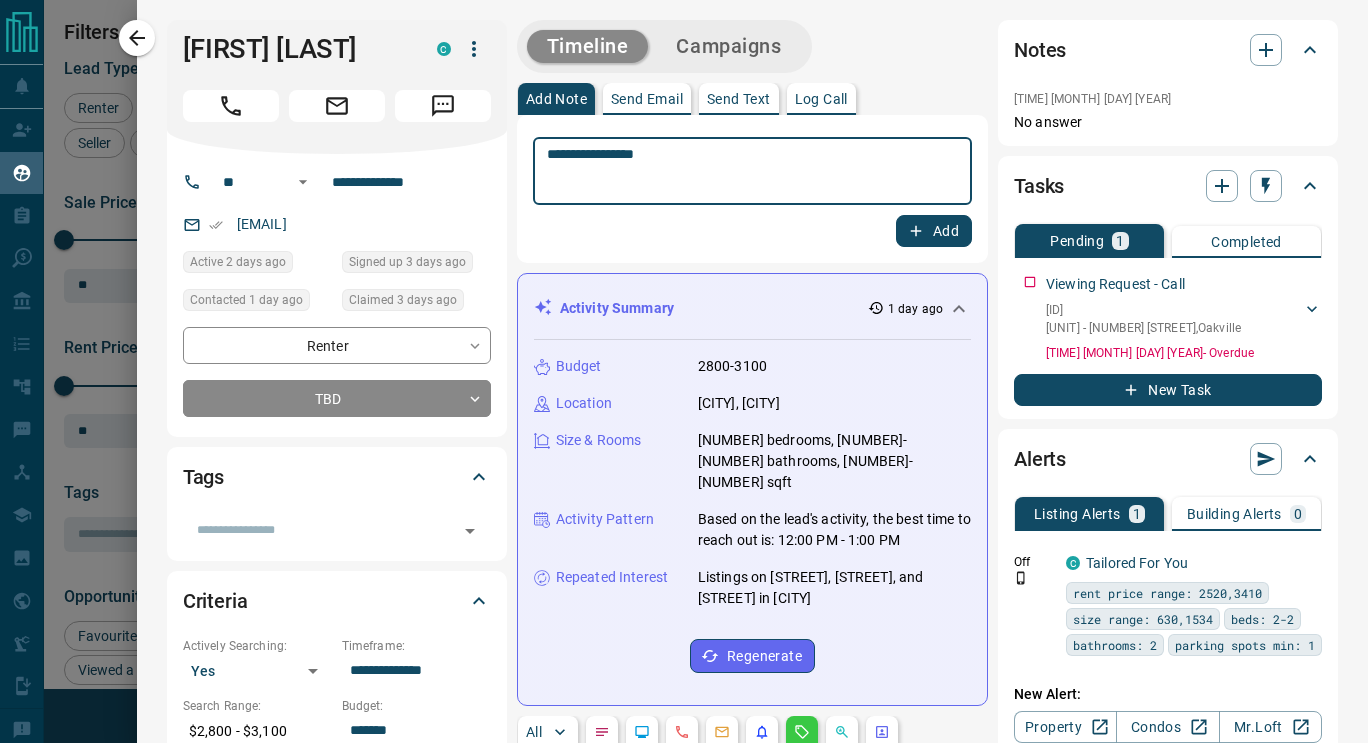 type on "**********" 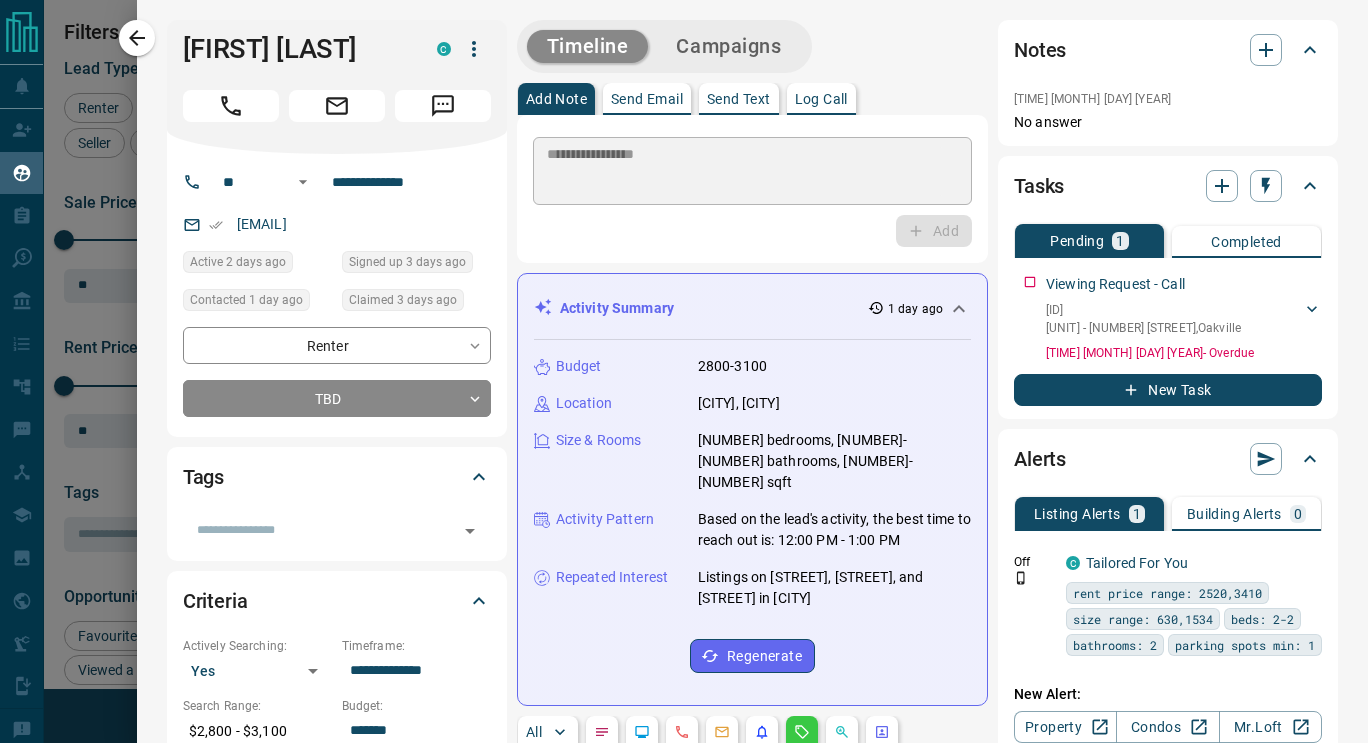 type 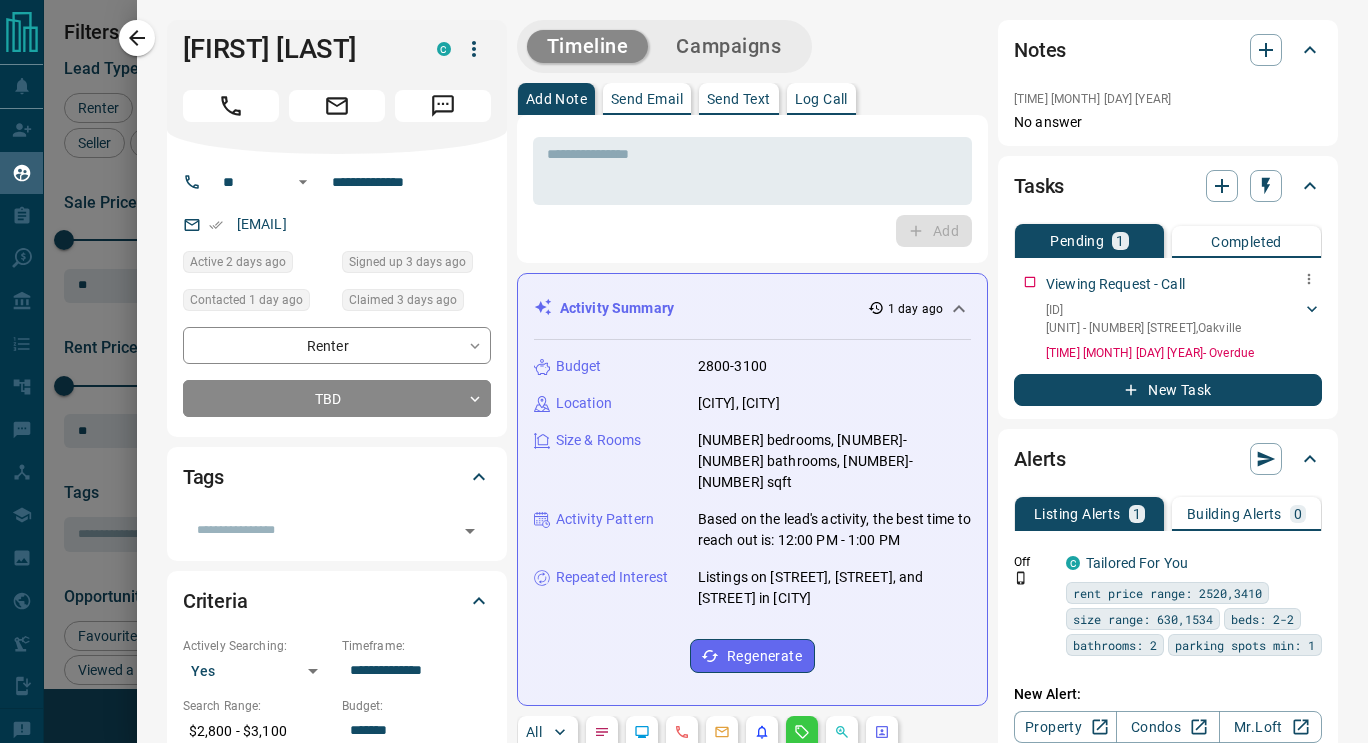 click 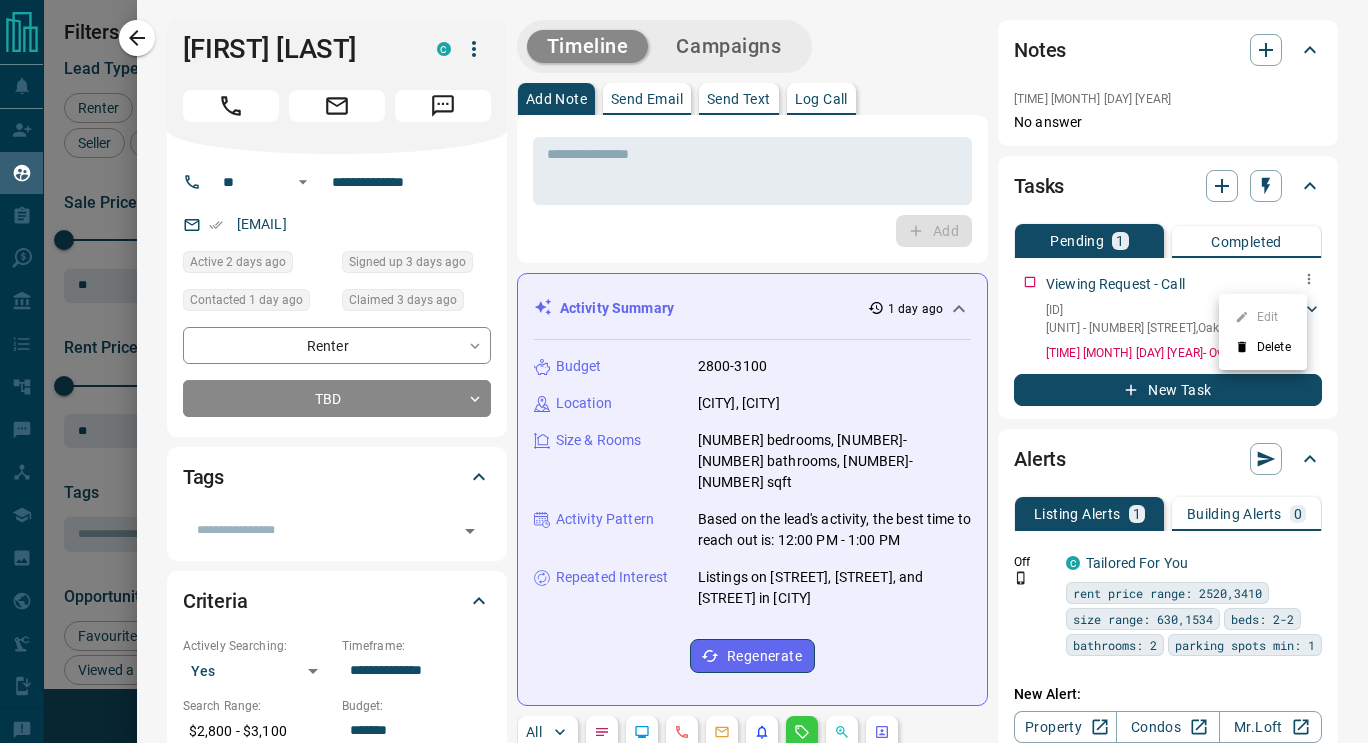 click 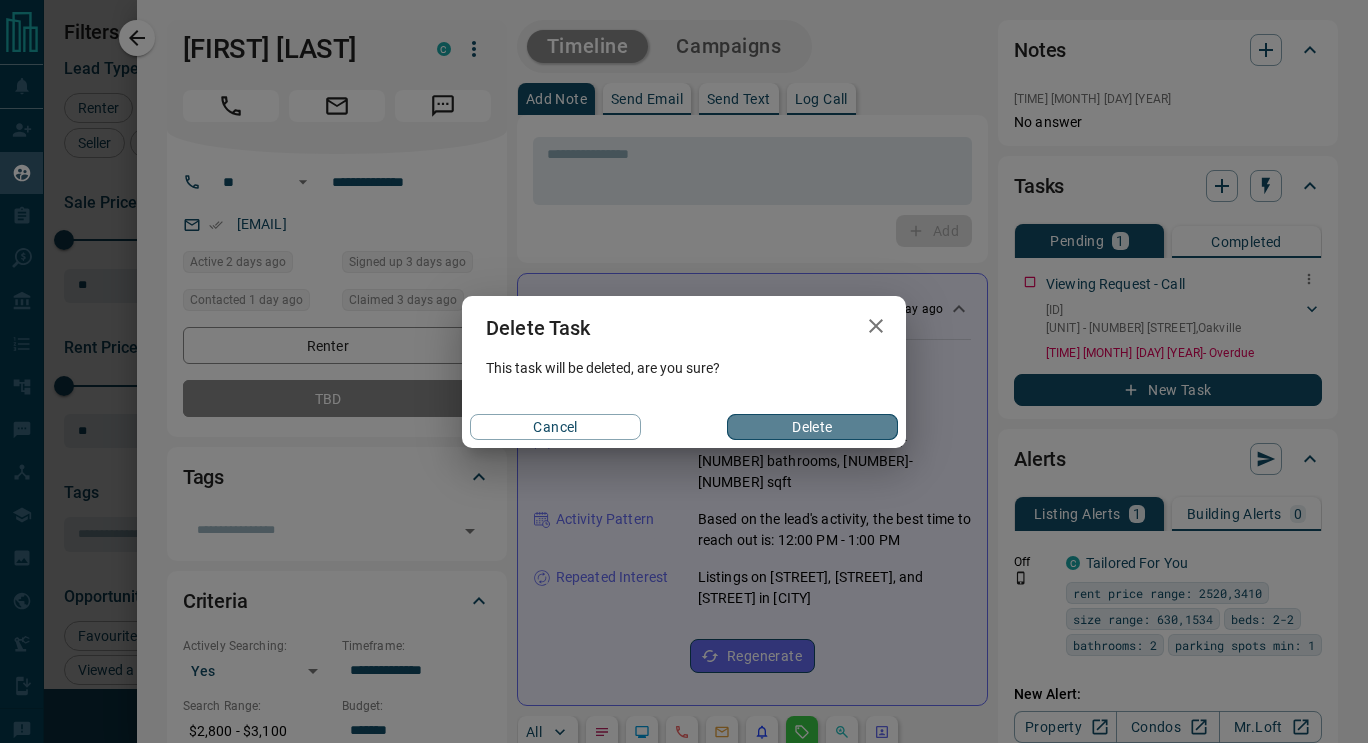 click on "Delete" at bounding box center (812, 427) 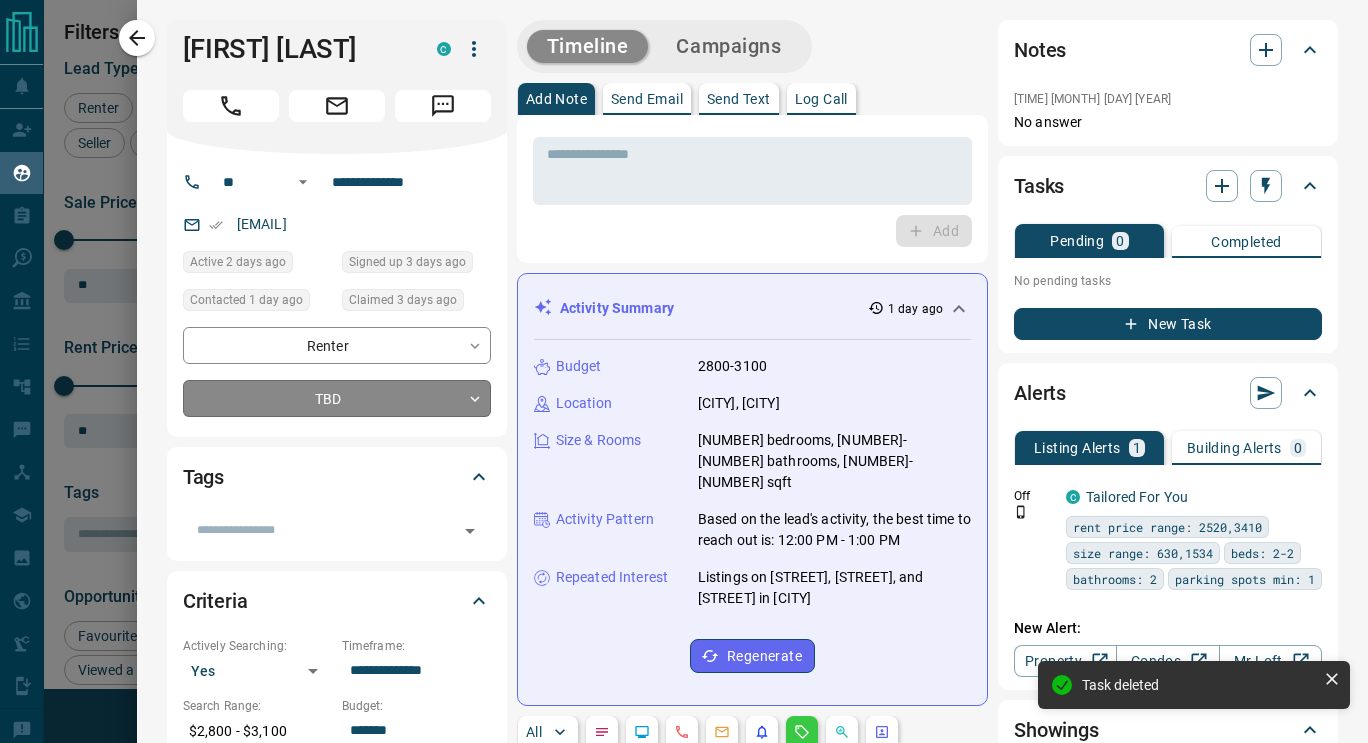 click on "Lead Transfers Claim Leads My Leads Tasks Opportunities Deals Campaigns Automations Messages Broker Bay Training Media Services Agent Resources Precon Worksheet Mobile Apps Disclosure Logout My Leads Filters 1 Manage Tabs New Lead All 7840 TBD 3 Do Not Contact - Not Responsive 4373 Bogus 428 Just Browsing 2211 Criteria Obtained 438 Future Follow Up 111 Warm 32 HOT 20 Taken on Showings 31 Submitted Offer - Client 193 Name Details Last Active Claimed Date Status Tags [FIRST] [LAST] Renter C $2K - $2K [CITY] 1 day ago Viewing & Offer Request 1 day ago Signed up 1 day ago TBD + [FIRST] [LAST] Renter C $3K - $3K [CITY] 2 days ago Contacted in 3 hours 3 days ago Signed up 3 days ago TBD + [FIRST] [LAST] Renter C $2K - $3K [CITY] 6 hours ago Contacted 3 days ago 4 days ago Signed up 5 months ago TBD AI Qualified + Rows per page: 25 ** 1–3 of 3 Filters Lead Type Renter Buyer Investor Seller Precon Sale Price 0 5500000 Sale price range ** ​ Input sale price range Sale price range ********* ​ 0 **" at bounding box center (684, 359) 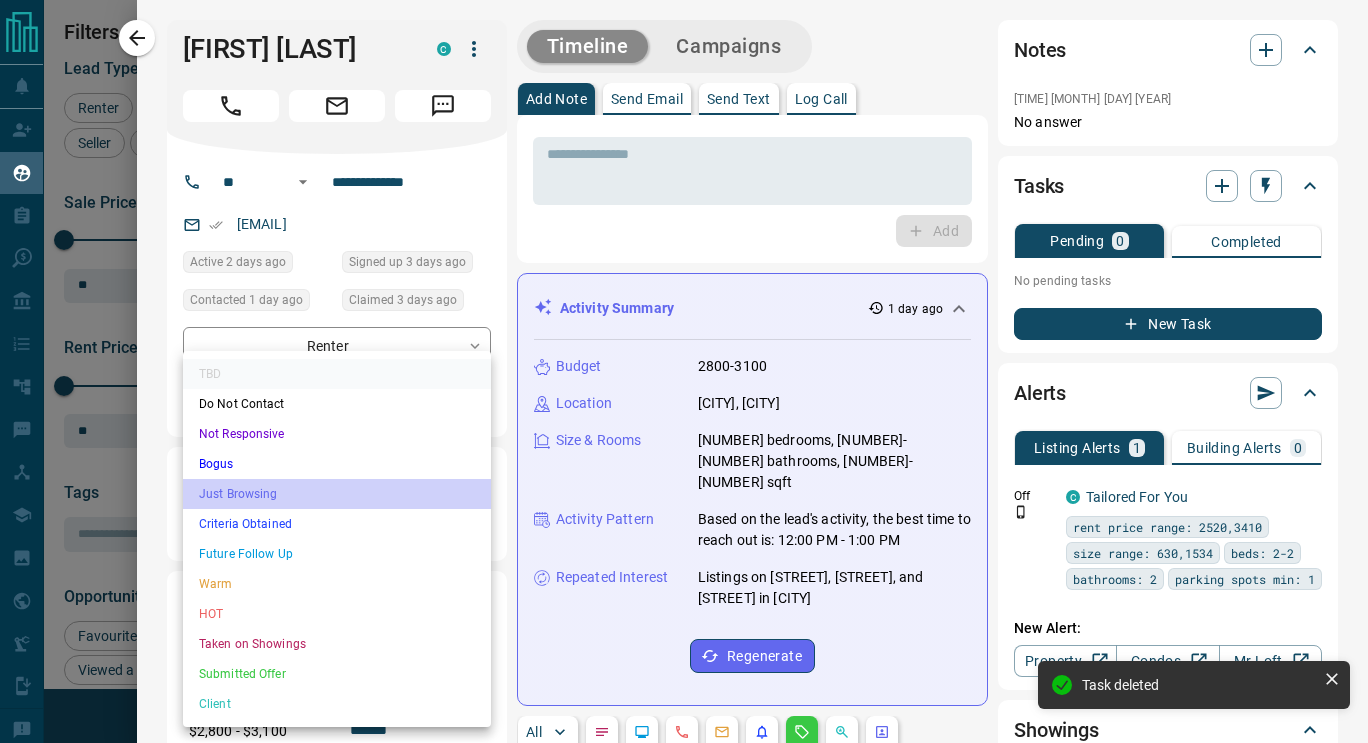 click on "Just Browsing" at bounding box center (337, 494) 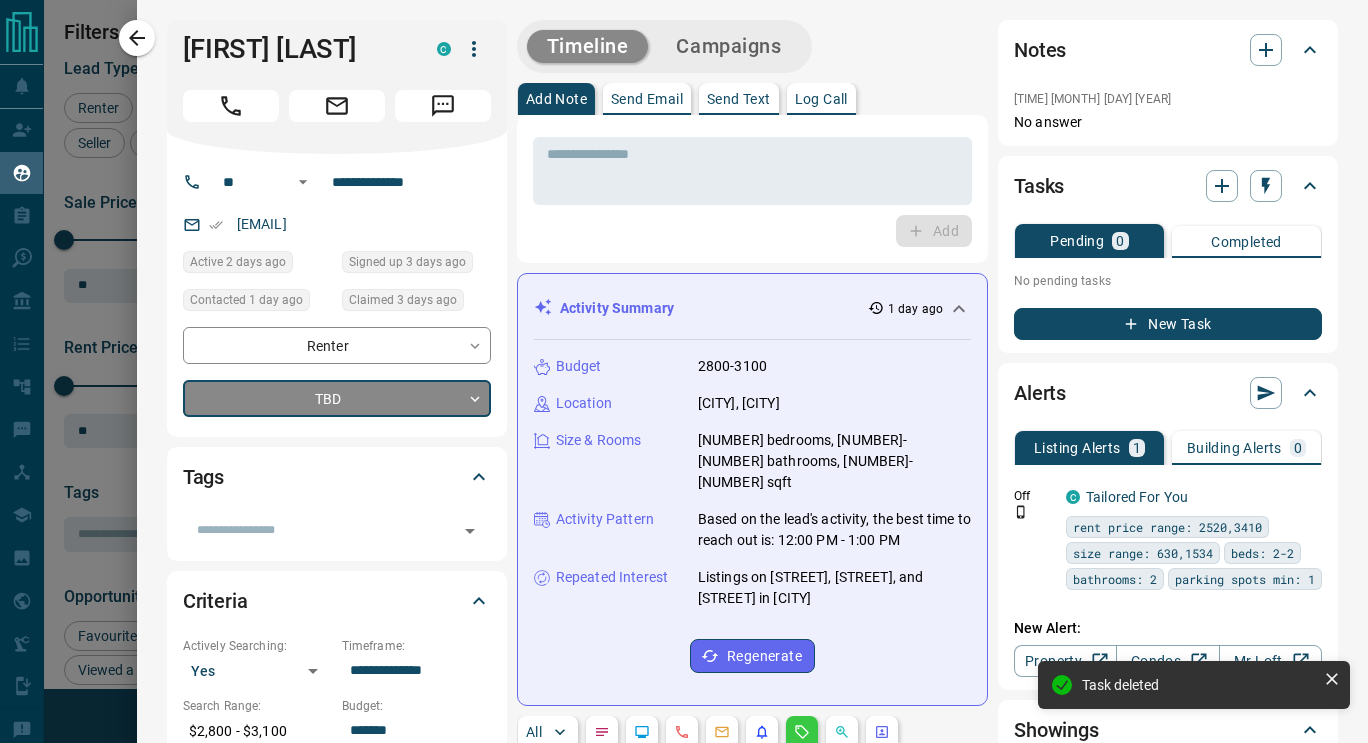 type on "*" 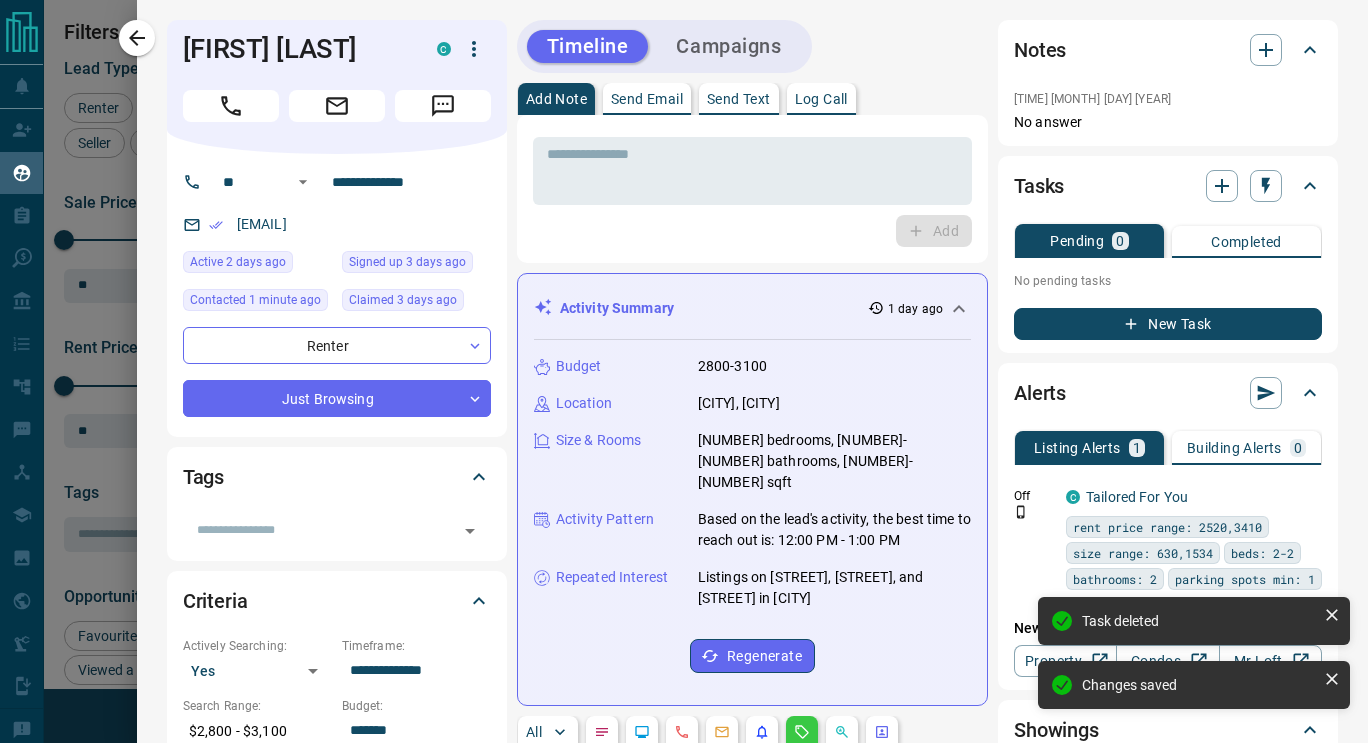 click at bounding box center (684, 371) 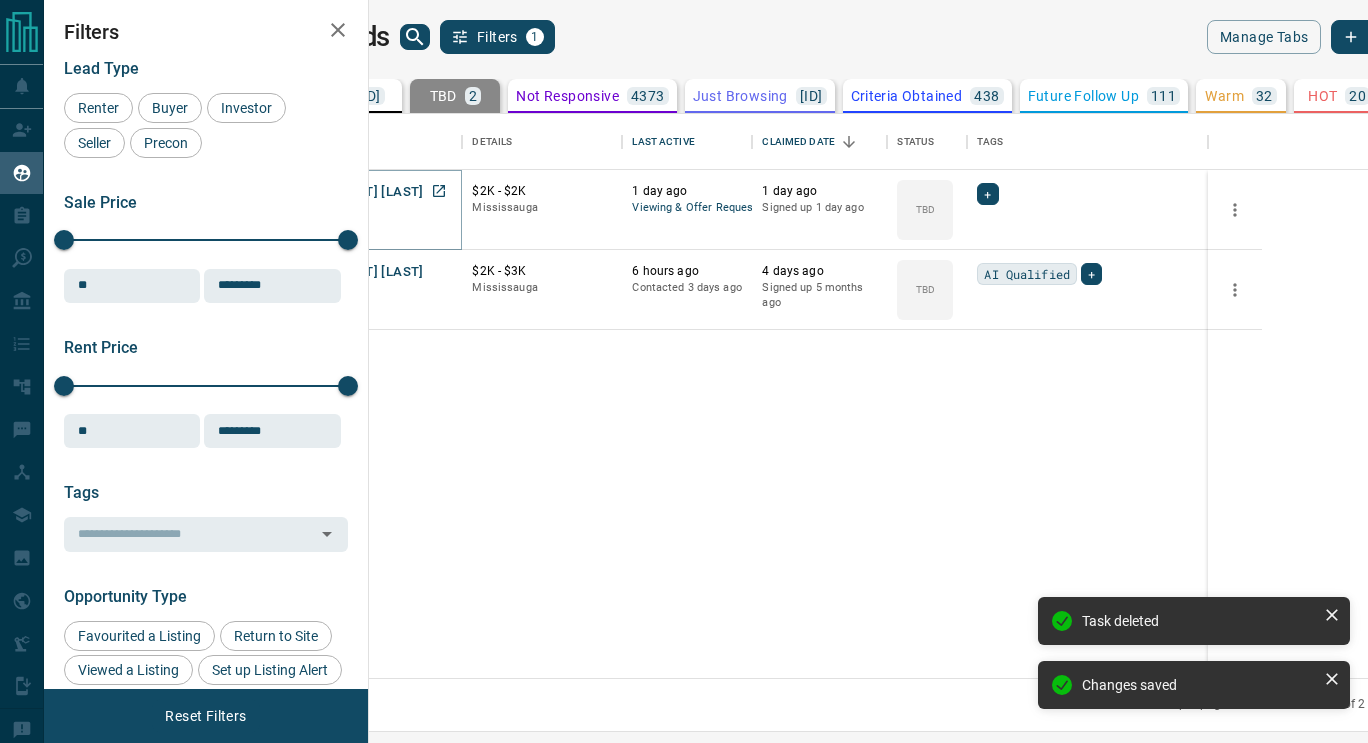 click on "[FIRST] [LAST]" at bounding box center [377, 192] 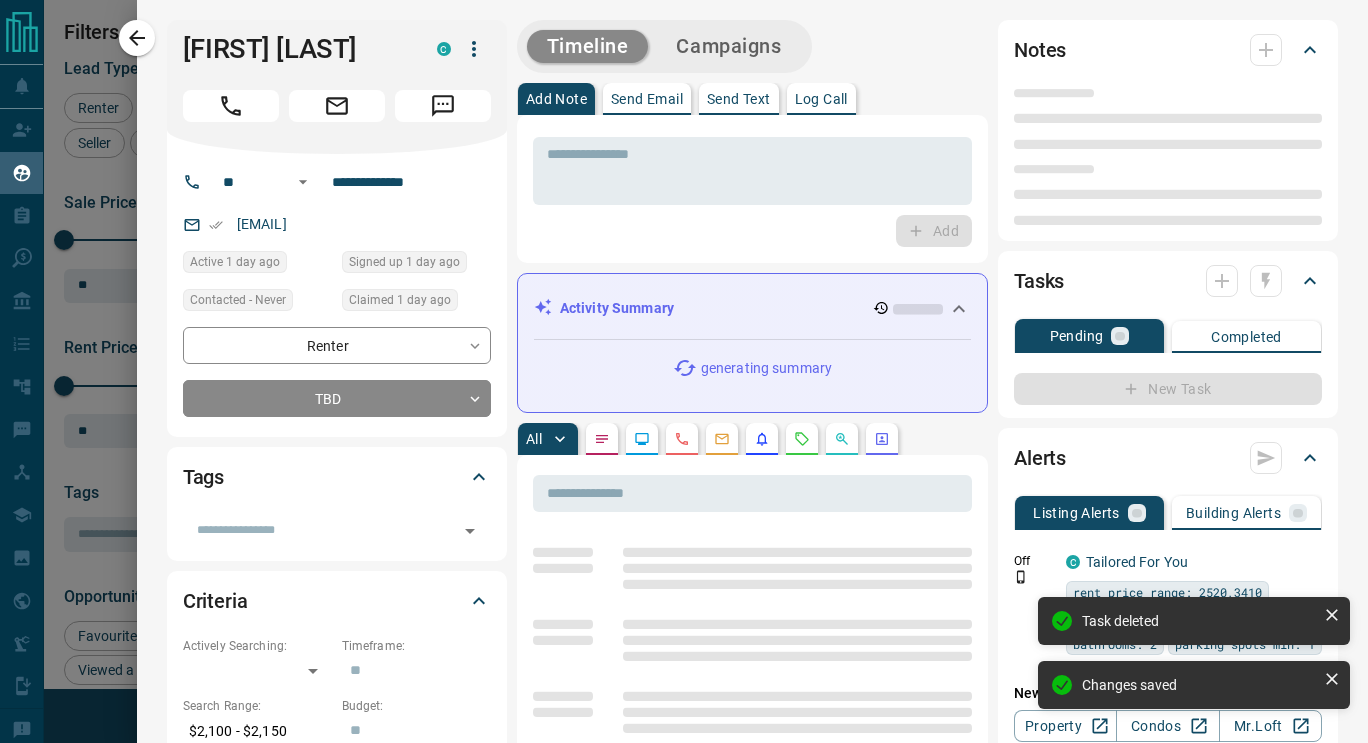 type on "**" 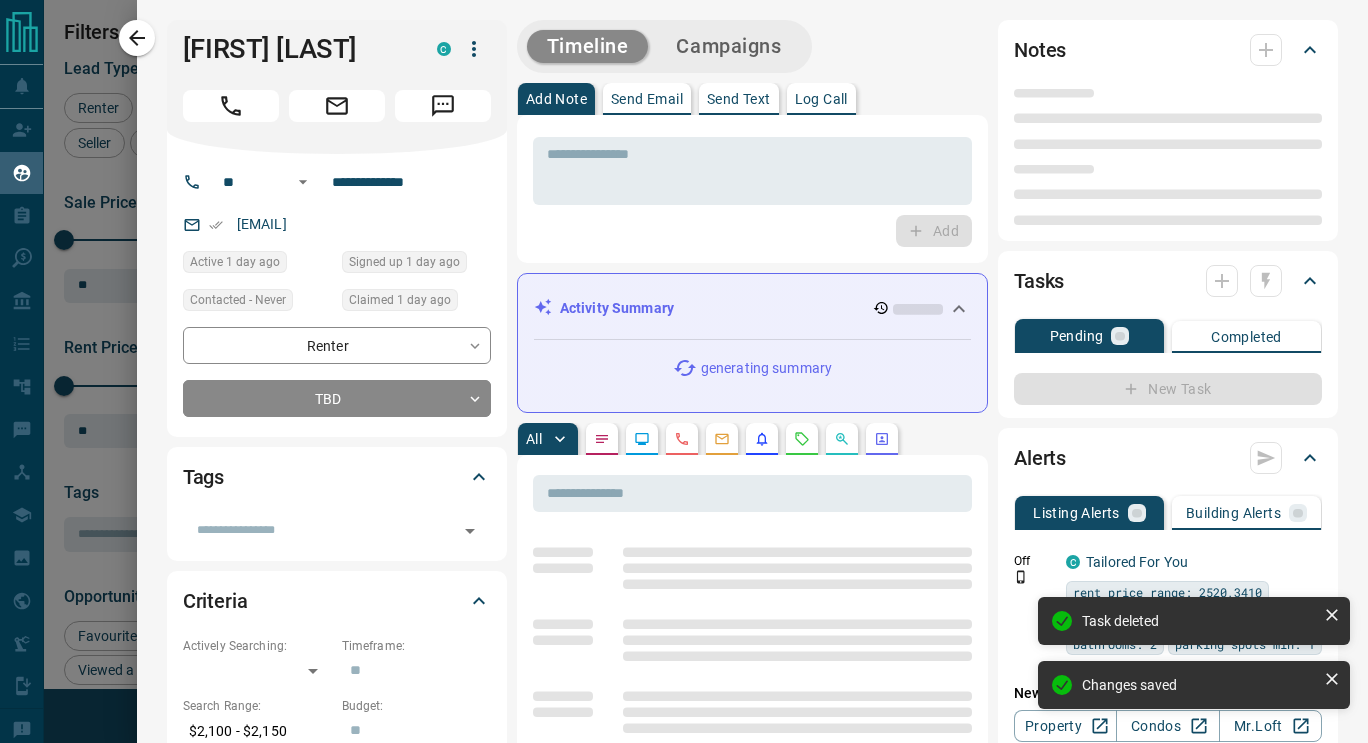 type on "**********" 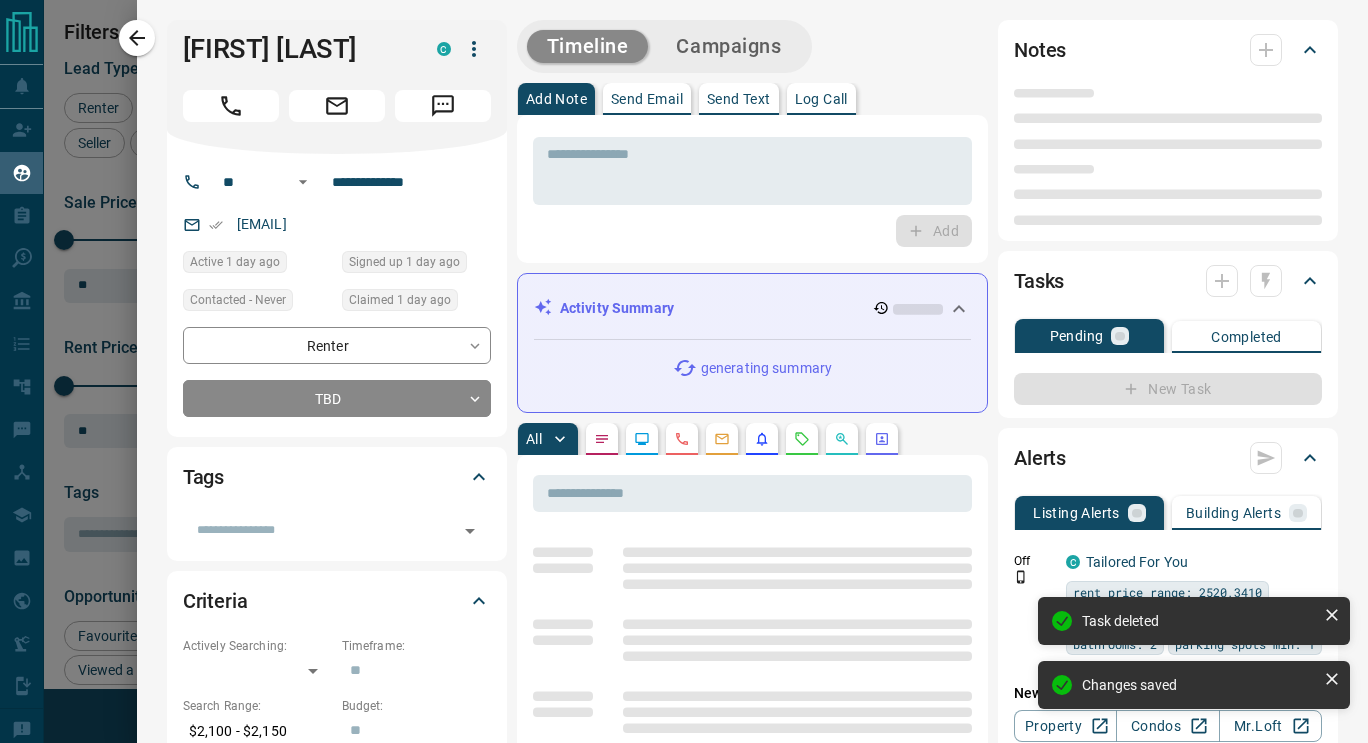 type on "**********" 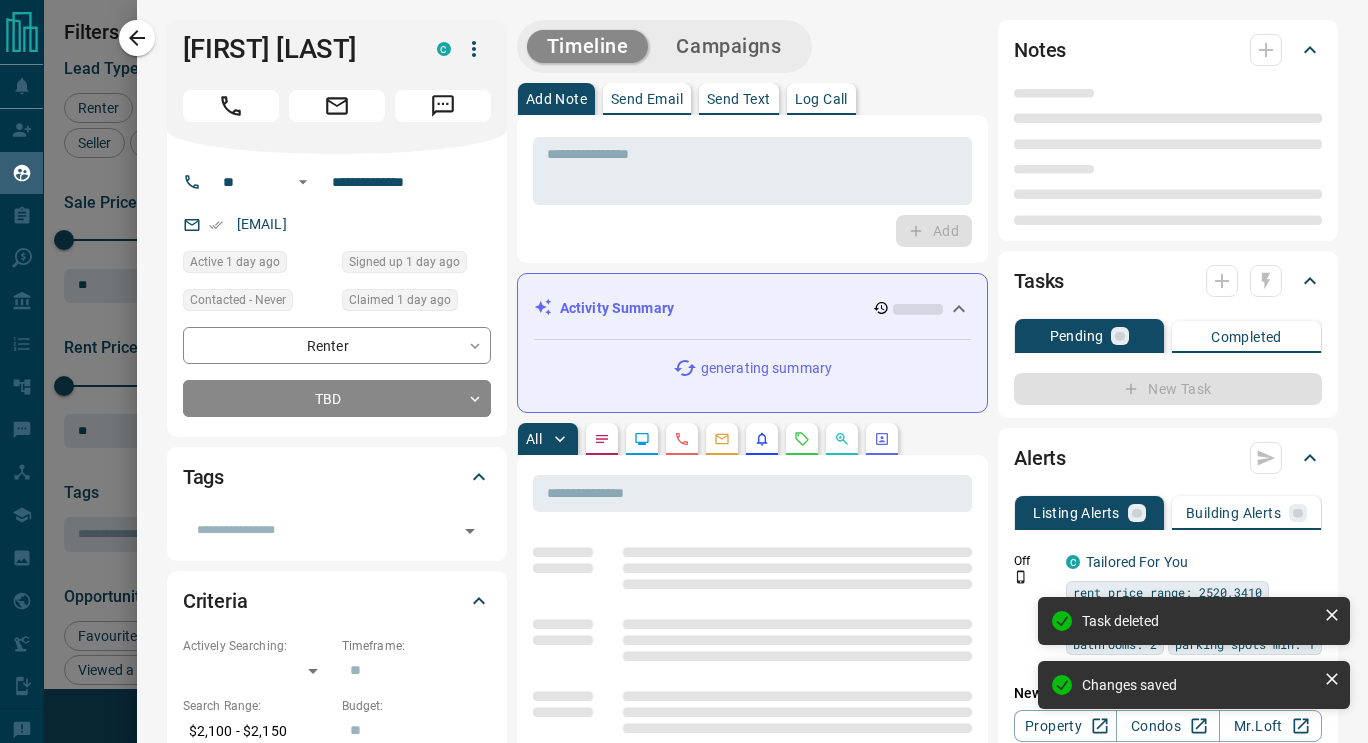 type on "**" 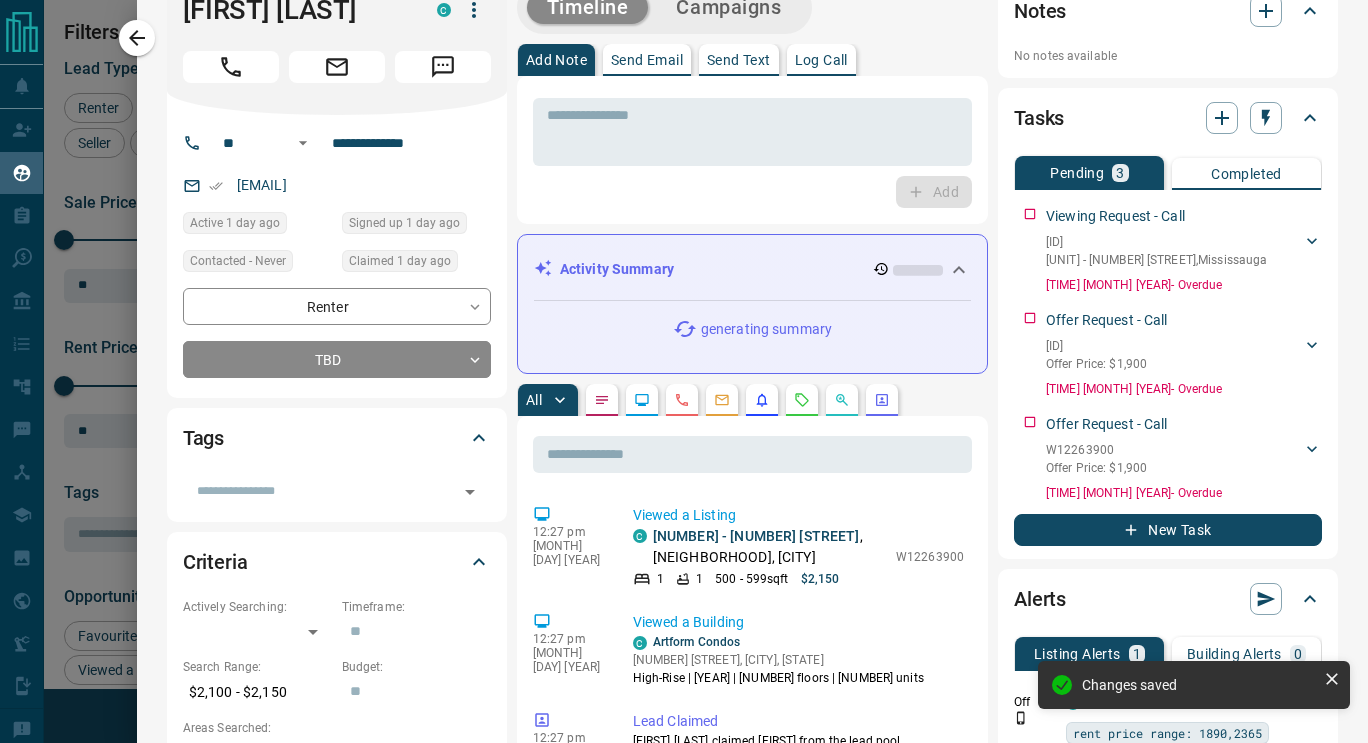 scroll, scrollTop: 260, scrollLeft: 0, axis: vertical 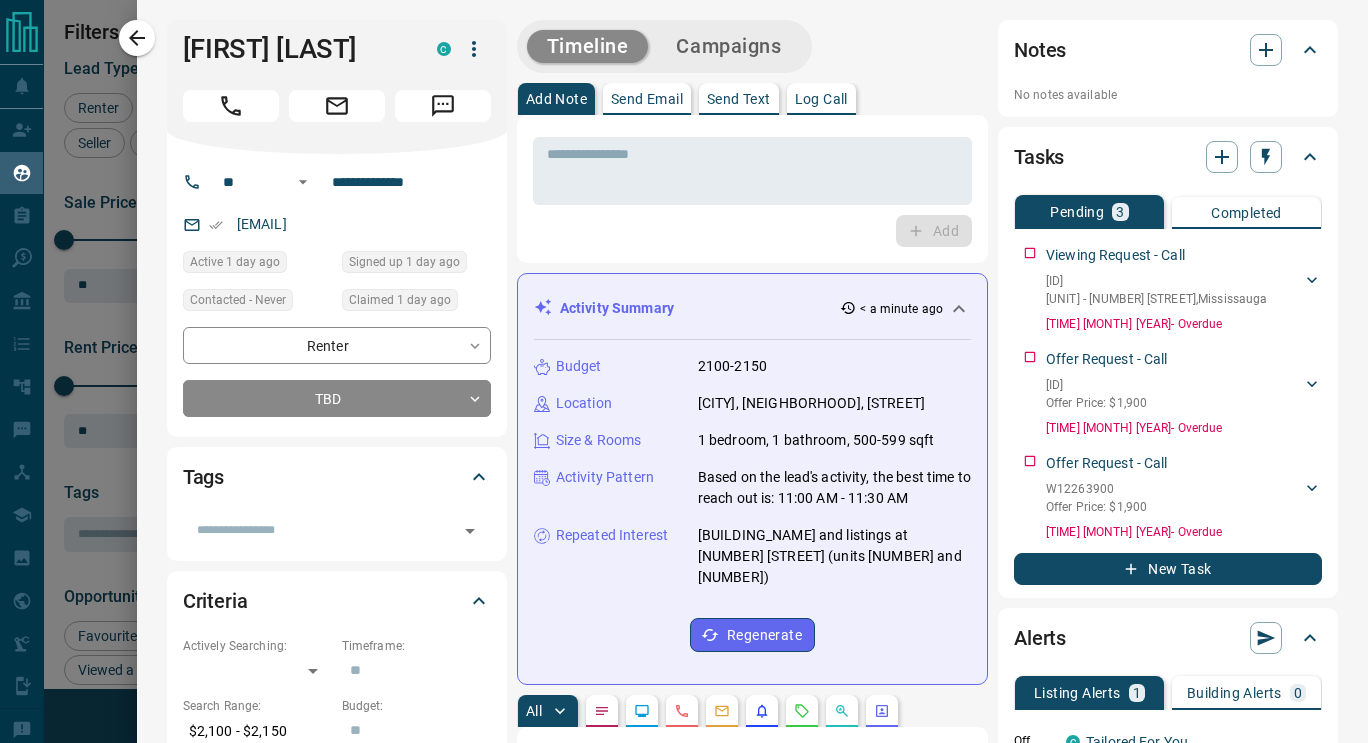 click 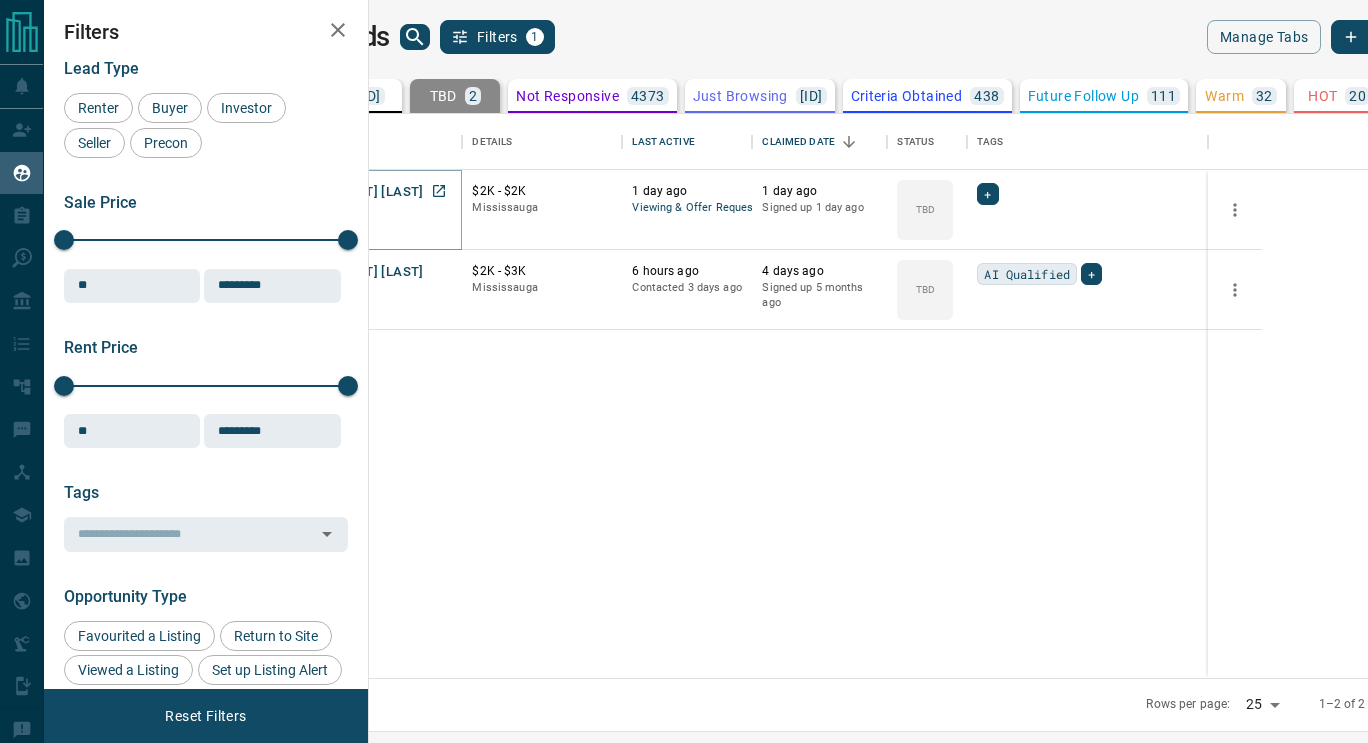 click on "[FIRST] [LAST]" at bounding box center (377, 192) 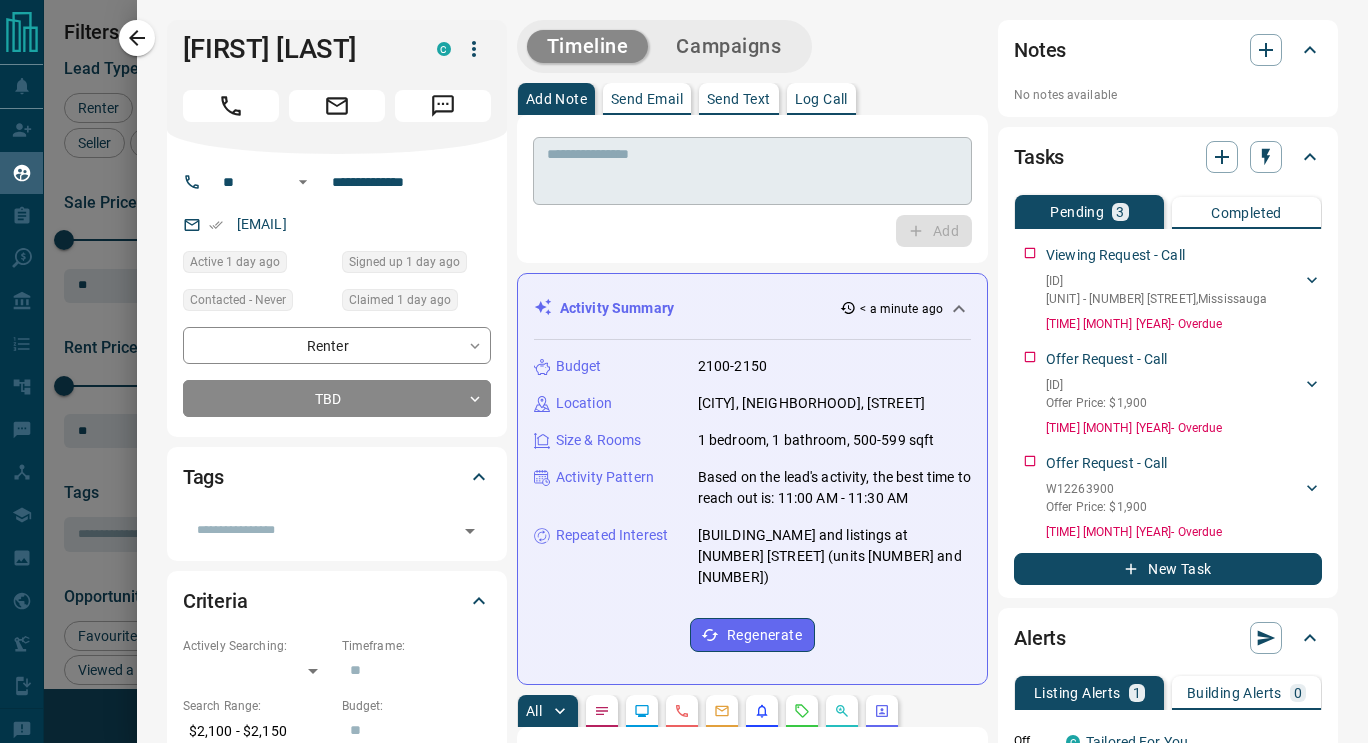 click at bounding box center (752, 171) 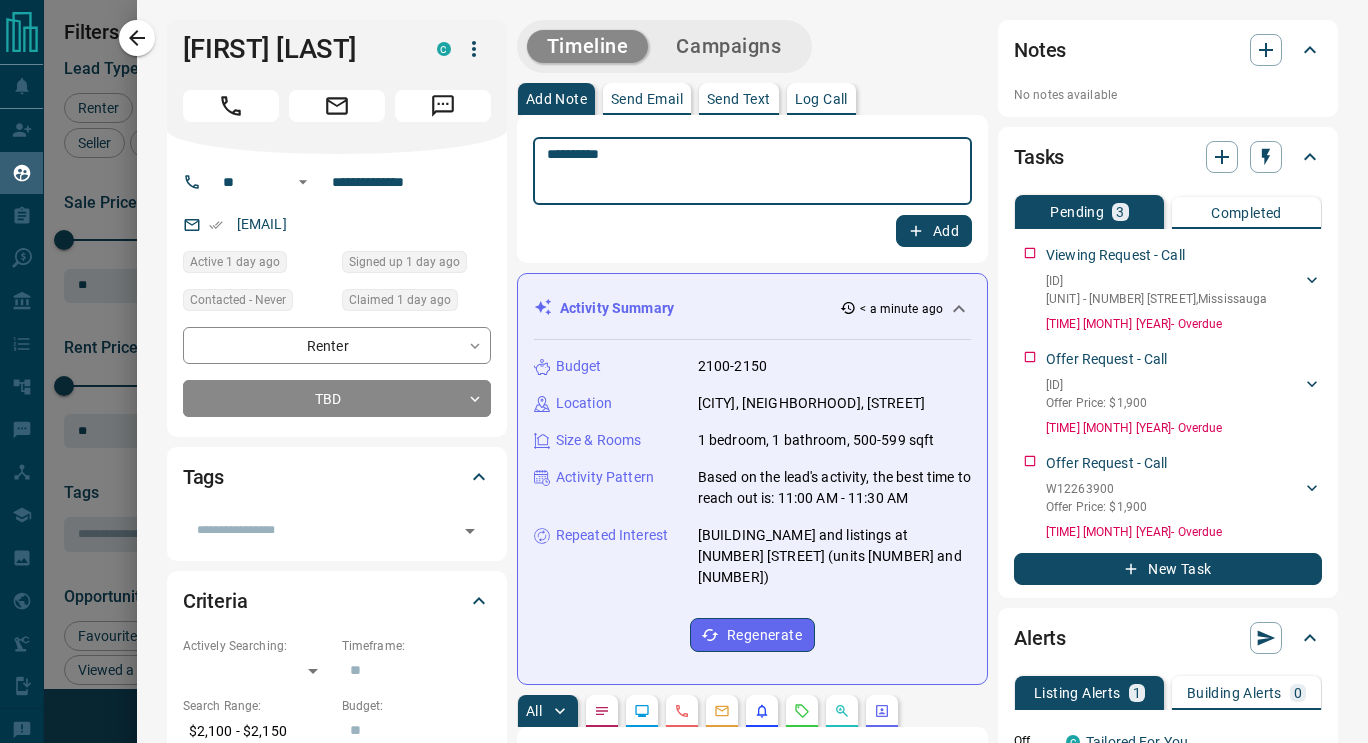 type on "**********" 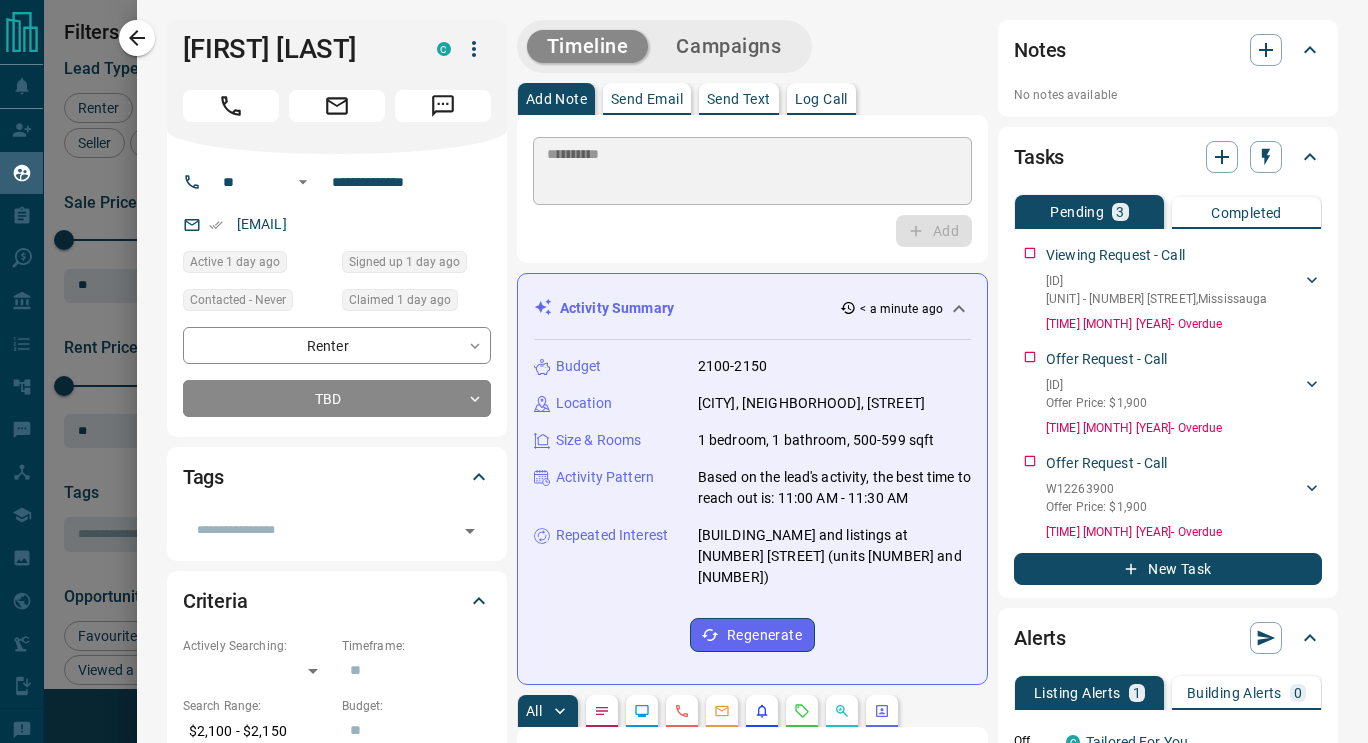type 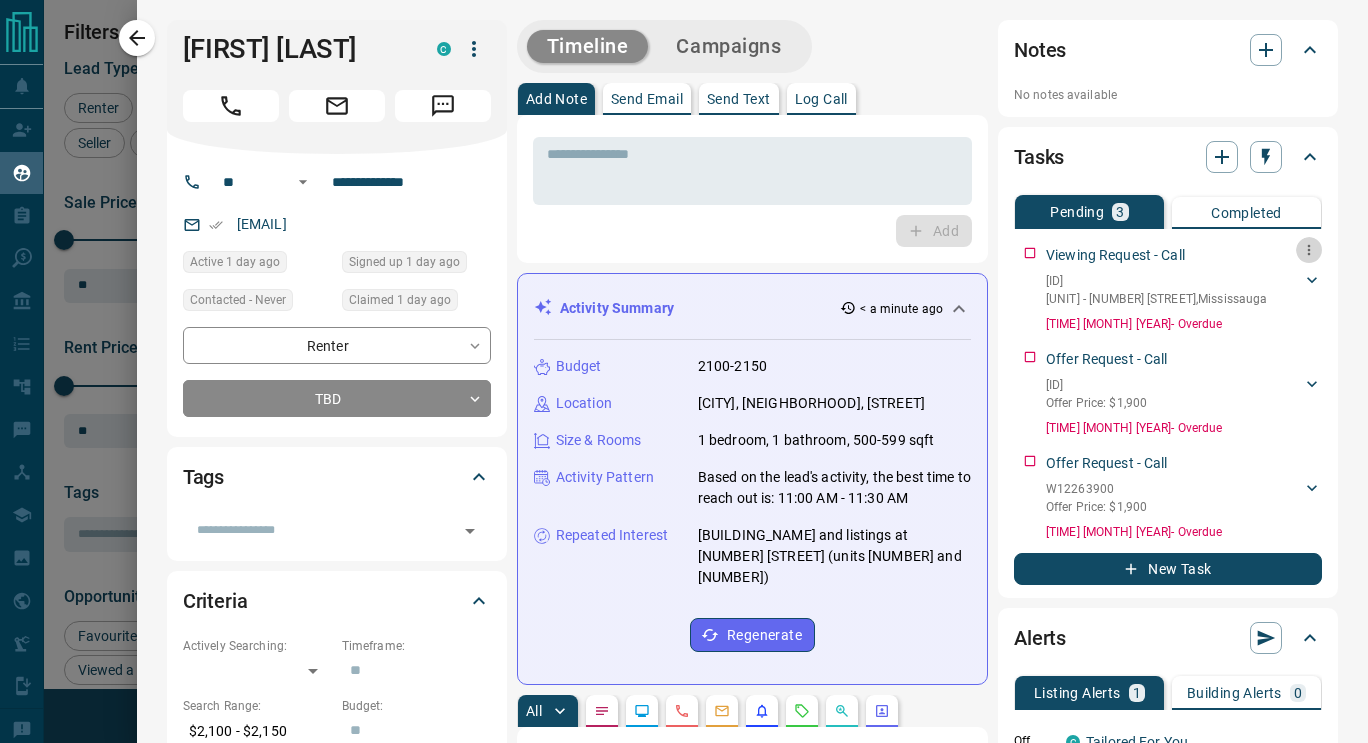 click 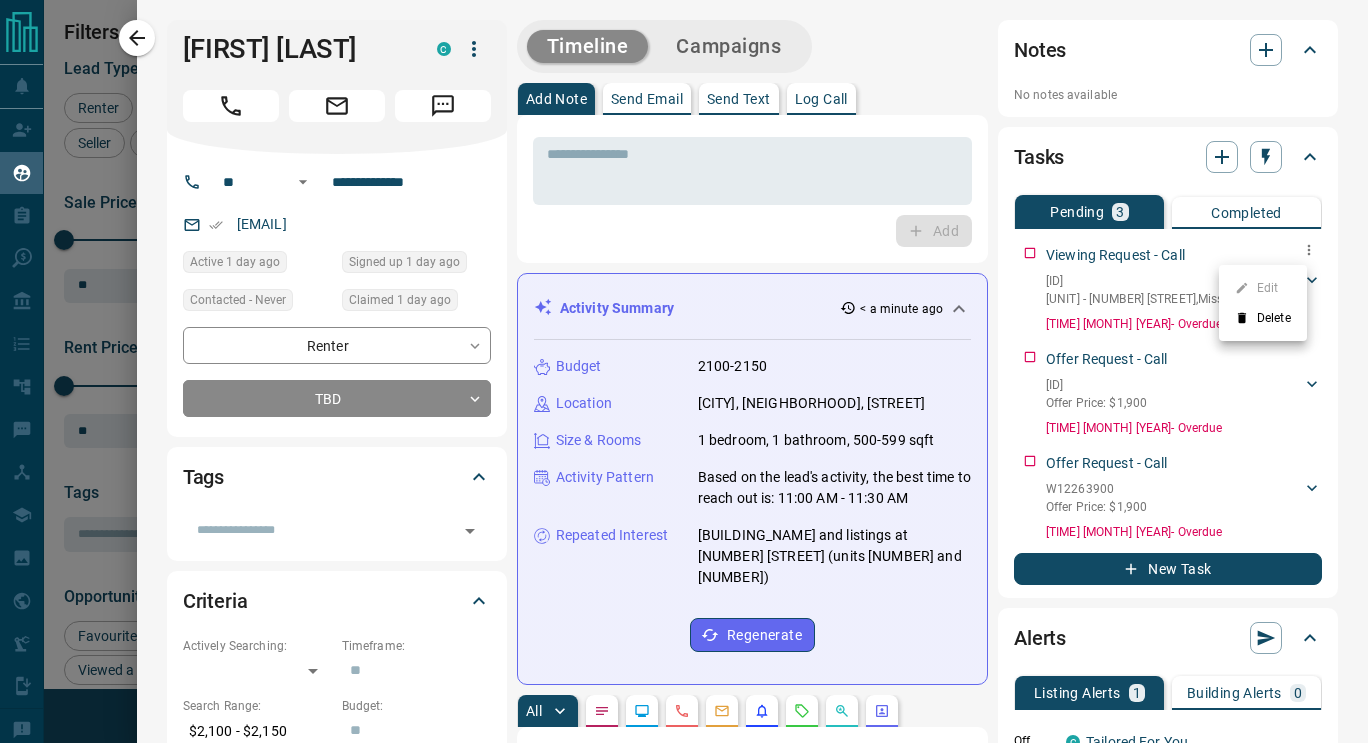 click on "Delete" at bounding box center (1263, 318) 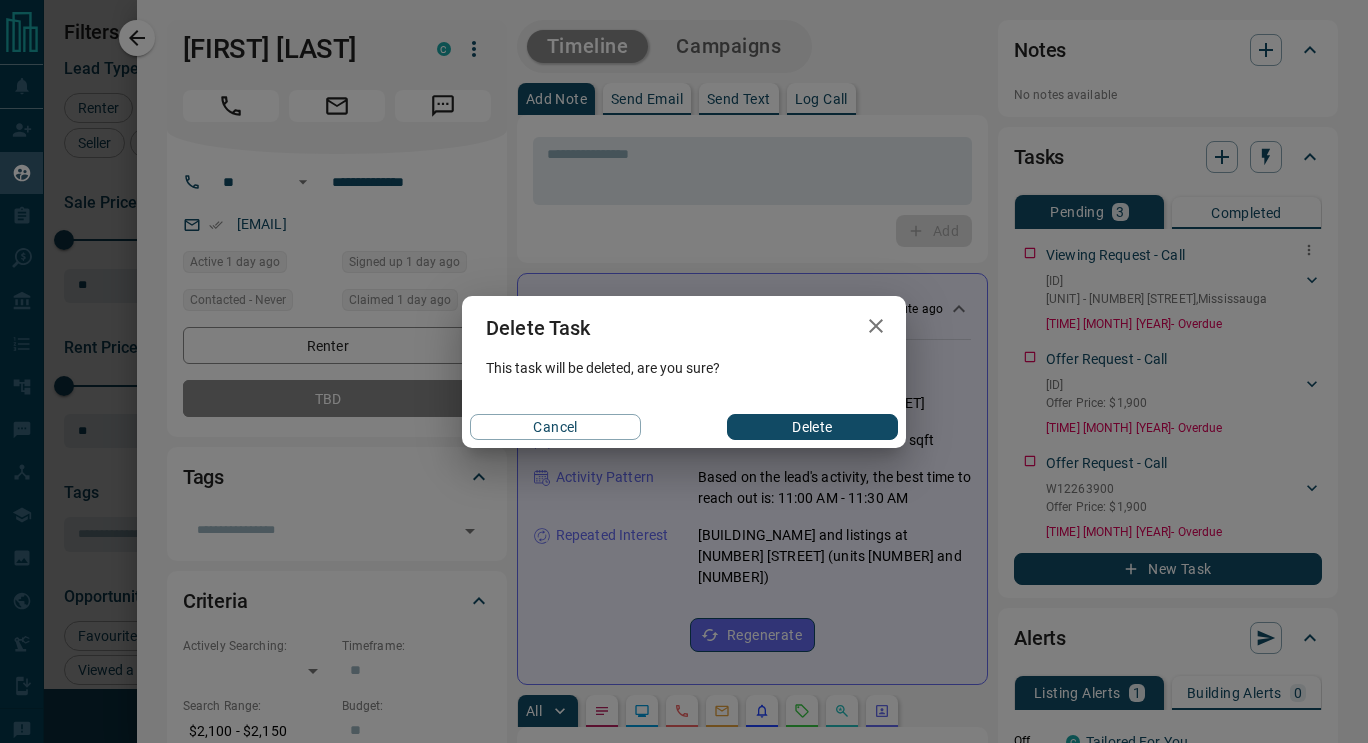 click on "Delete" at bounding box center [812, 427] 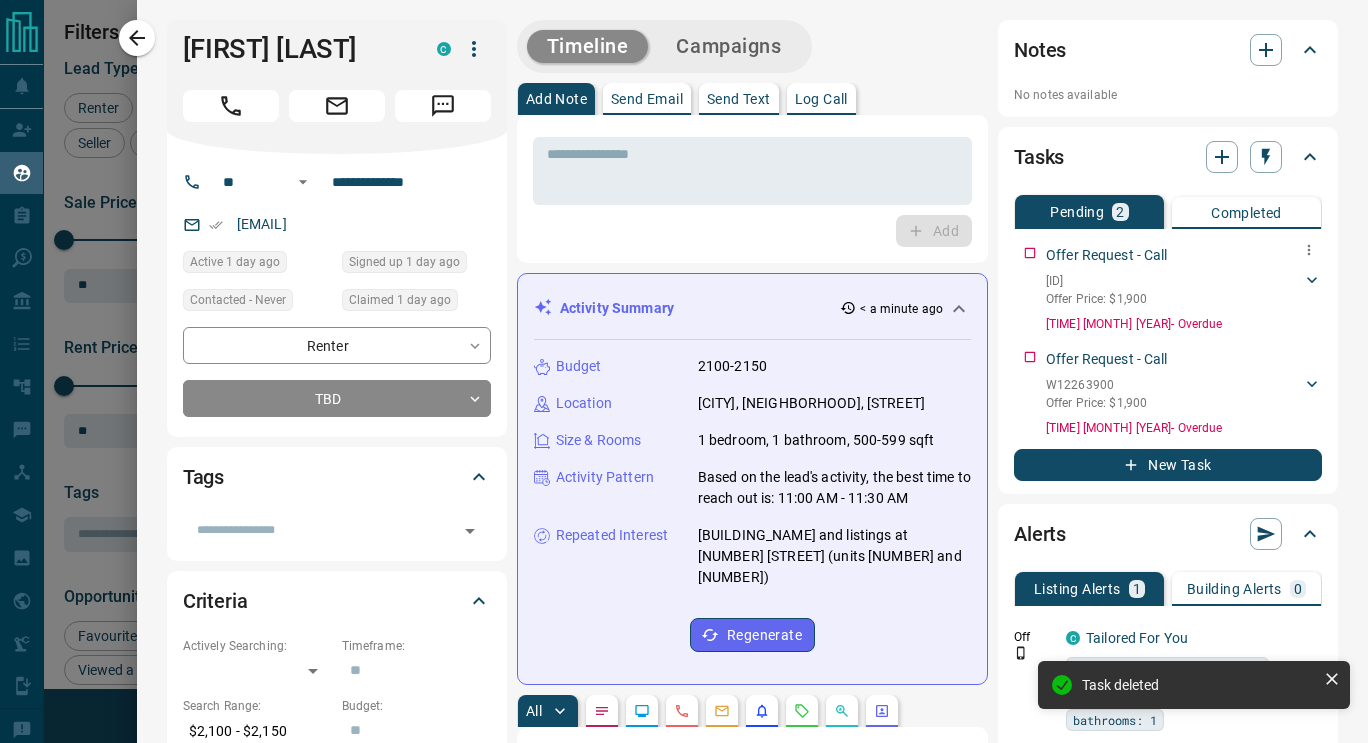 click 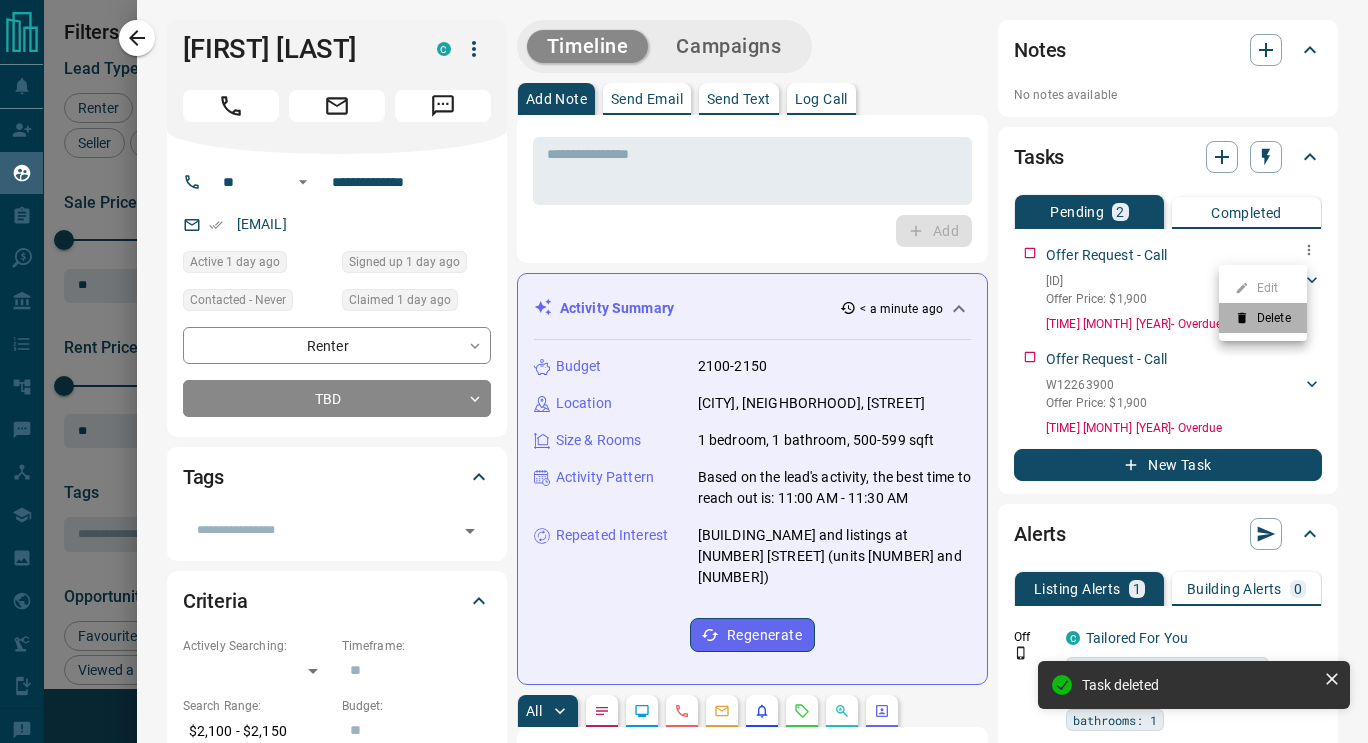 click on "Delete" at bounding box center [1263, 318] 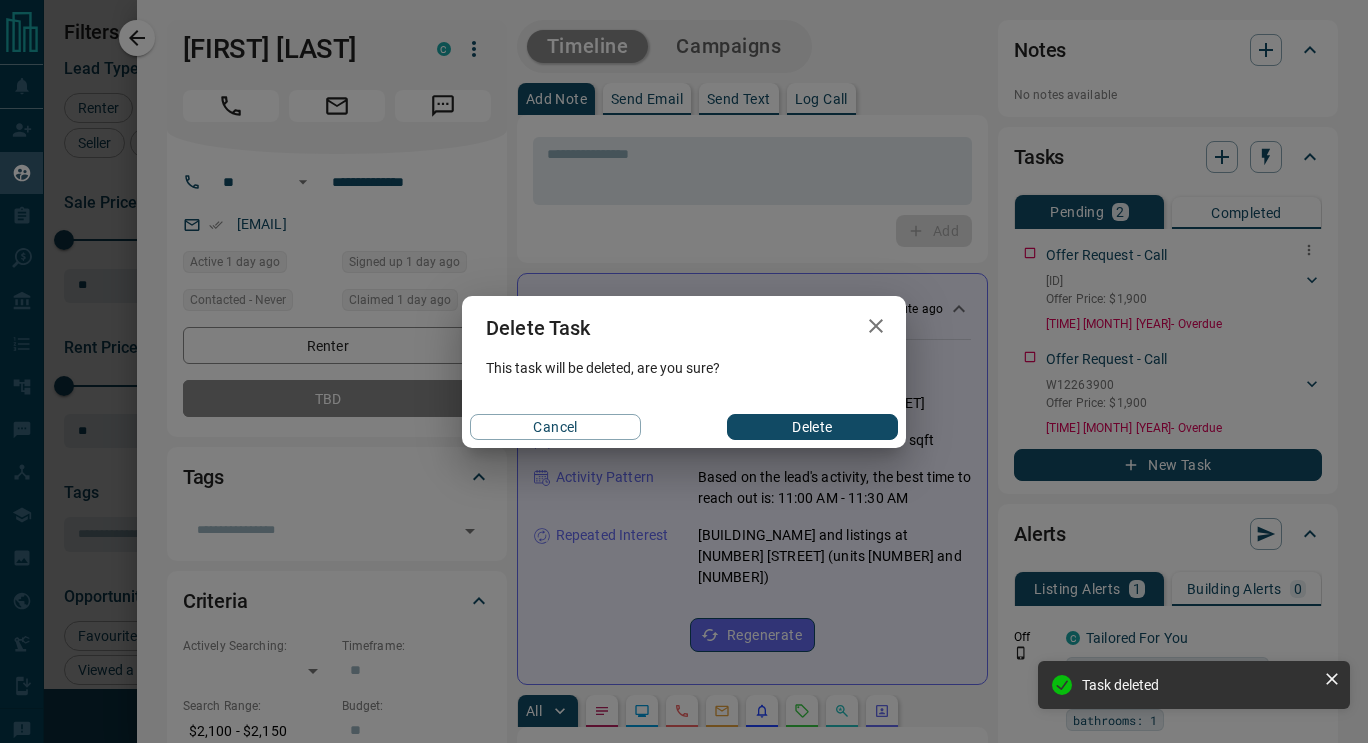 click on "Cancel Delete" at bounding box center (684, 427) 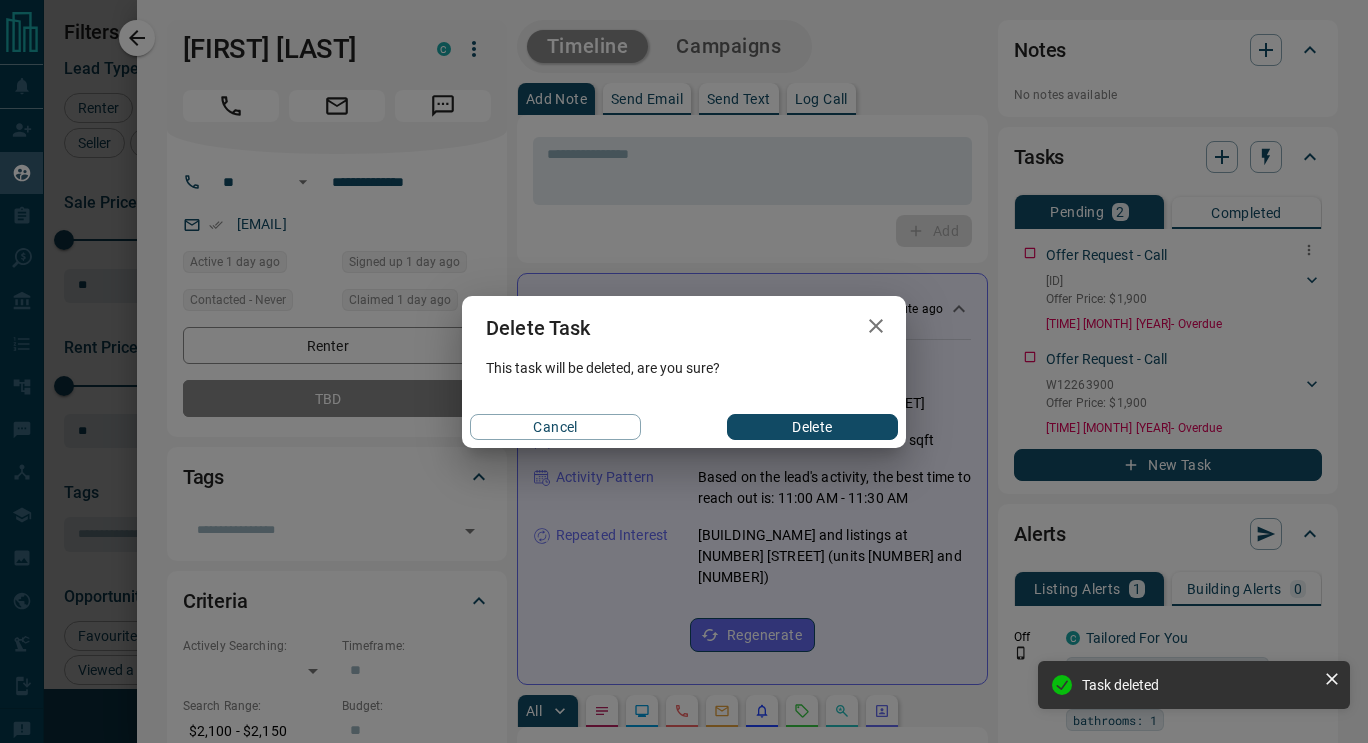 click on "Delete" at bounding box center [812, 427] 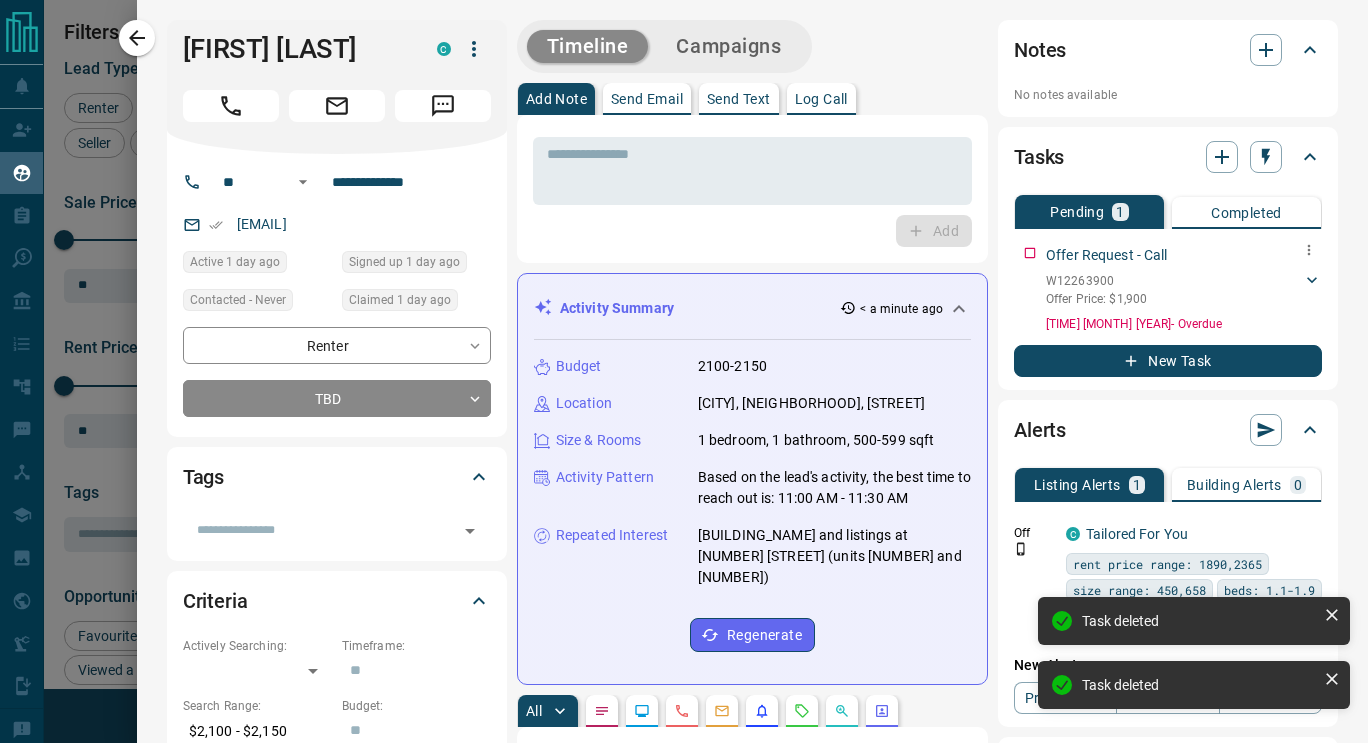 click 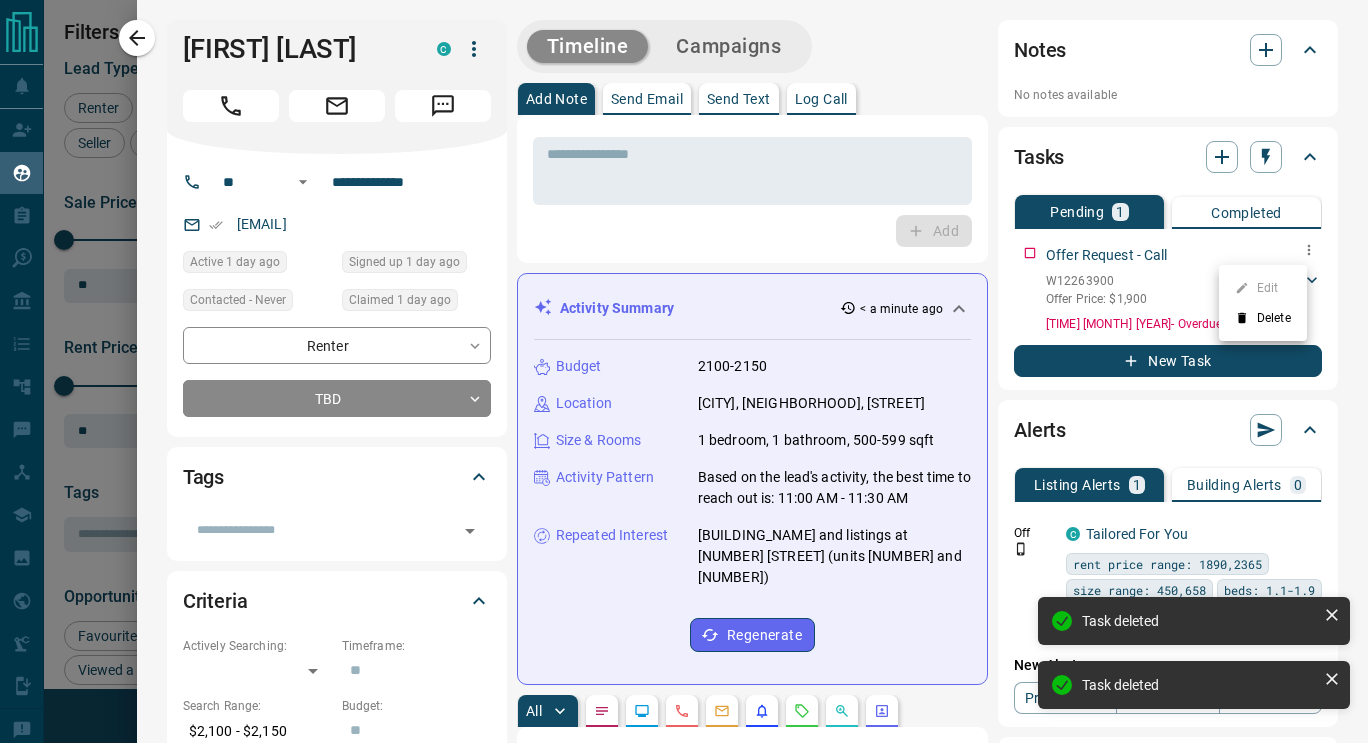 click on "Delete" at bounding box center [1263, 318] 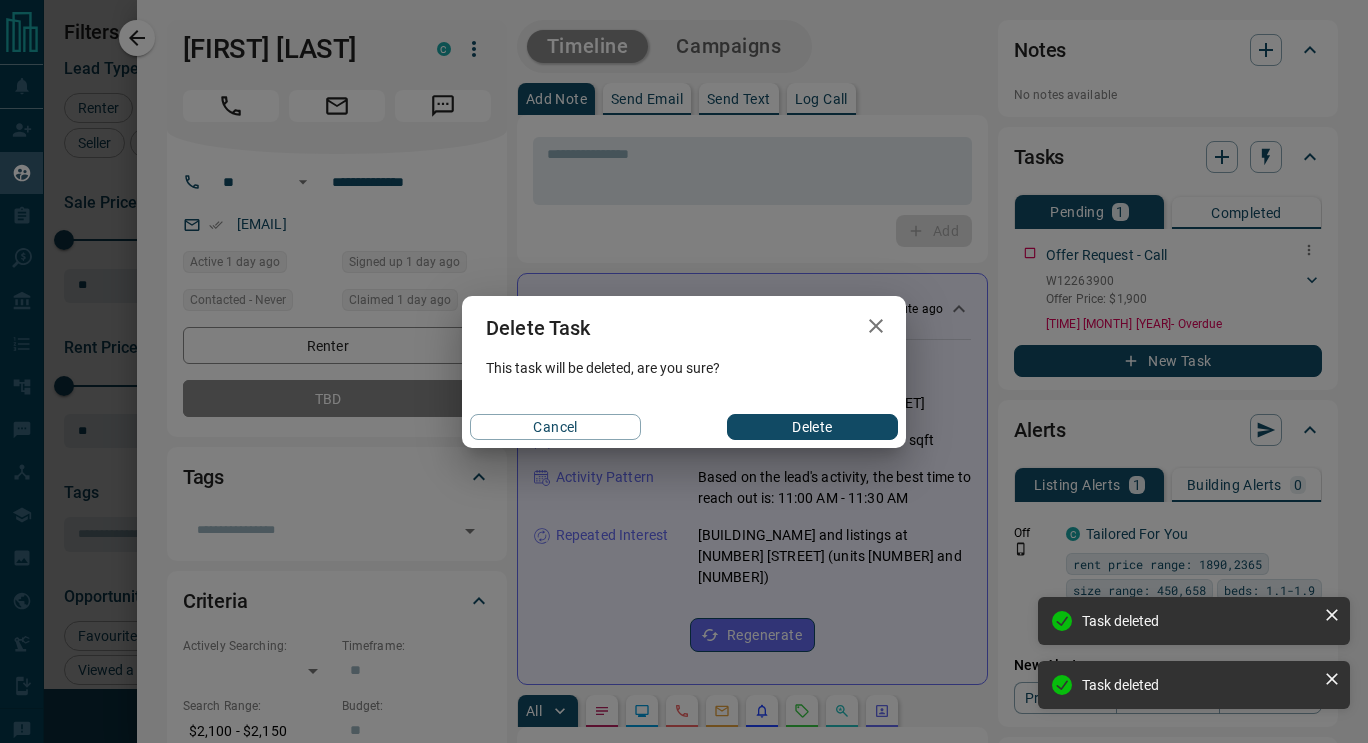 click on "Delete" at bounding box center [812, 427] 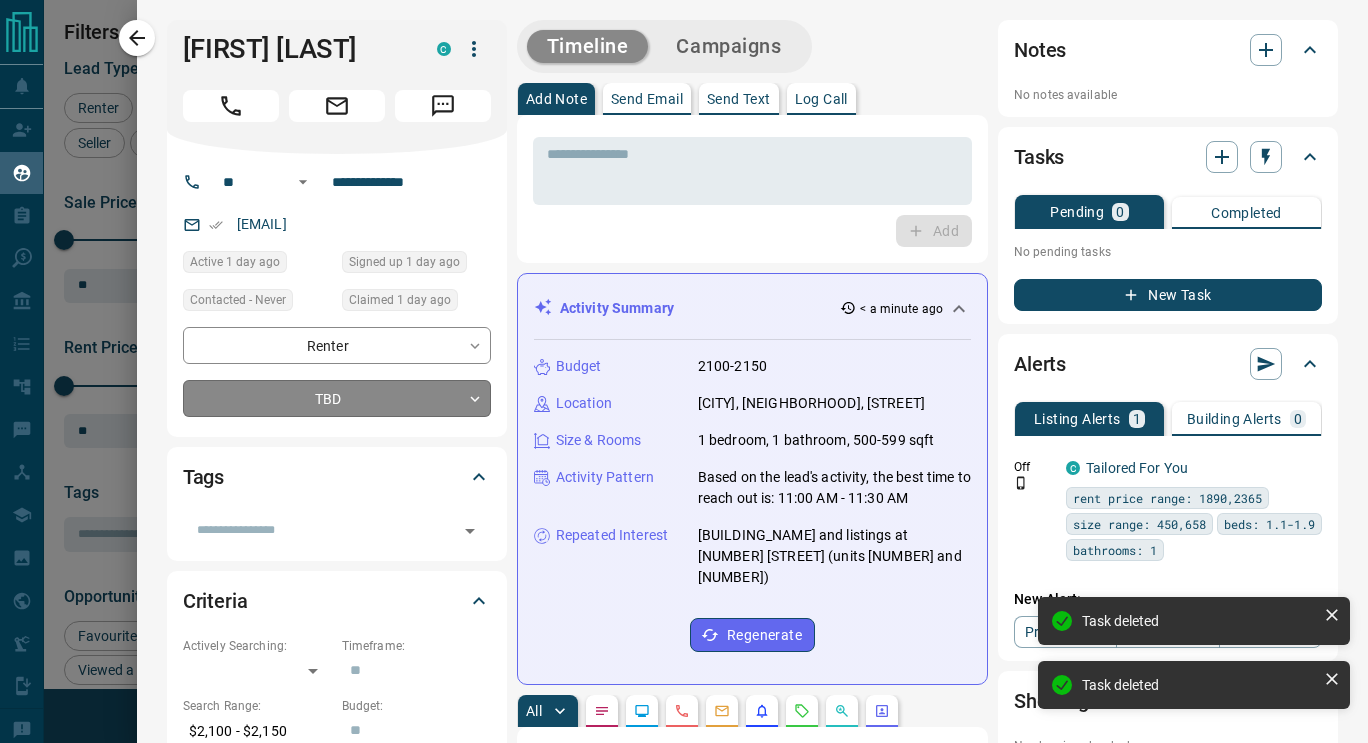 click on "[FIRST] [LAST]" at bounding box center (684, 359) 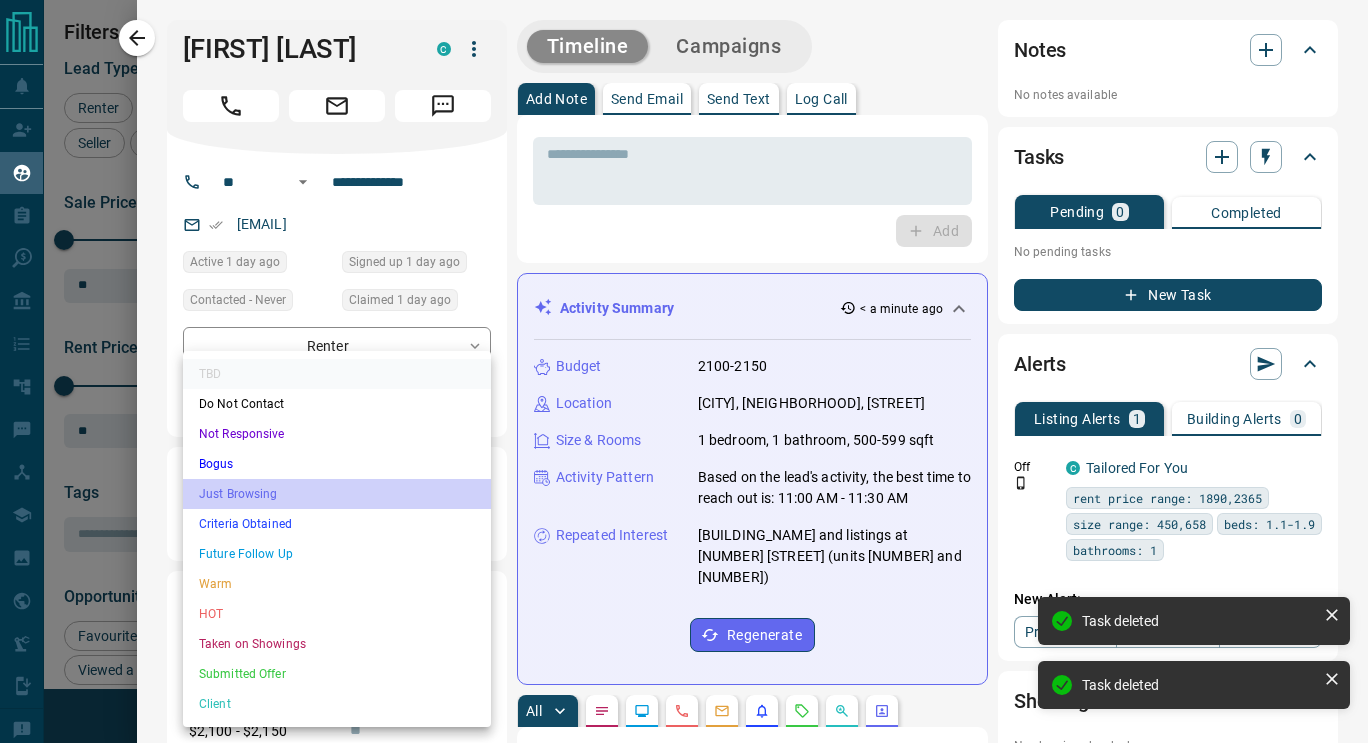click on "Just Browsing" at bounding box center [337, 494] 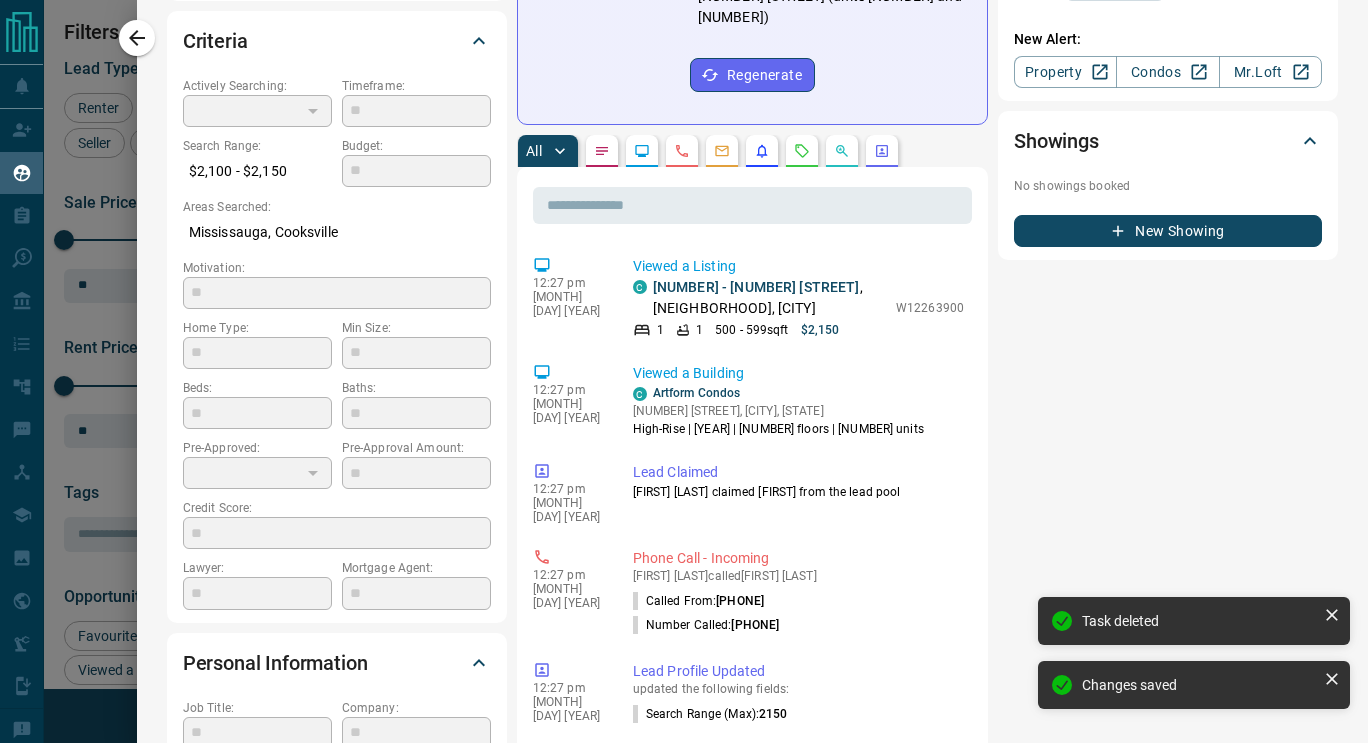 type on "*" 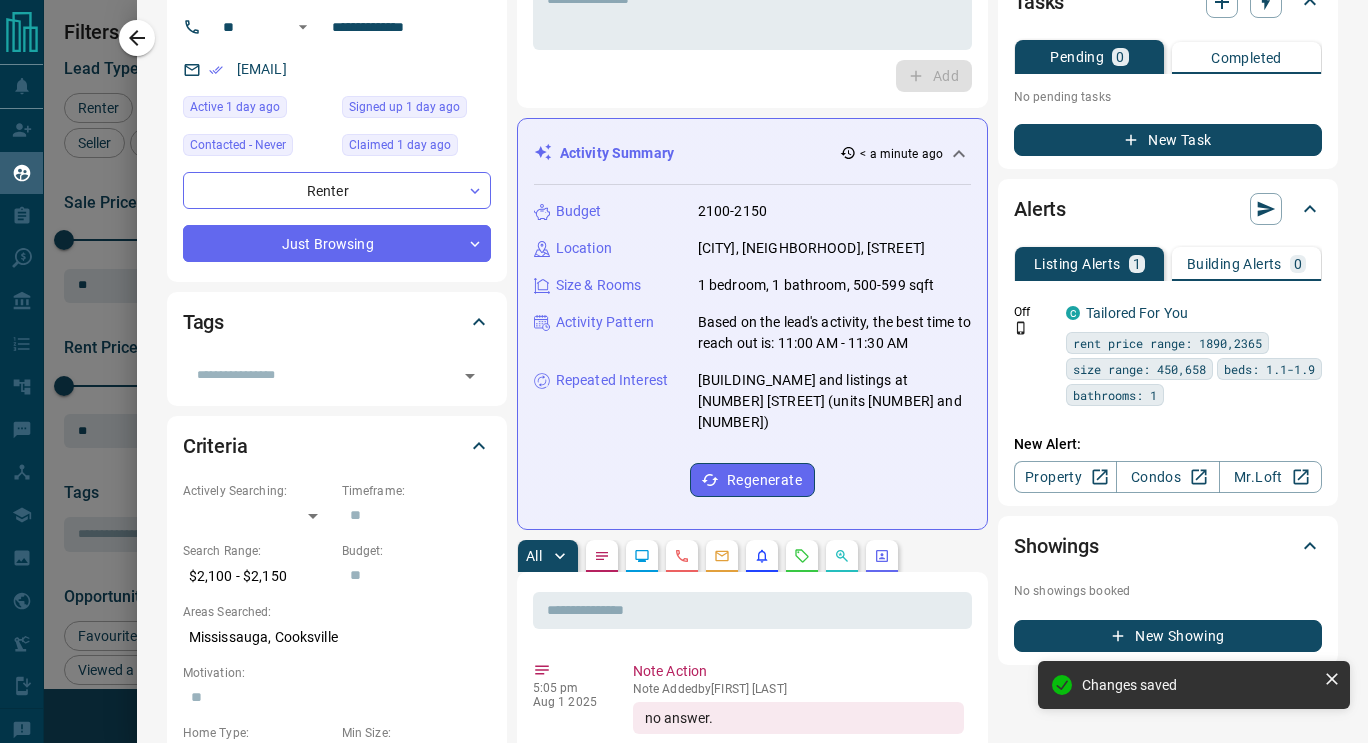 scroll, scrollTop: 0, scrollLeft: 0, axis: both 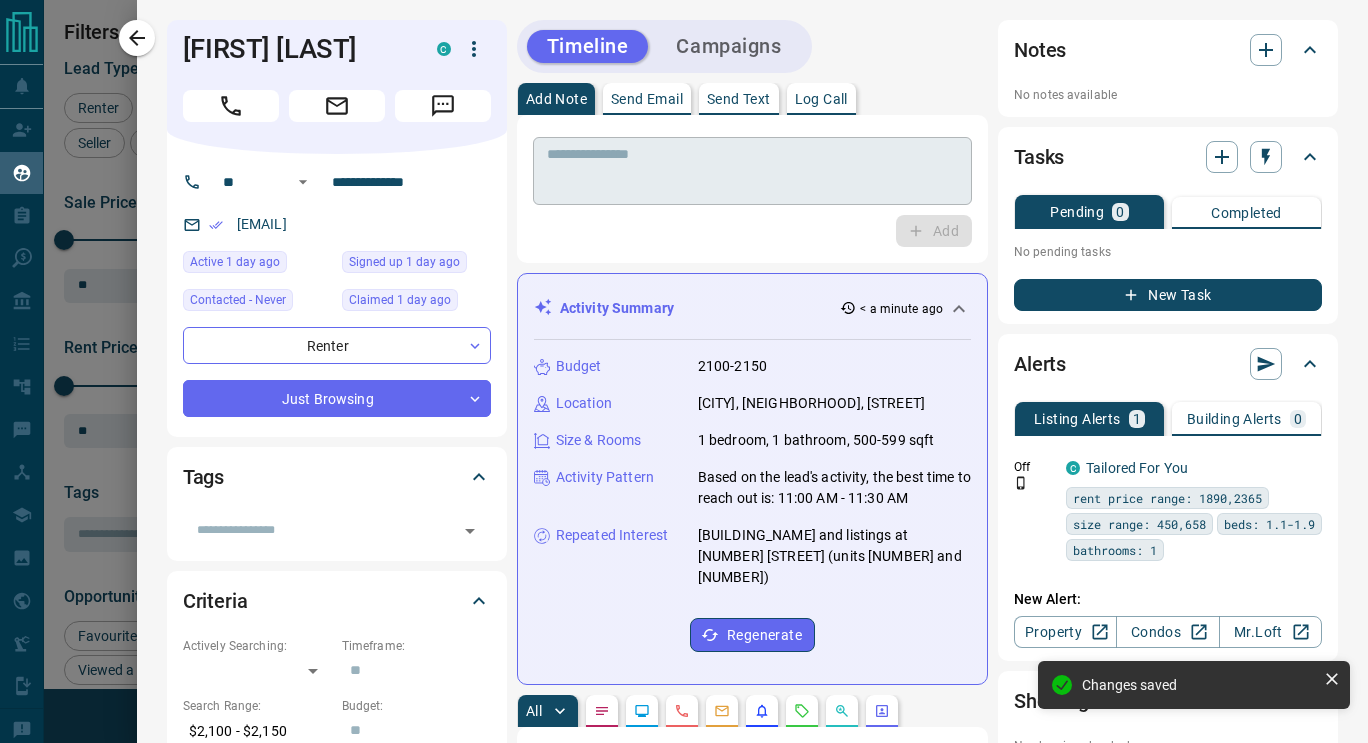 click 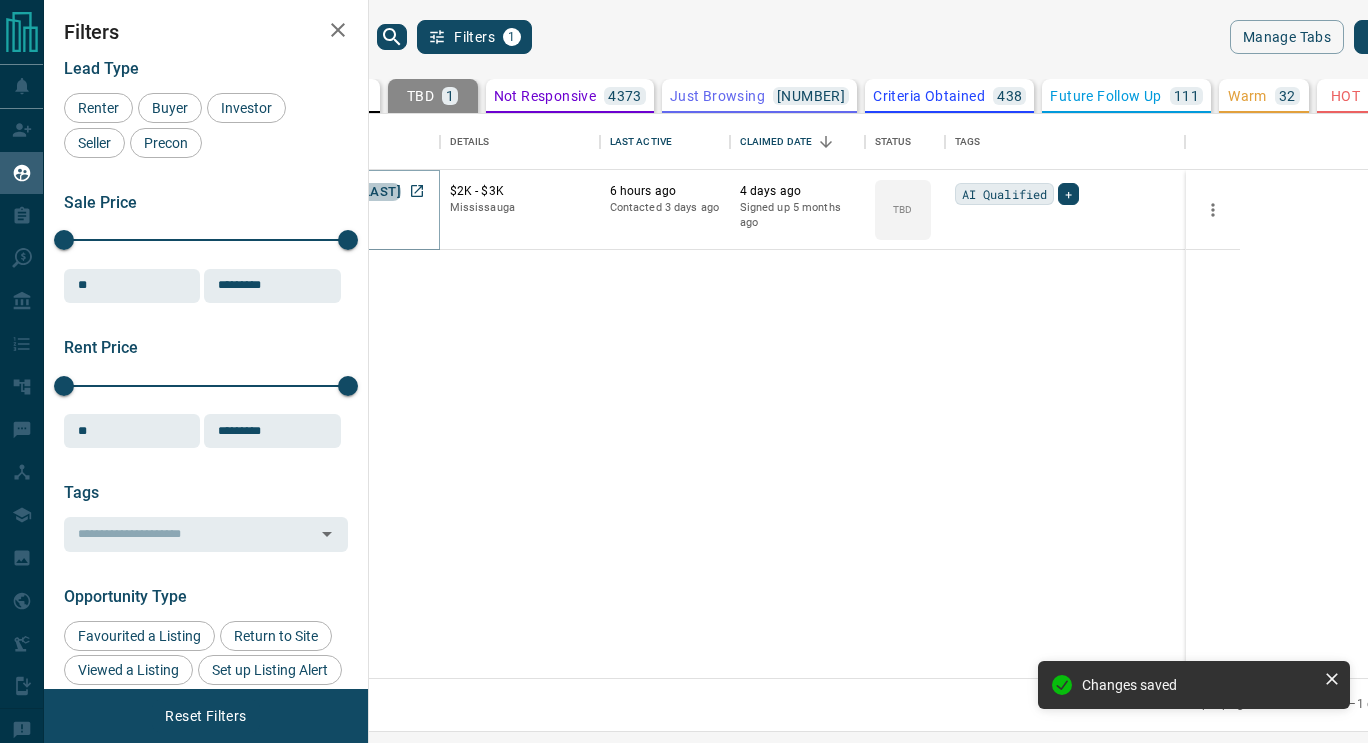 click on "[FIRST] [LAST]" at bounding box center (355, 192) 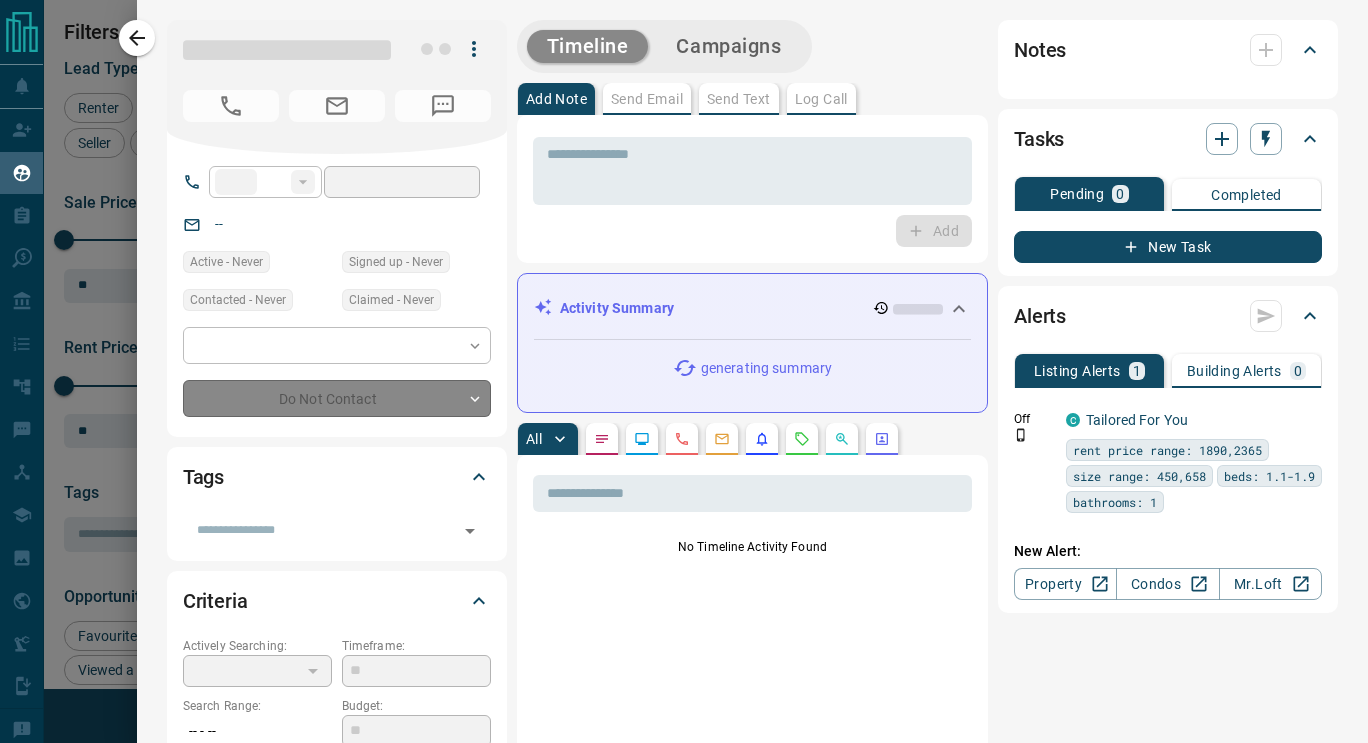 type on "**" 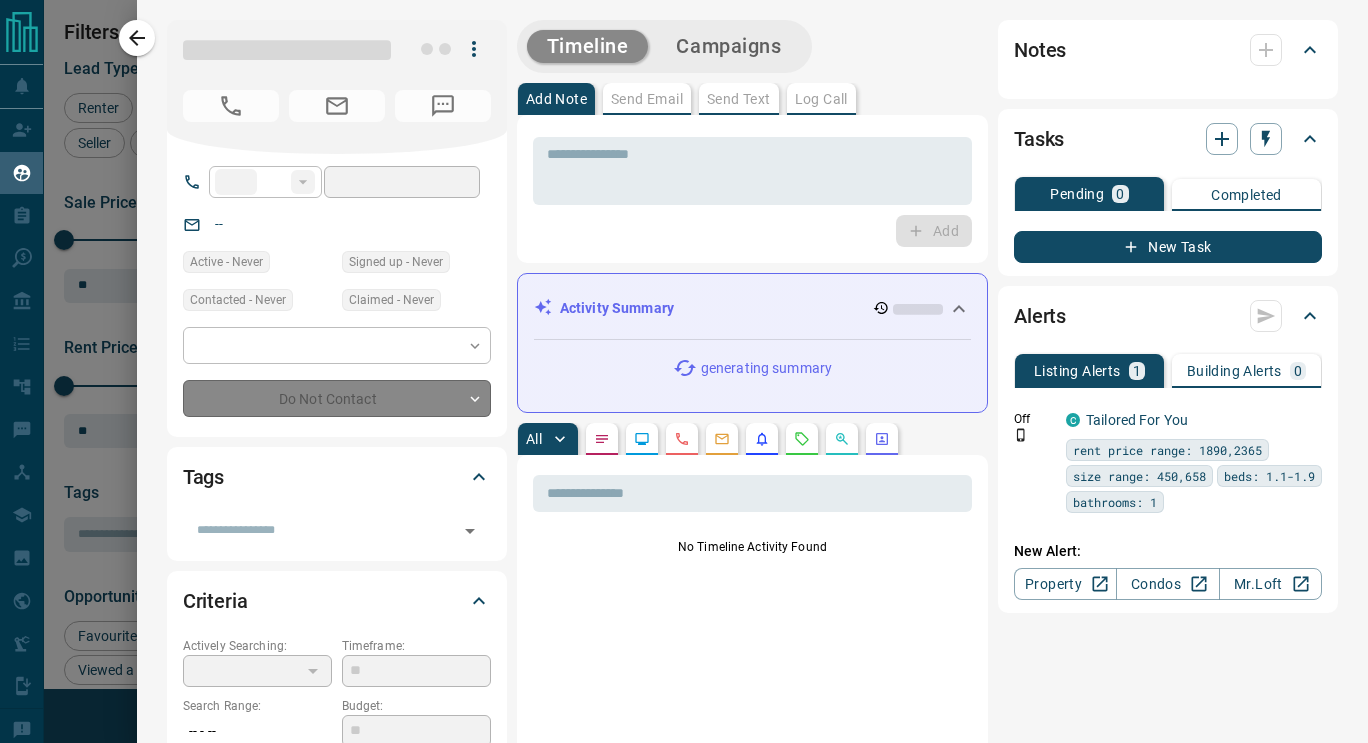 type on "**********" 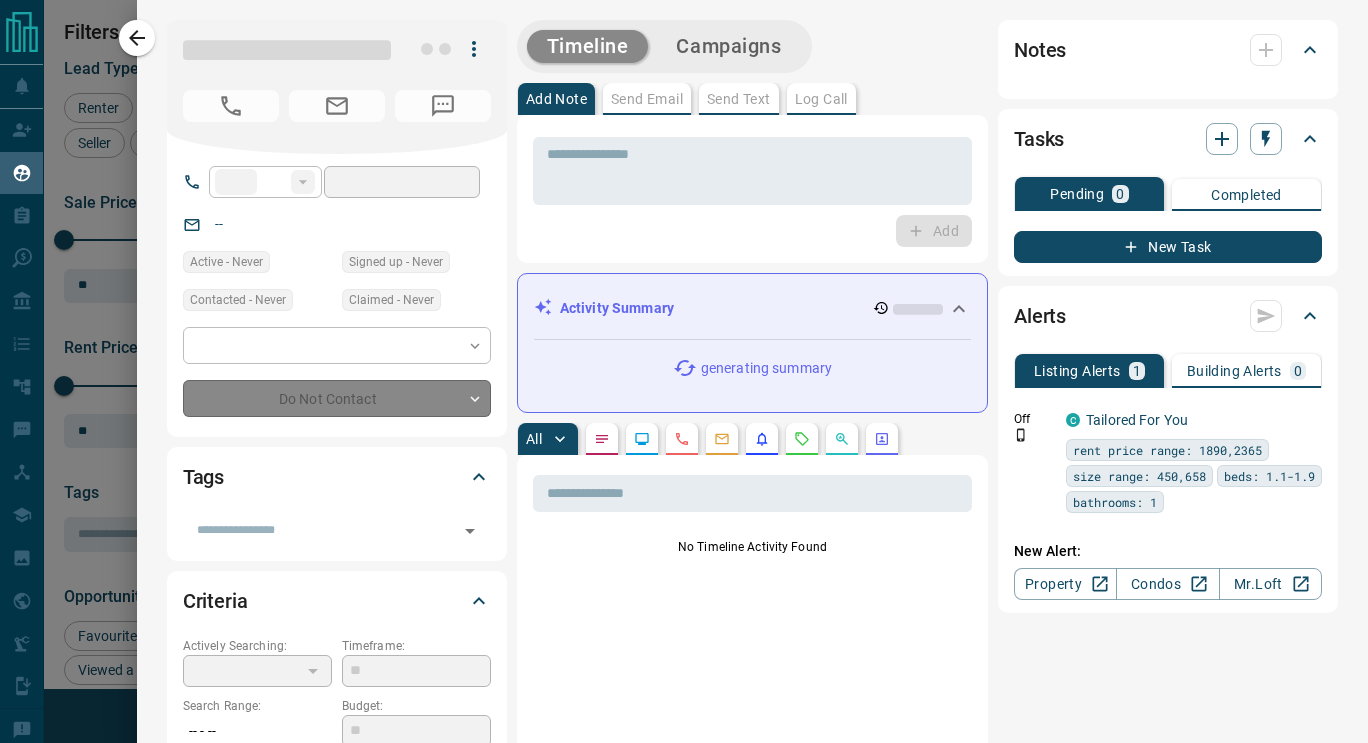 type on "**********" 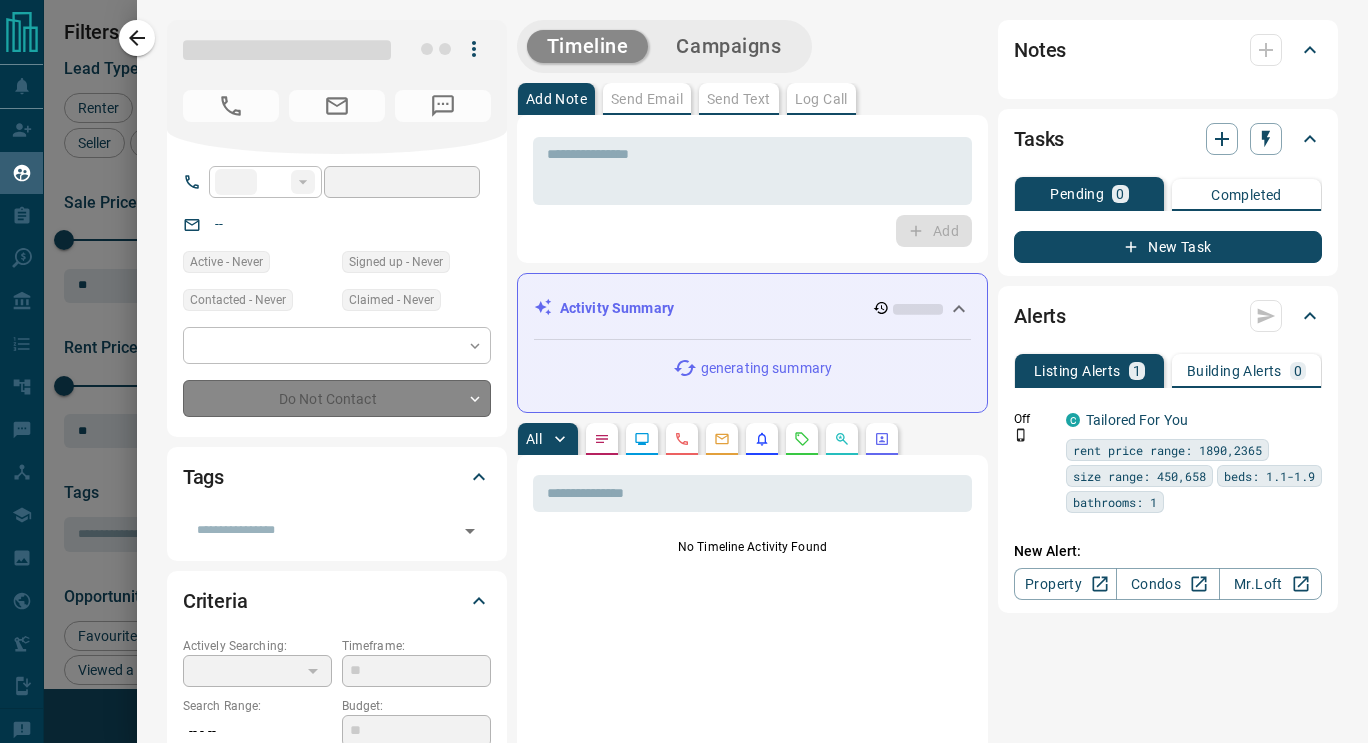 type on "**" 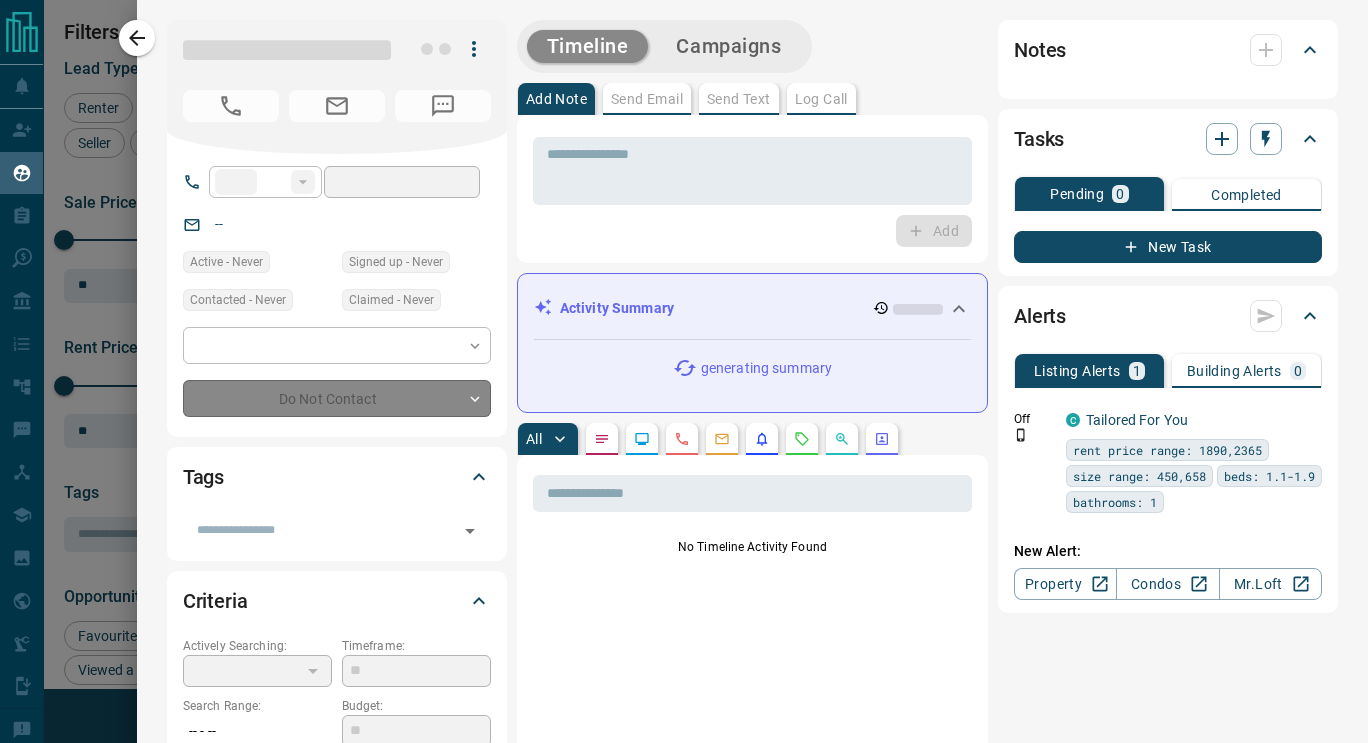 type on "*" 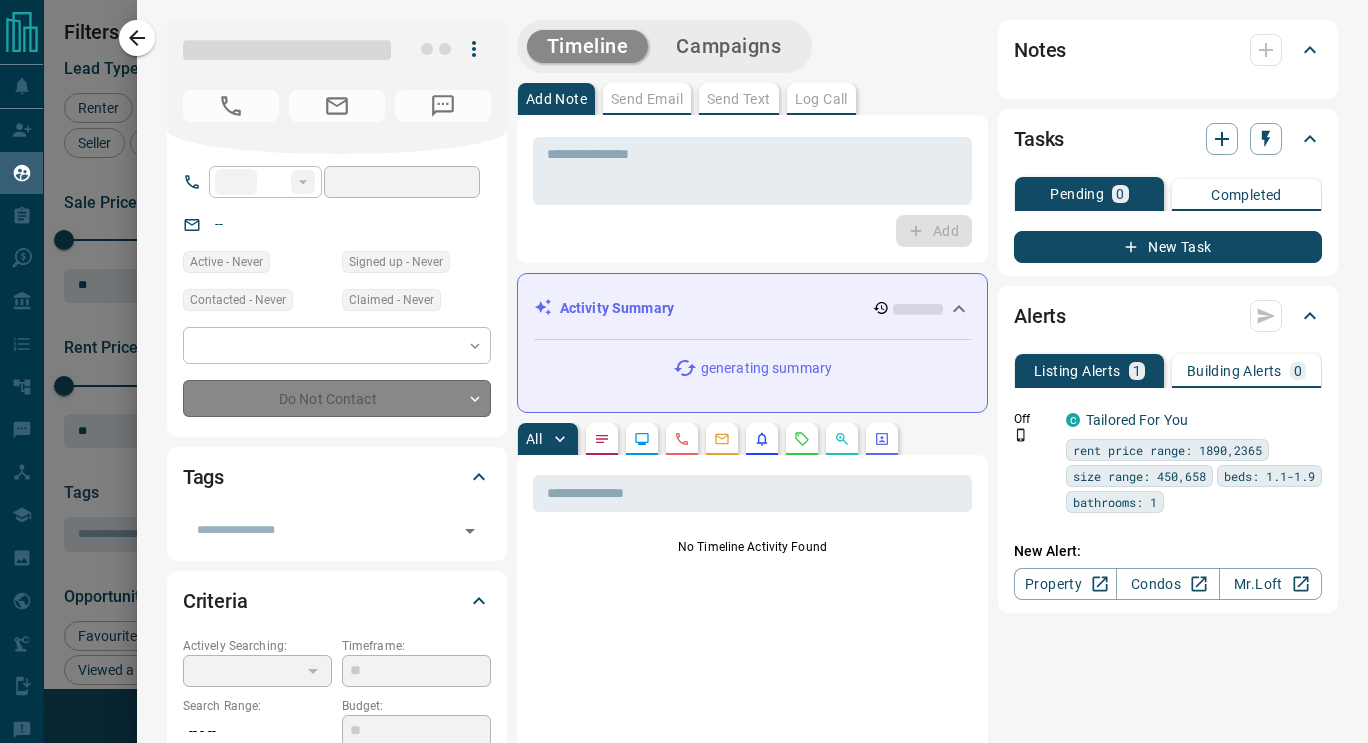 type on "*******" 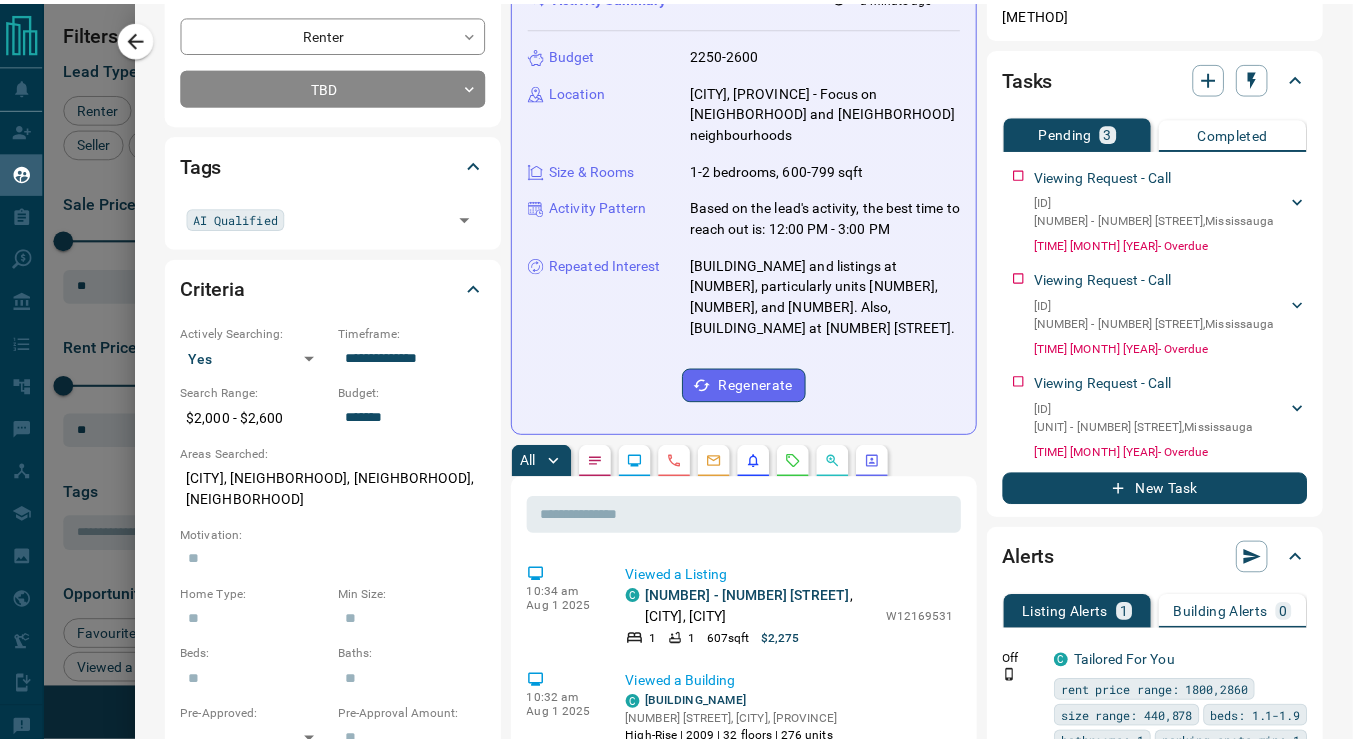 scroll, scrollTop: 0, scrollLeft: 0, axis: both 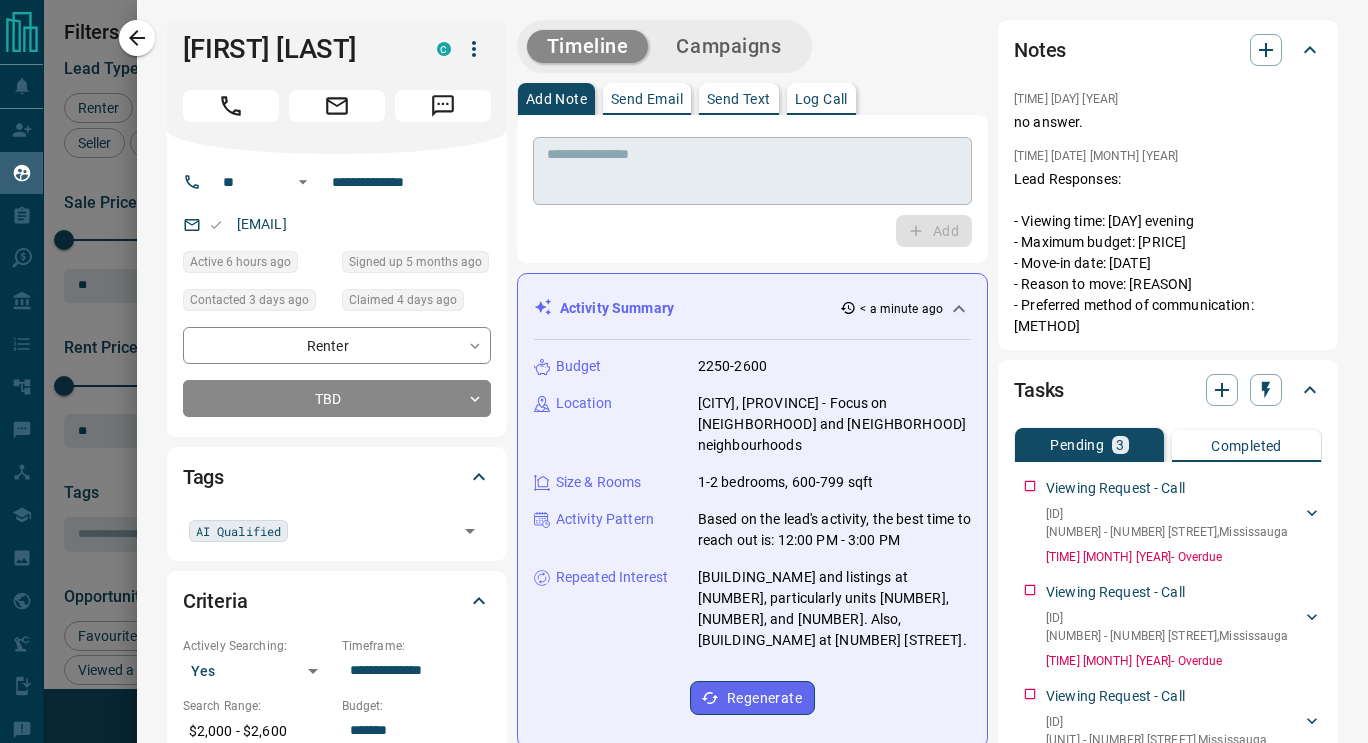 click at bounding box center [752, 171] 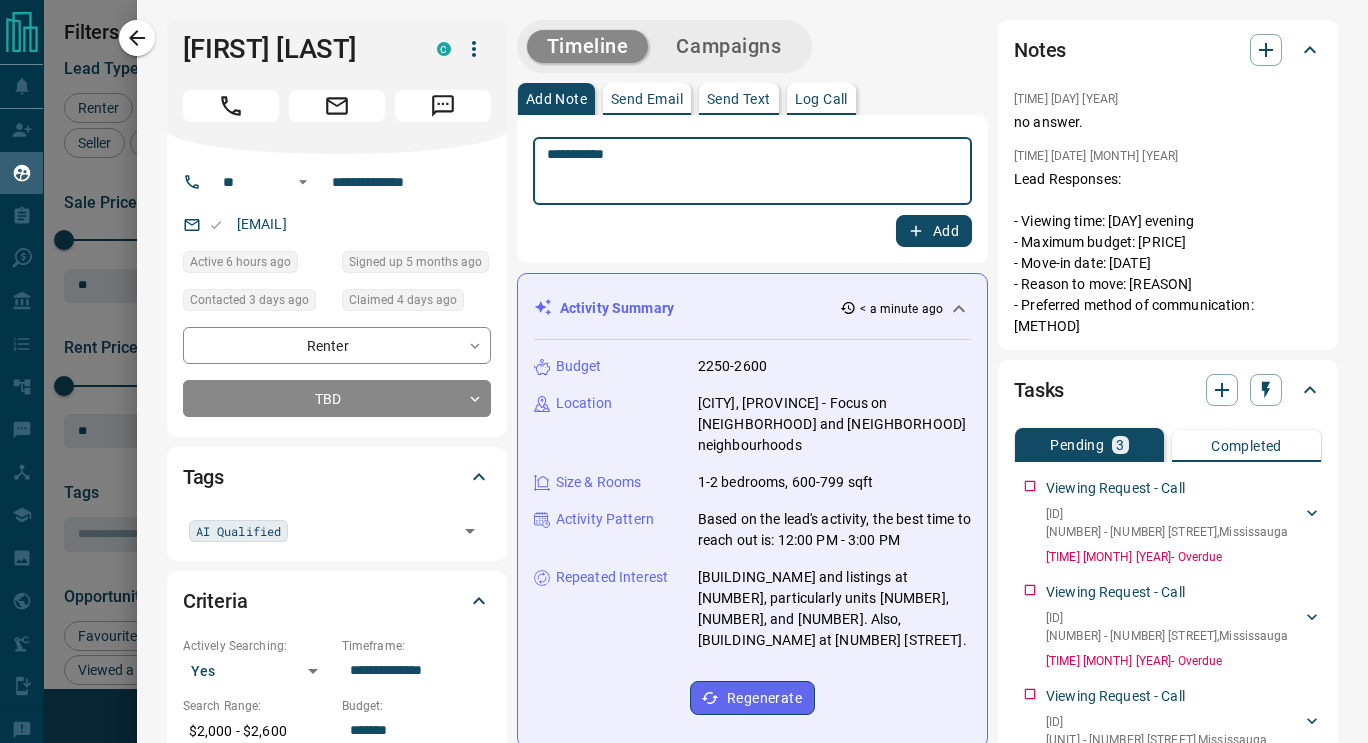type on "**********" 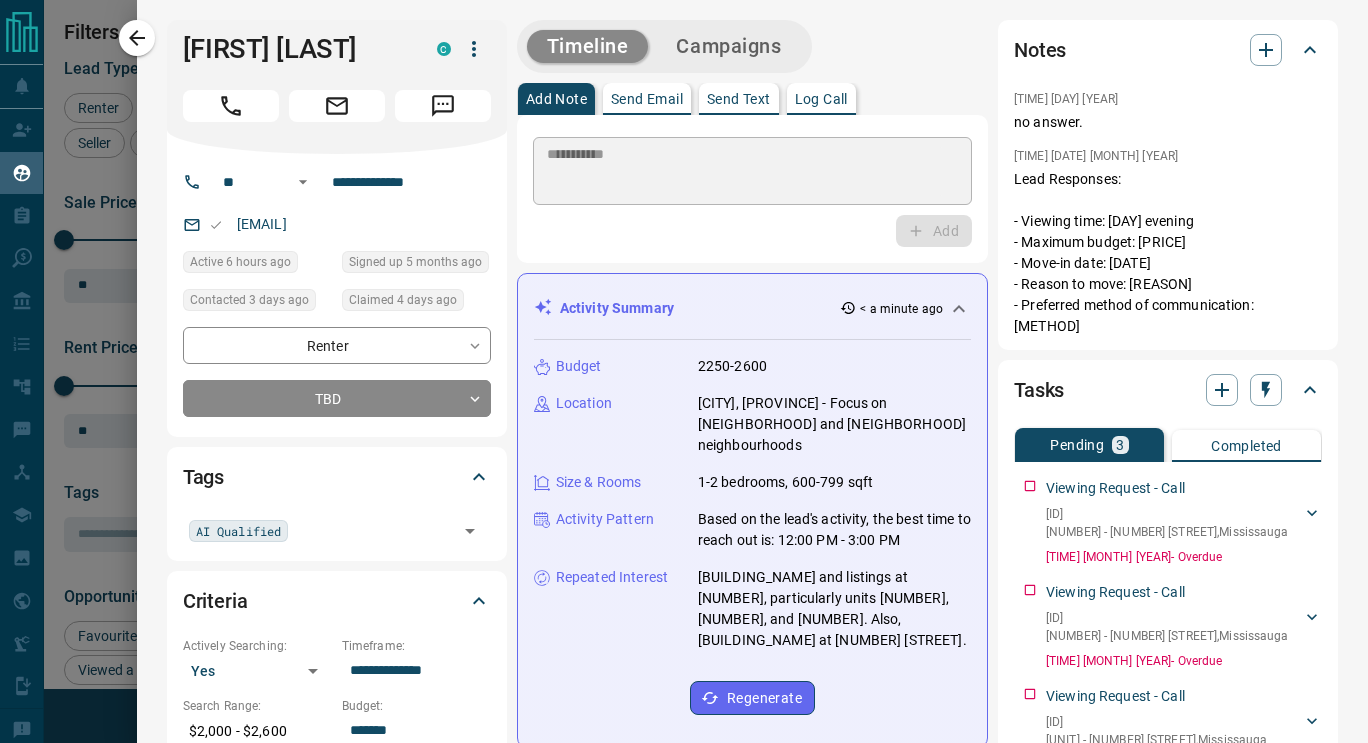 type 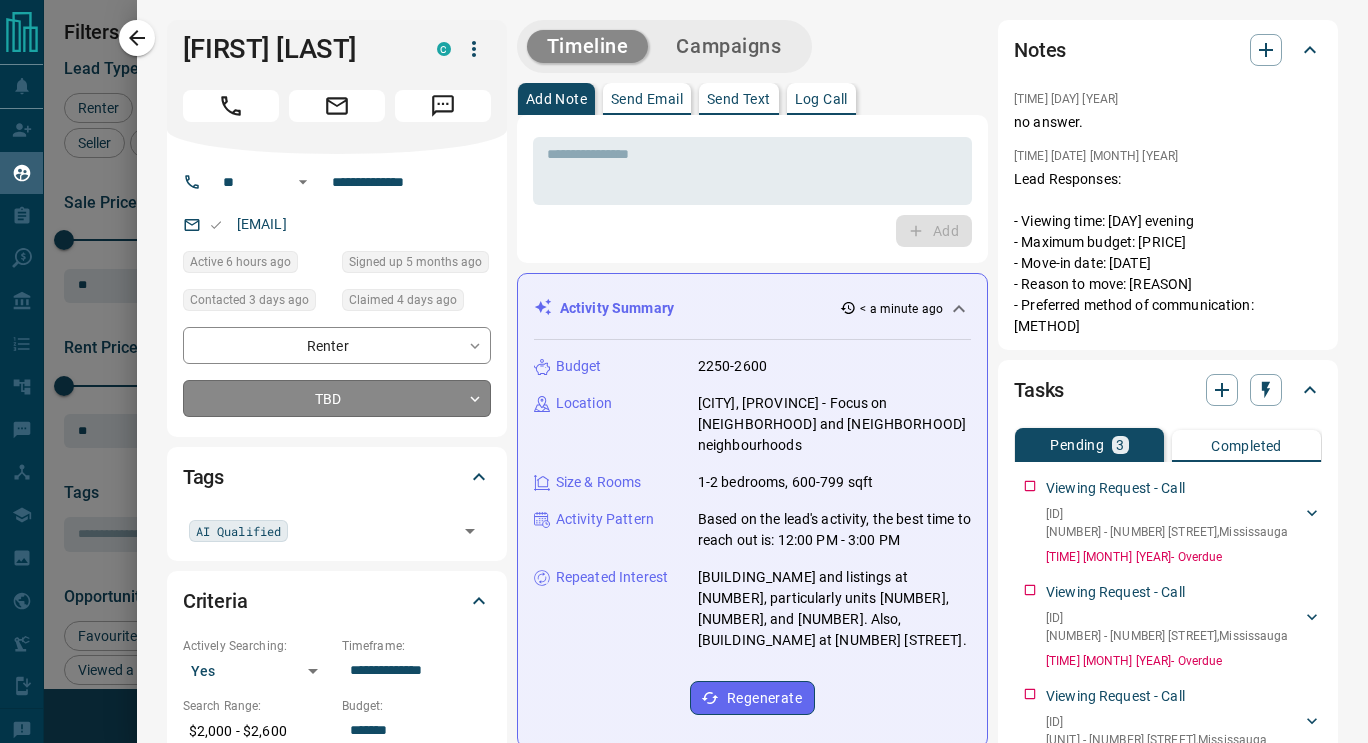 click on "Lead Transfers Claim Leads My Leads Tasks Opportunities Deals Campaigns Automations Messages Broker Bay Training Media Services Agent Resources Precon Worksheet Mobile Apps Disclosure Logout My Leads Filters 1 Manage Tabs New Lead All 7840 TBD 1 Do Not Contact - Not Responsive 4373 Bogus 428 Just Browsing 2213 Criteria Obtained 438 Future Follow Up 111 Warm 32 HOT 20 Taken on Showings 31 Submitted Offer - Client 193 Name Details Last Active Claimed Date Status Tags [FIRST] [LAST] Renter C $2K - $3K [CITY] [TIME] ago Contacted [TIME] ago [TIME] ago Signed up [TIME] ago TBD AI Qualified + Rows per page: 25 ** 1–1 of 1 Filters Lead Type Renter Buyer Investor Seller Precon Sale Price 0 5500000 Sale price range ** ​ Input sale price range Sale price range ********* ​ Input sale price range Rent Price 0 20000 Rent price range ** ​ Input rent price range Rent price range ********* ​ Input rent price range Tags ​ Opportunity Type Favourited a Listing Return to Site Viewed a Listing Requested an Offer" at bounding box center (684, 359) 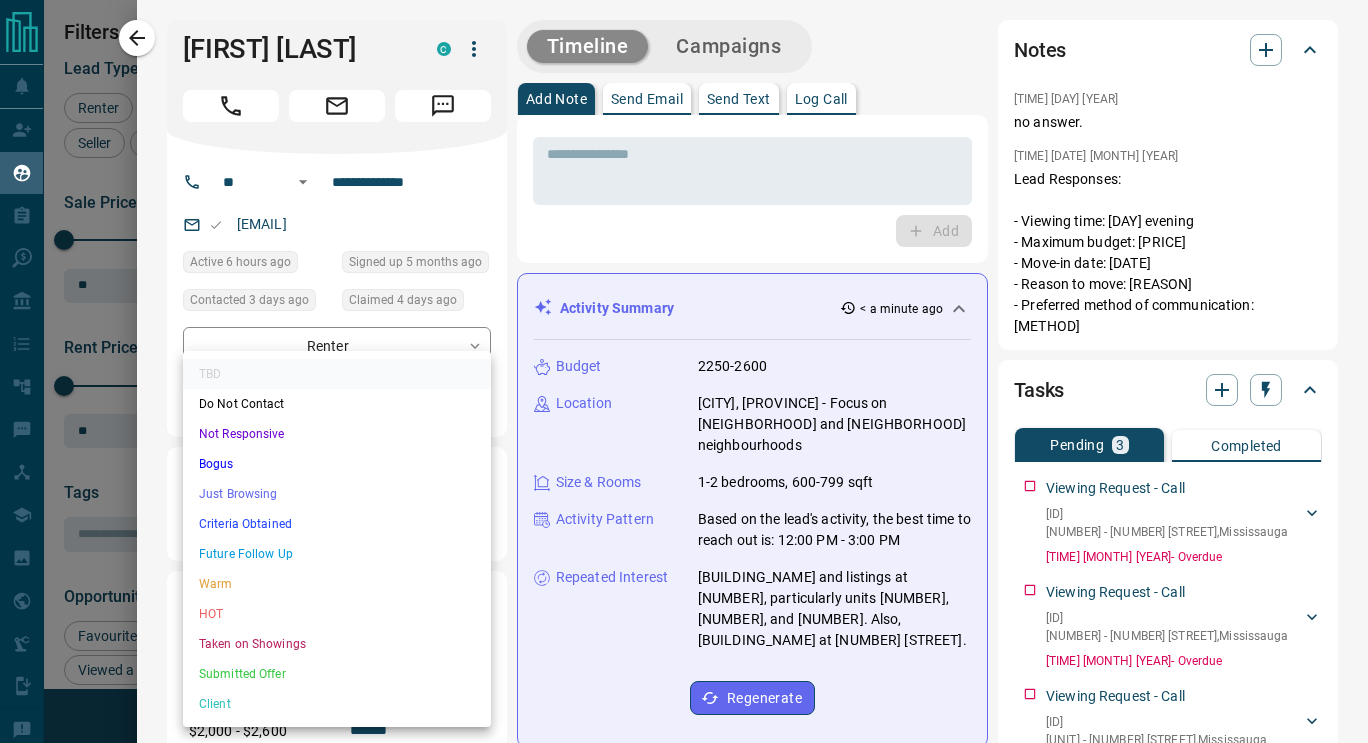 click on "Just Browsing" at bounding box center [337, 494] 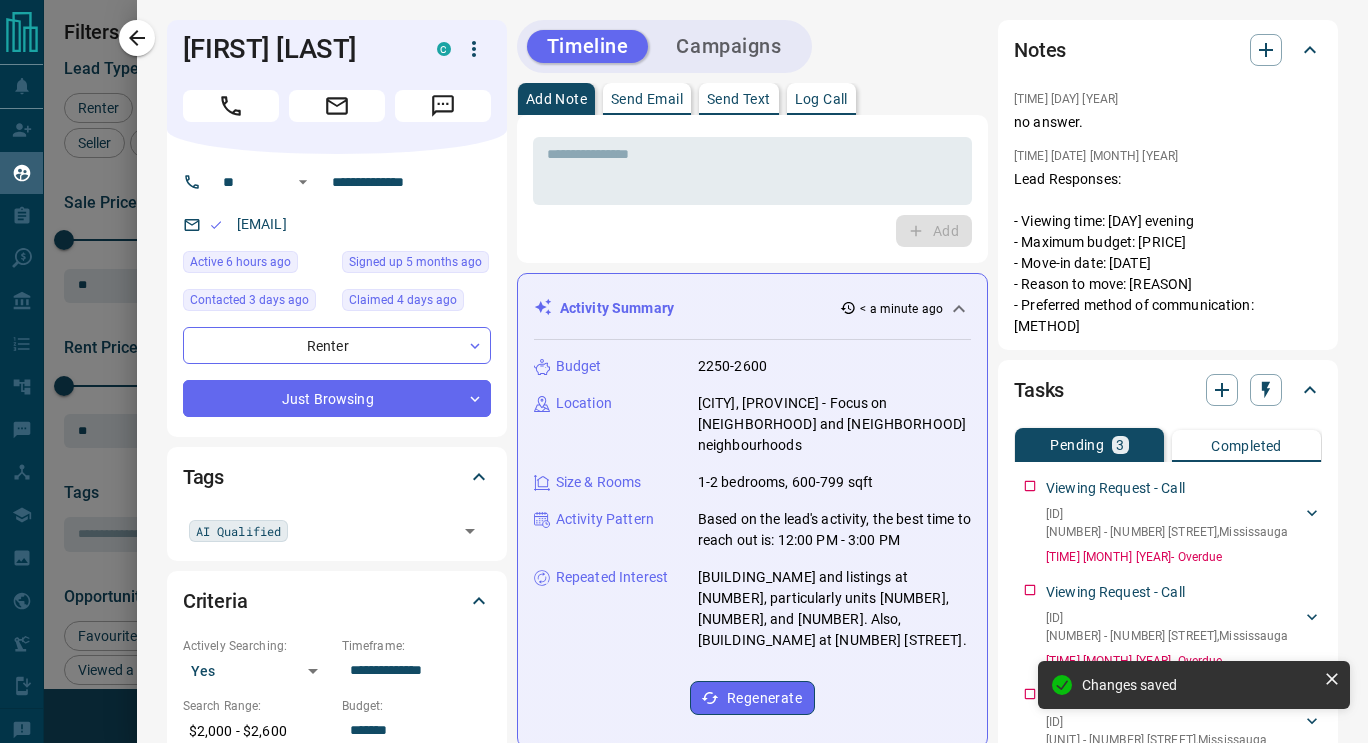 type on "*" 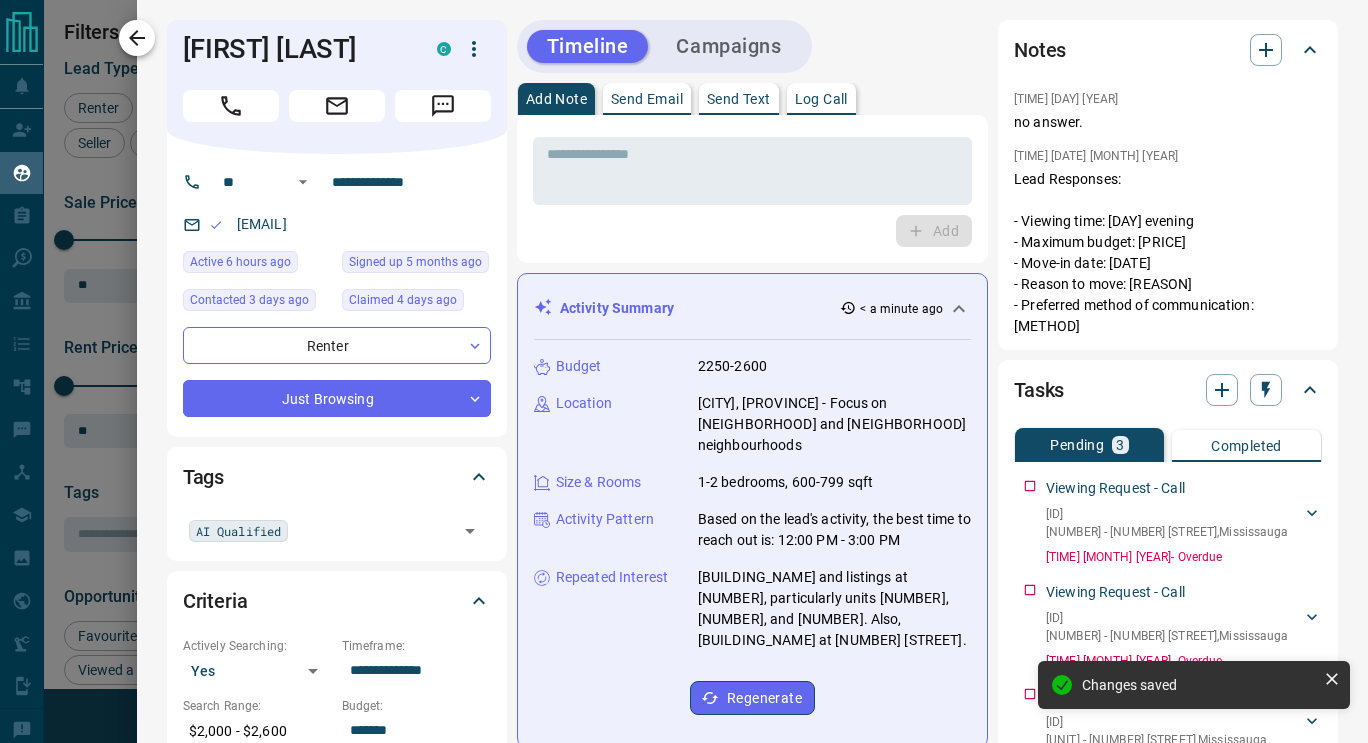 click 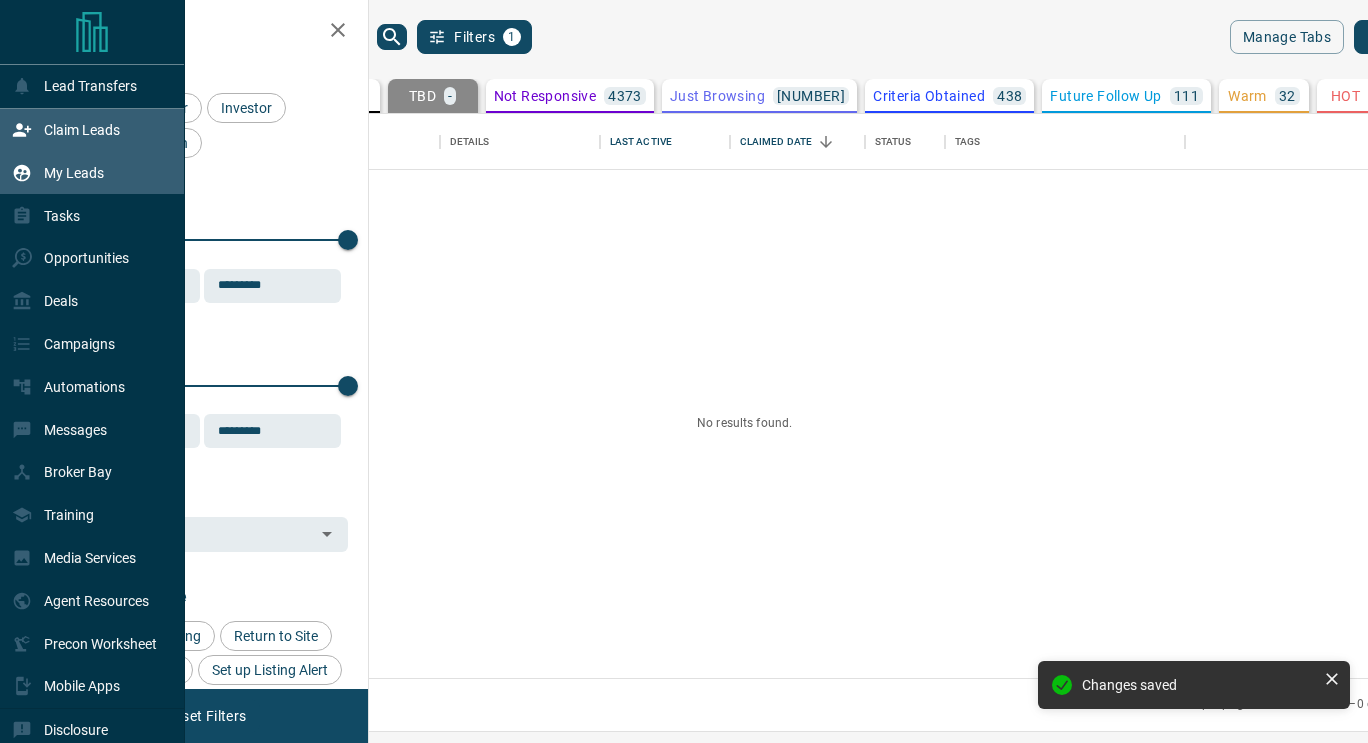click on "Claim Leads" at bounding box center [66, 130] 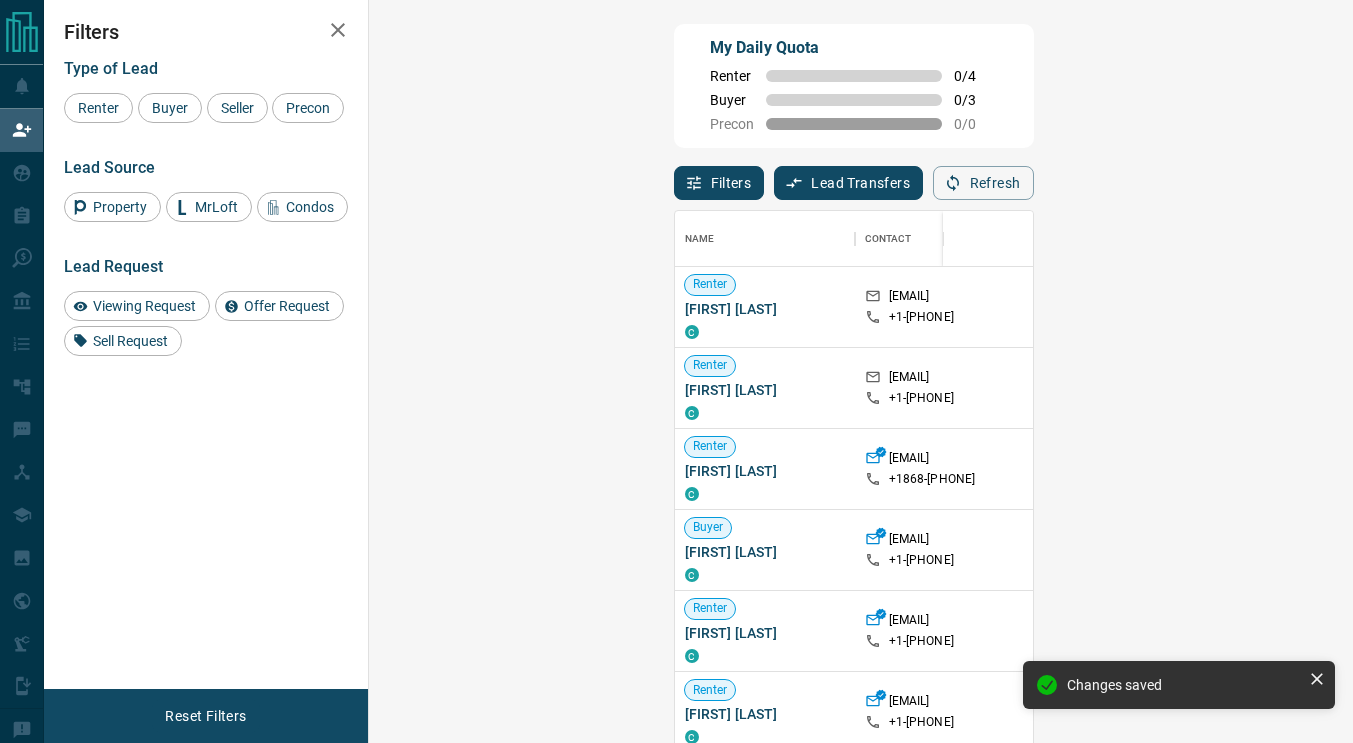 scroll, scrollTop: 15, scrollLeft: 16, axis: both 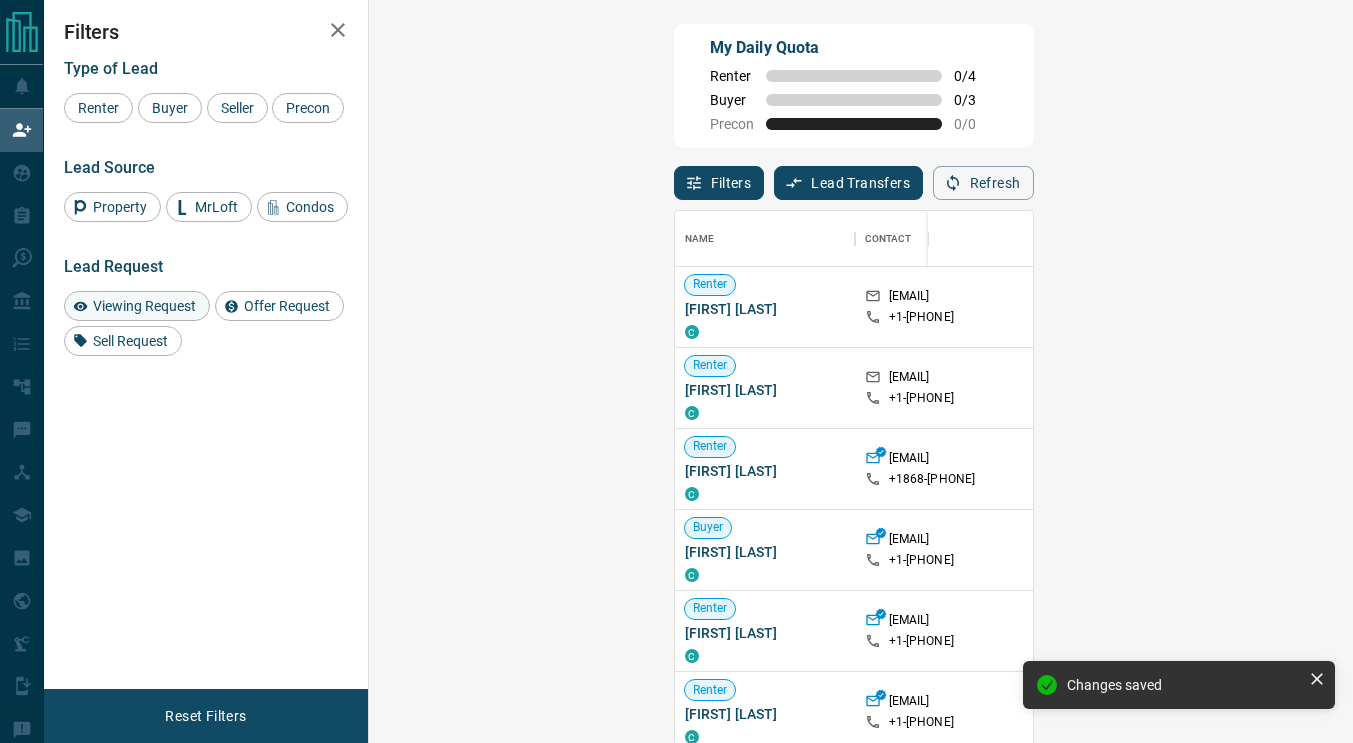 click on "Viewing Request" at bounding box center [144, 306] 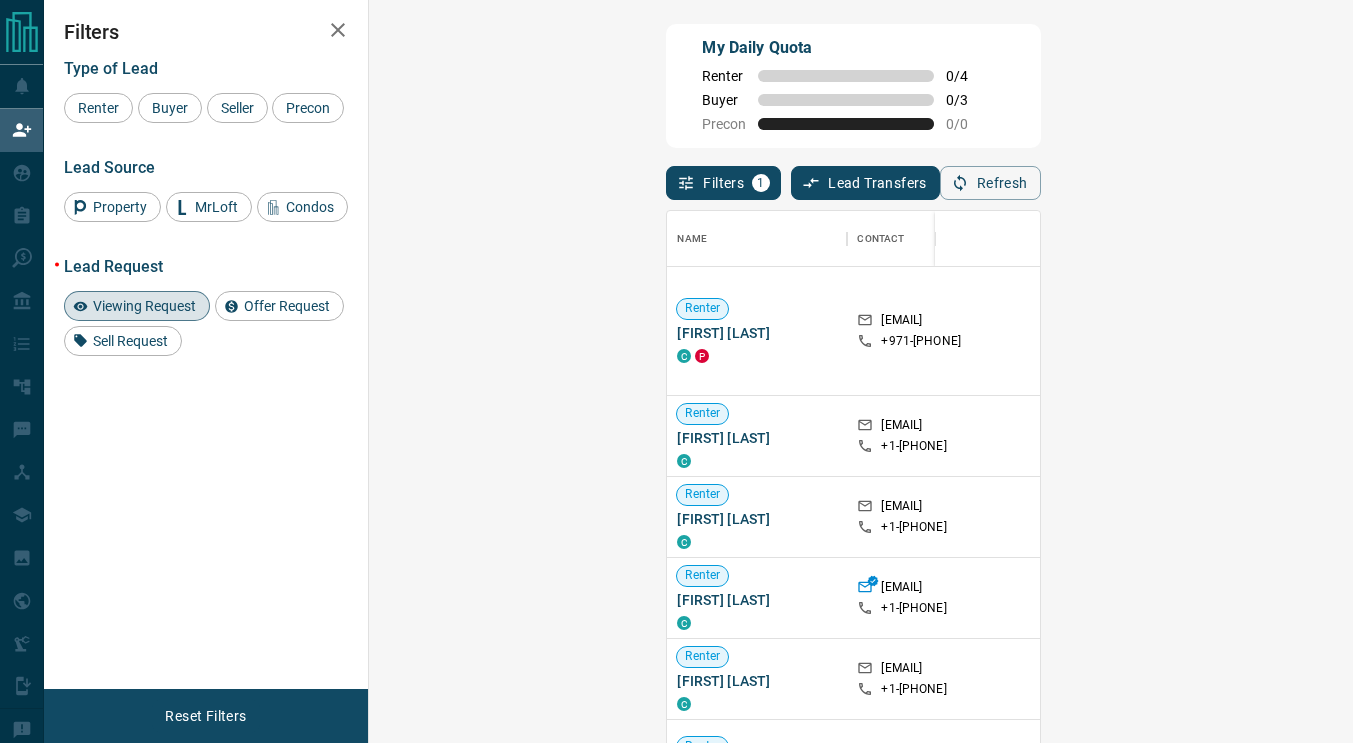 click on "Viewing Request   ( 1 )" at bounding box center [1494, 331] 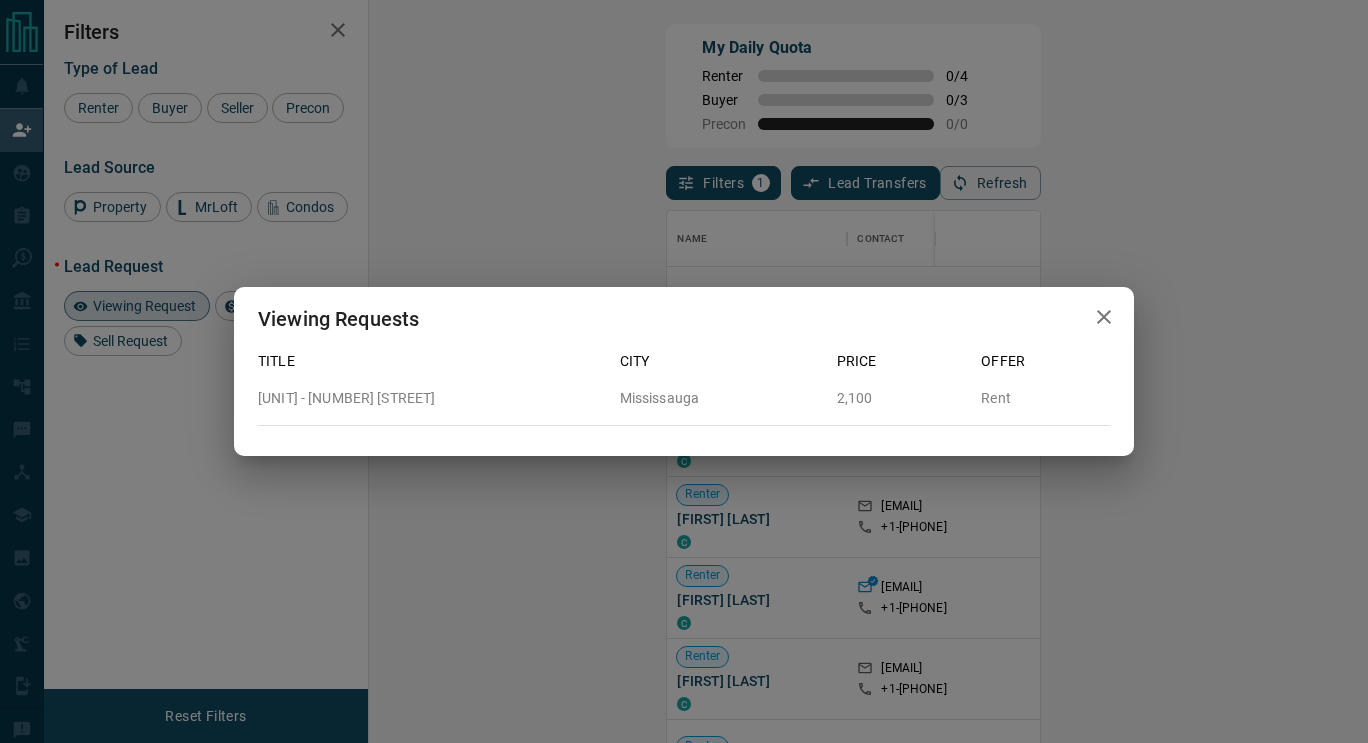 click 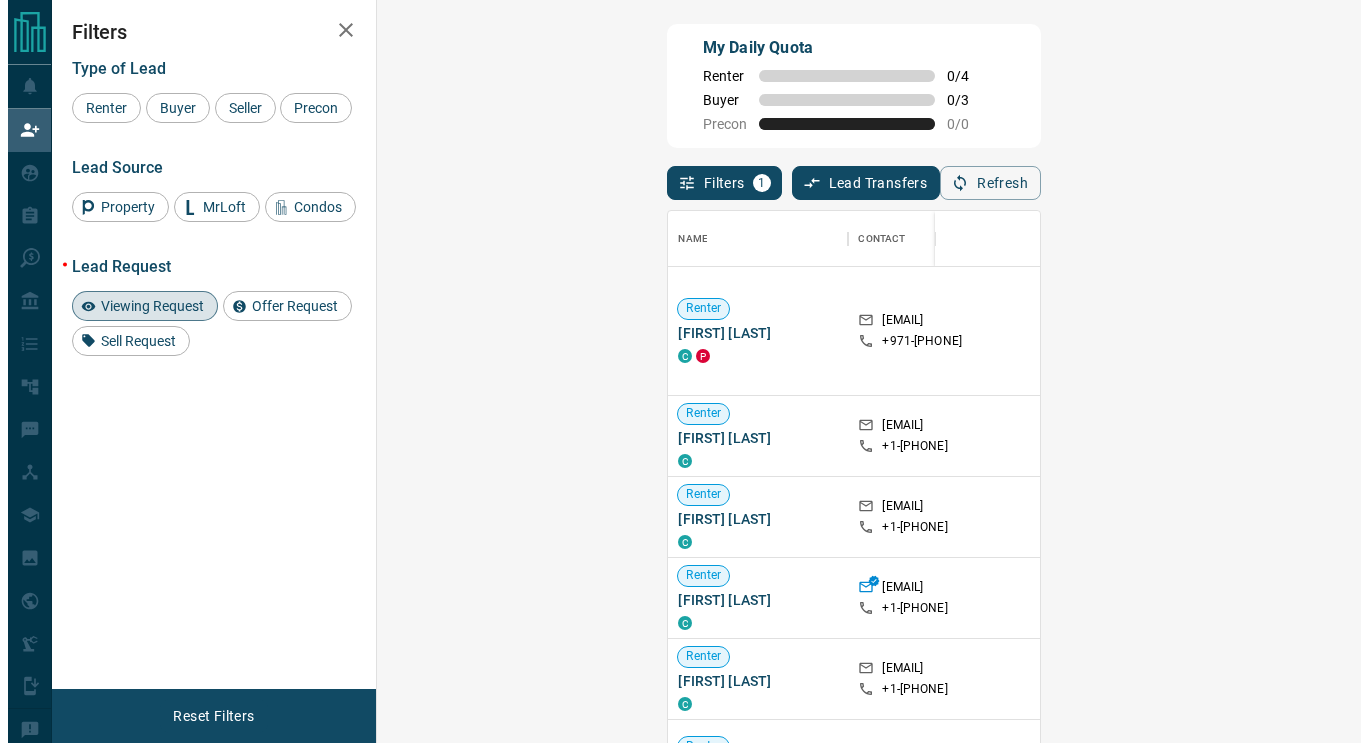 scroll, scrollTop: 15, scrollLeft: 16, axis: both 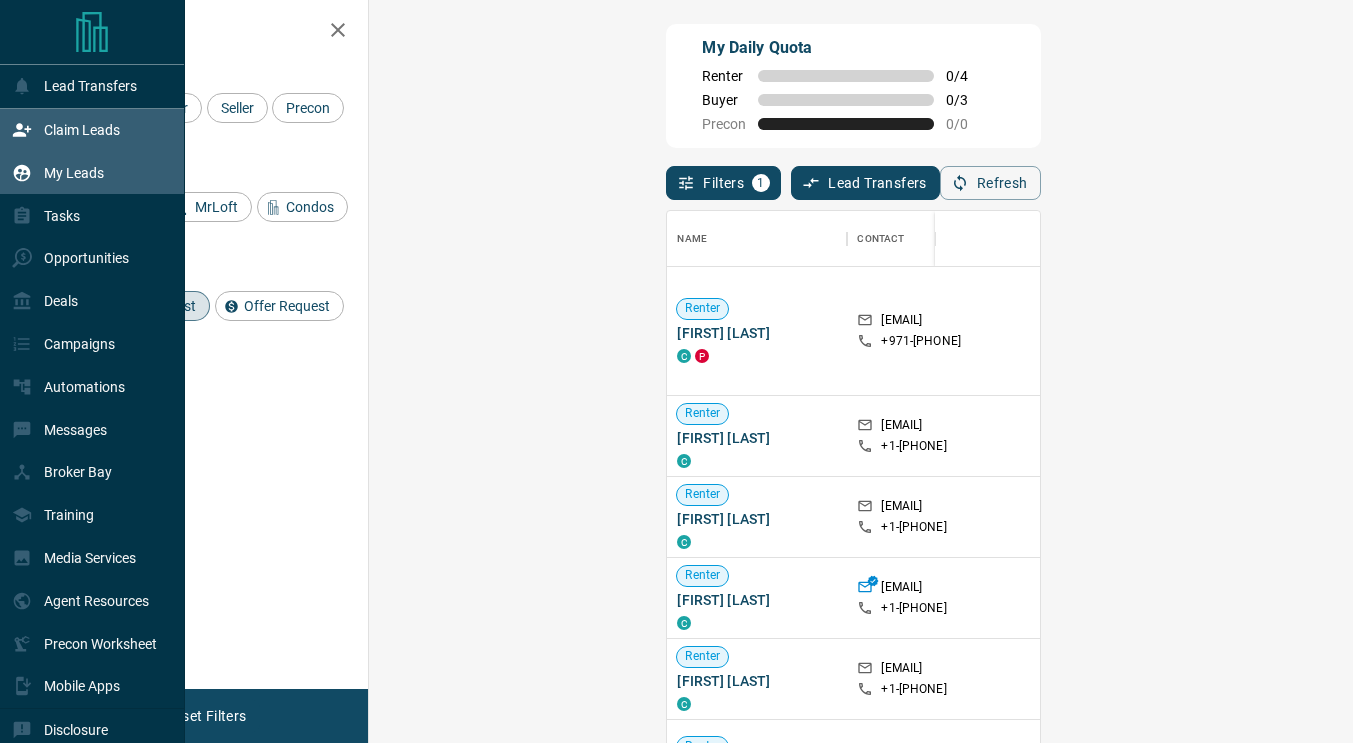 click on "My Leads" at bounding box center [58, 173] 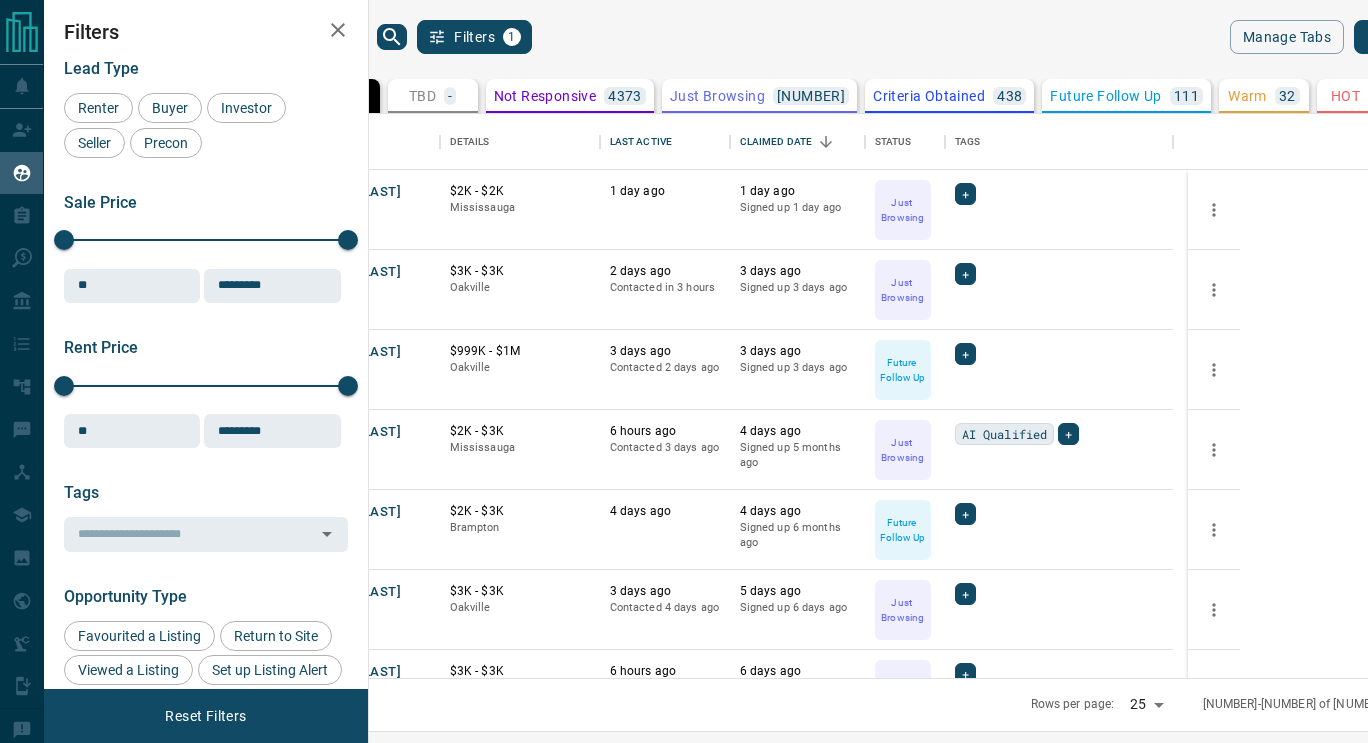 scroll, scrollTop: 16, scrollLeft: 16, axis: both 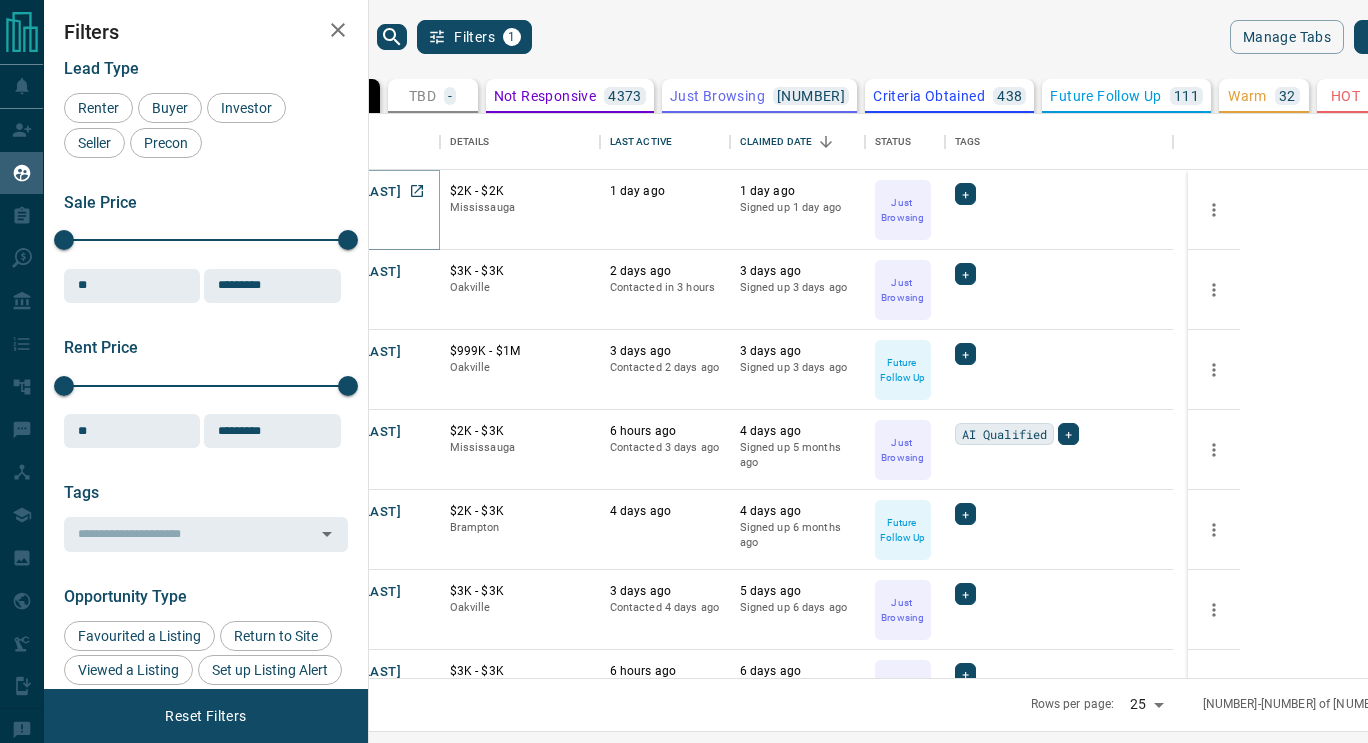 click on "[FIRST] [LAST]" at bounding box center (355, 192) 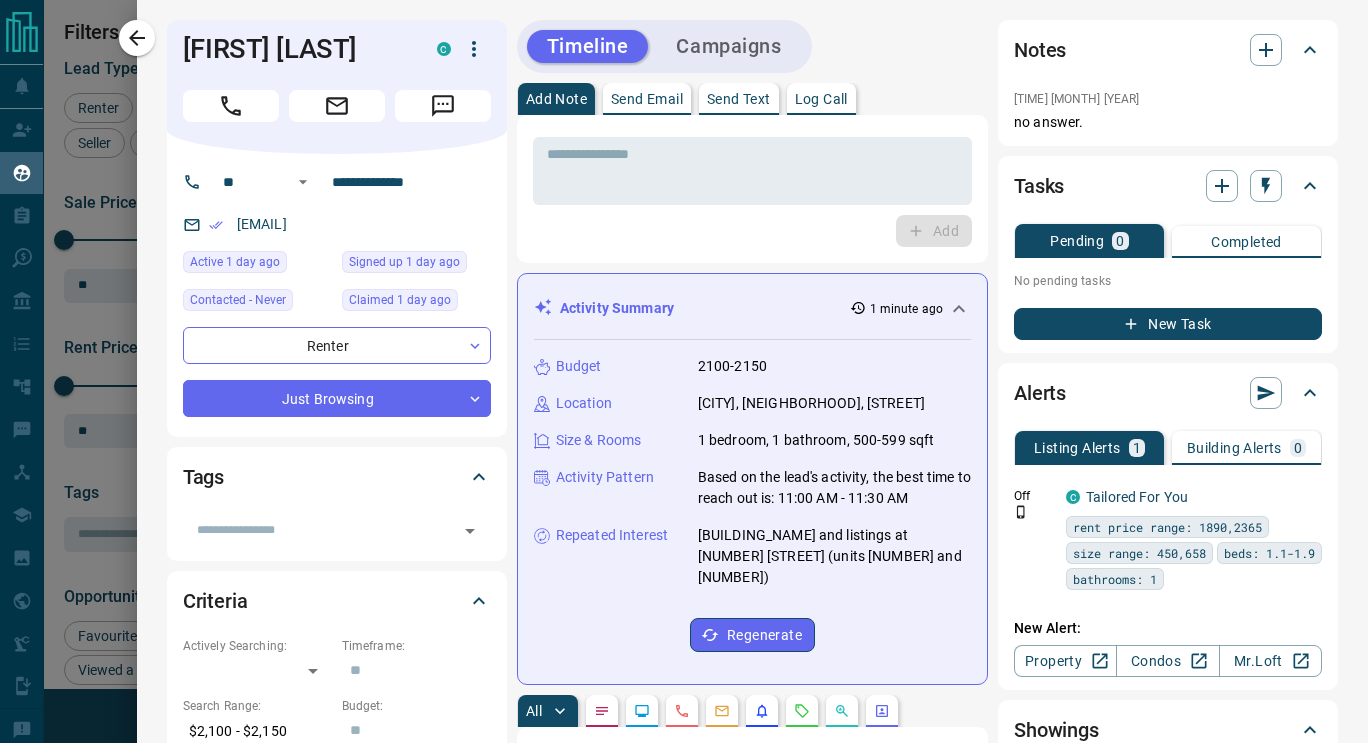 click 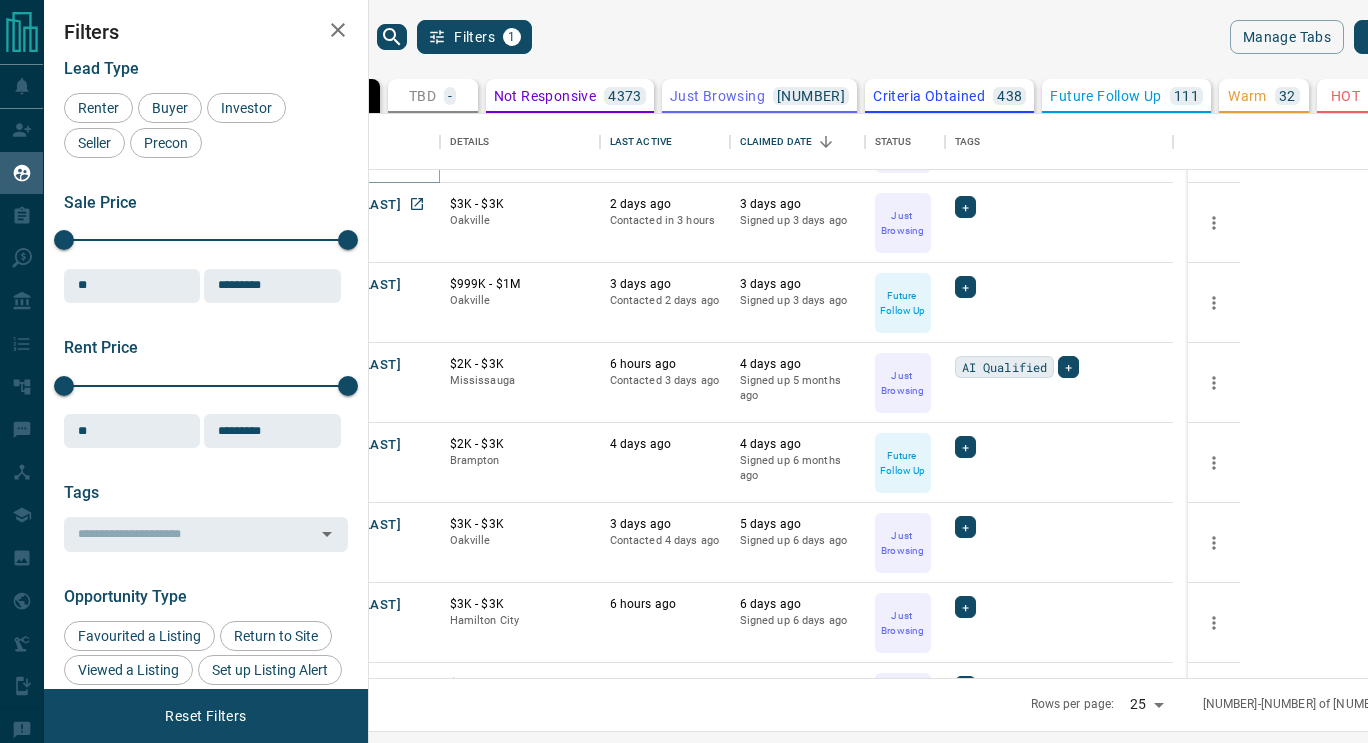 scroll, scrollTop: 0, scrollLeft: 0, axis: both 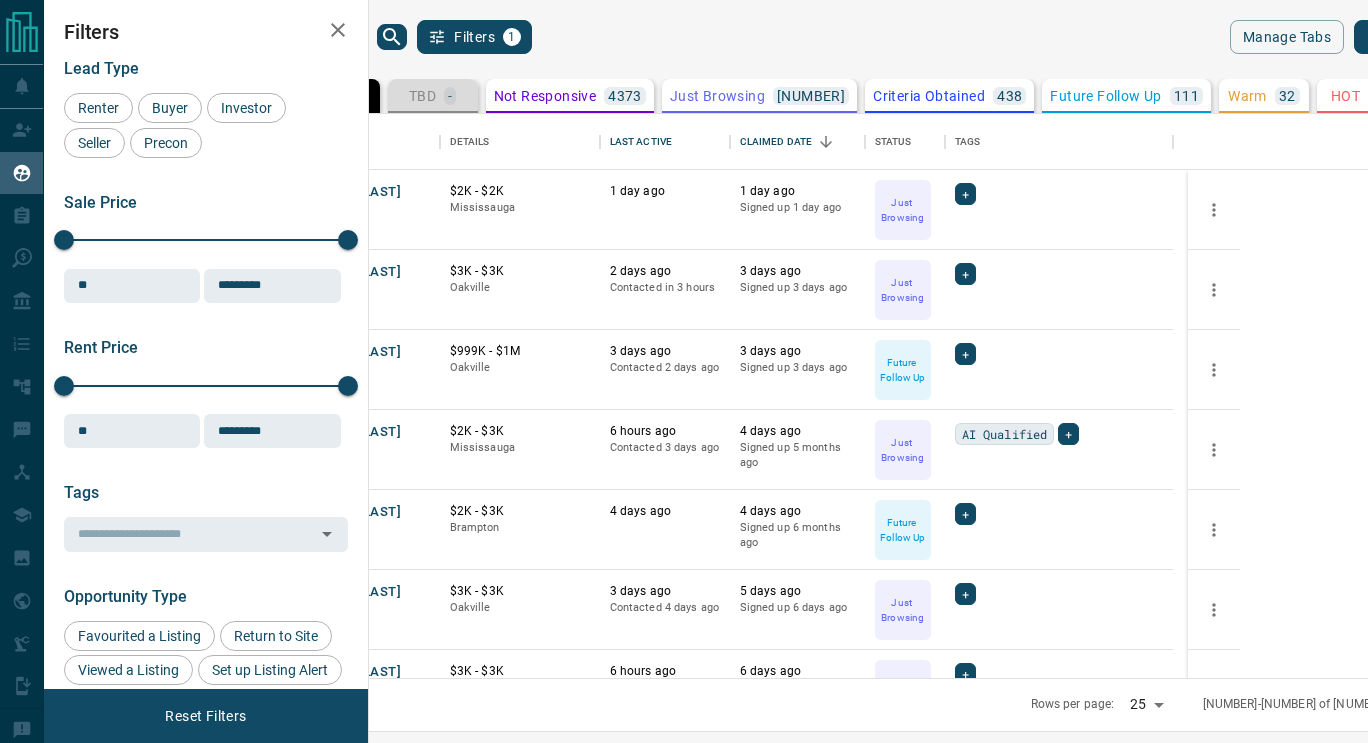 click on "TBD -" at bounding box center [433, 96] 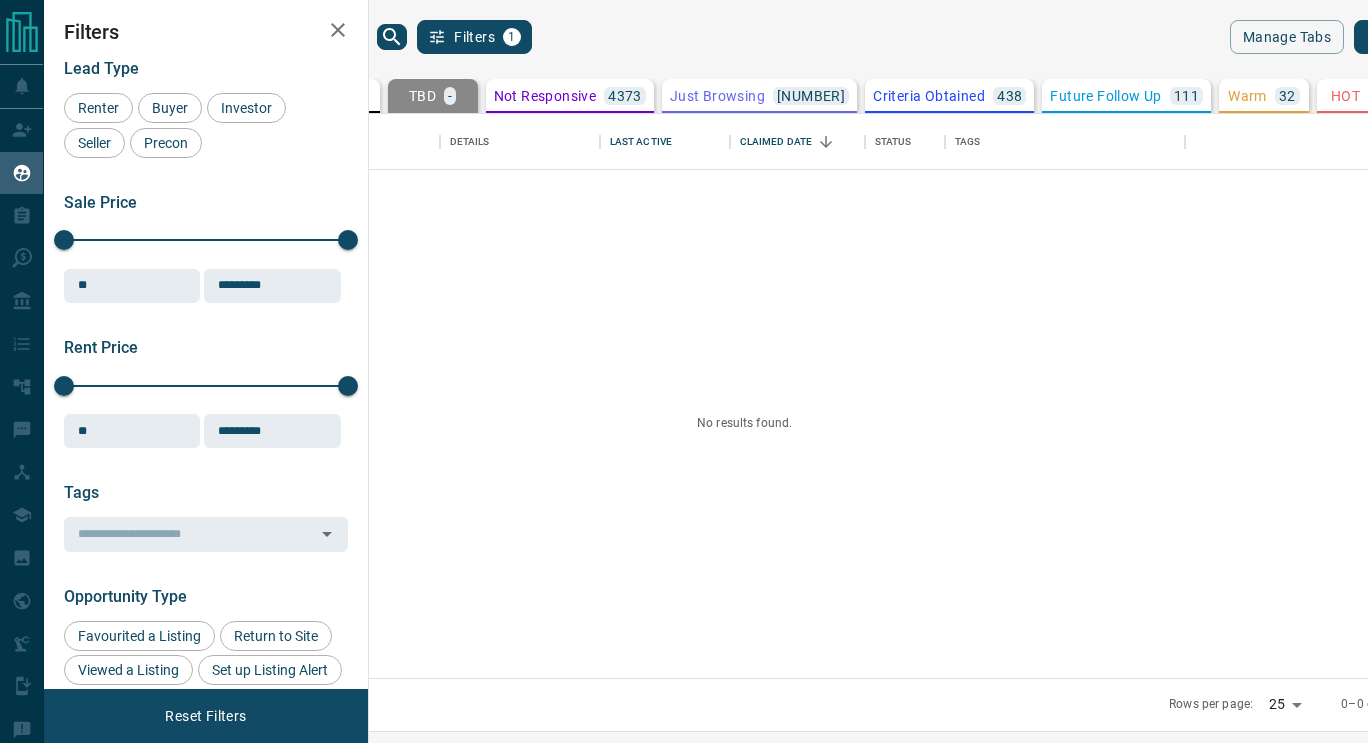 click on "[ID]" at bounding box center [346, 96] 